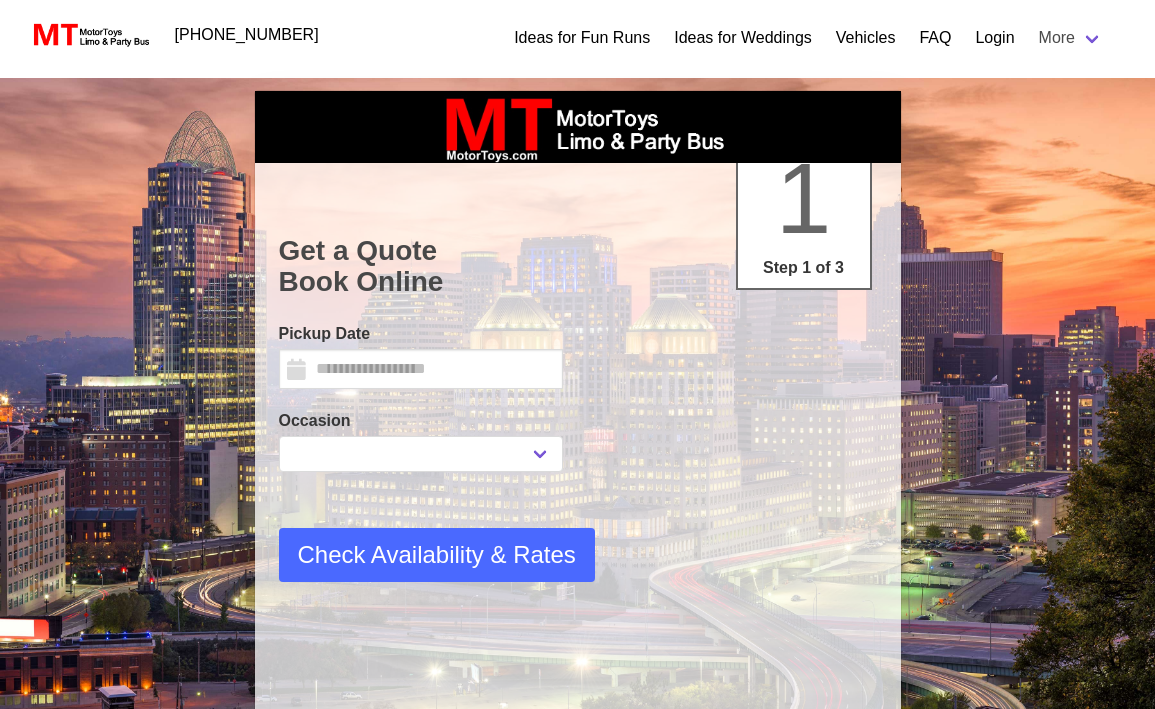 scroll, scrollTop: 0, scrollLeft: 0, axis: both 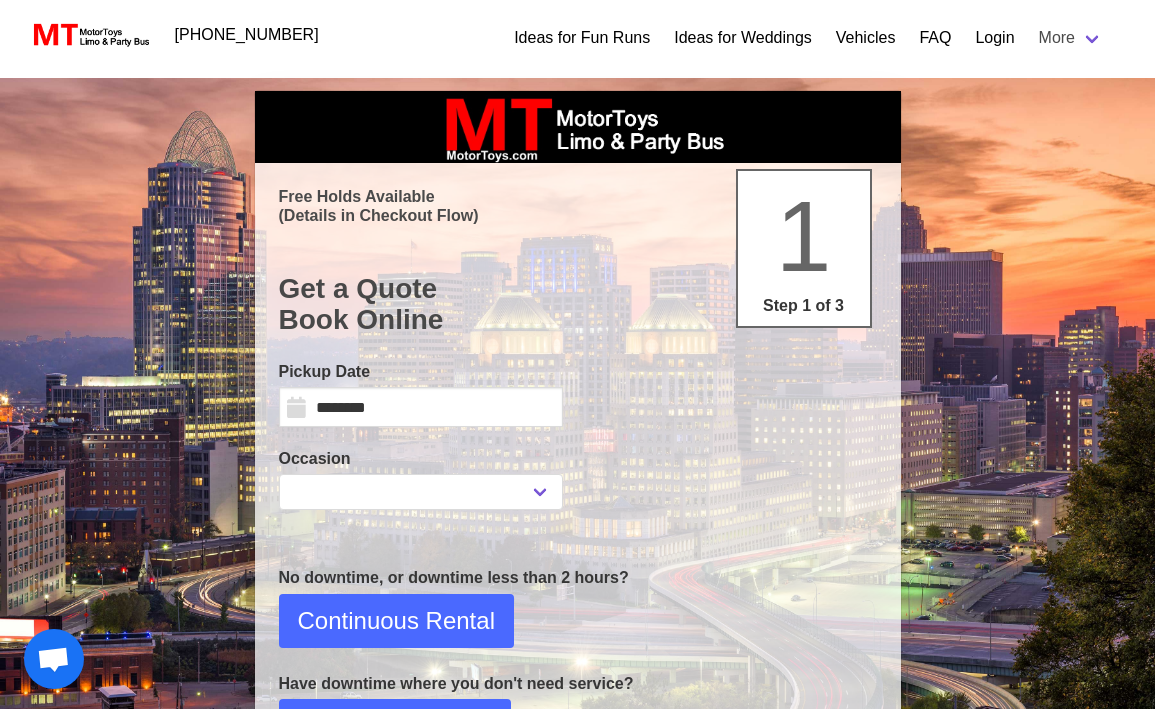select 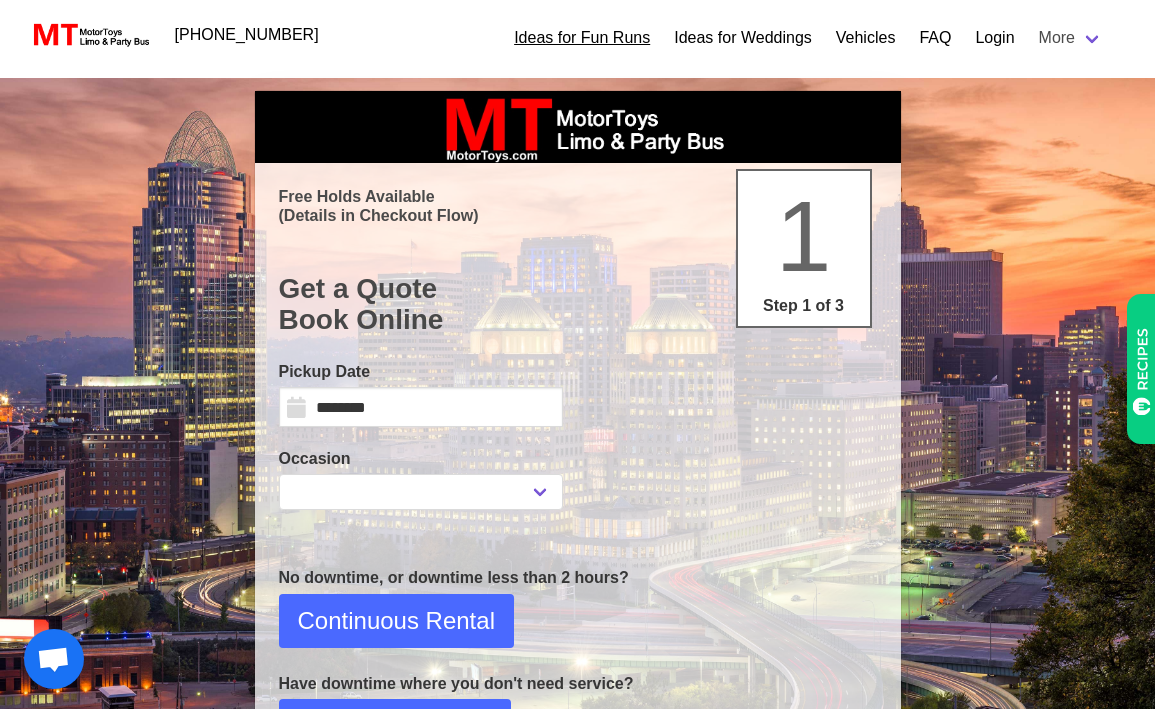 click on "Ideas for Fun Runs" at bounding box center (582, 38) 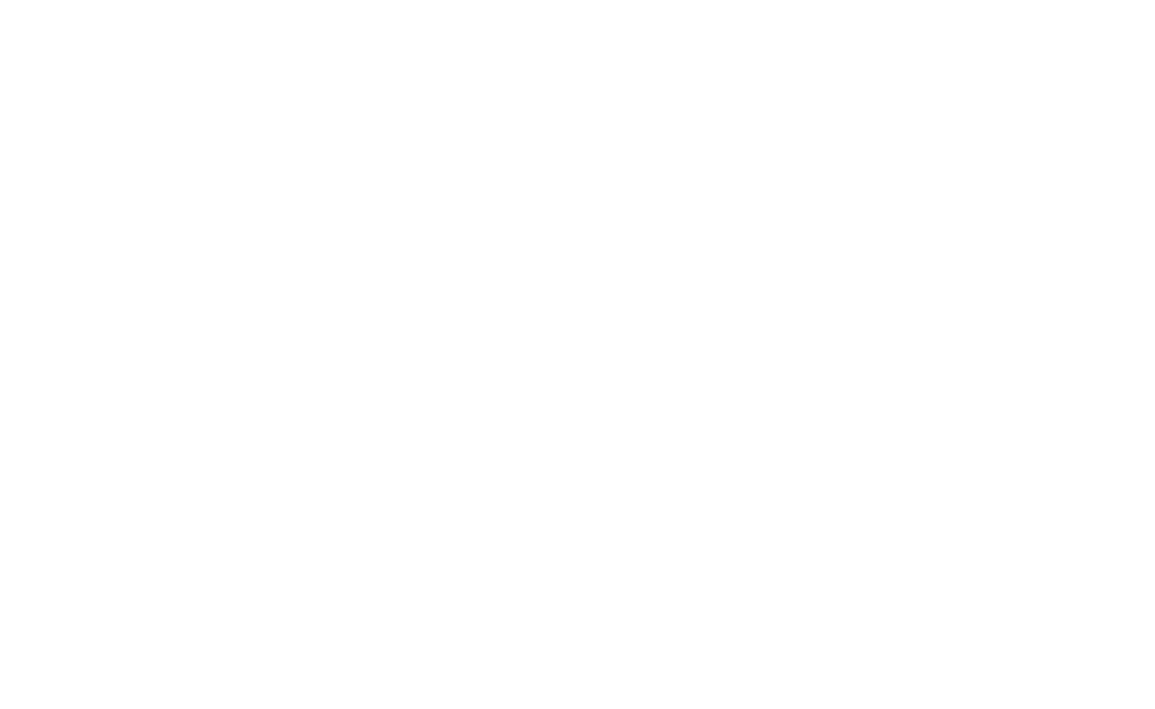 scroll, scrollTop: 0, scrollLeft: 0, axis: both 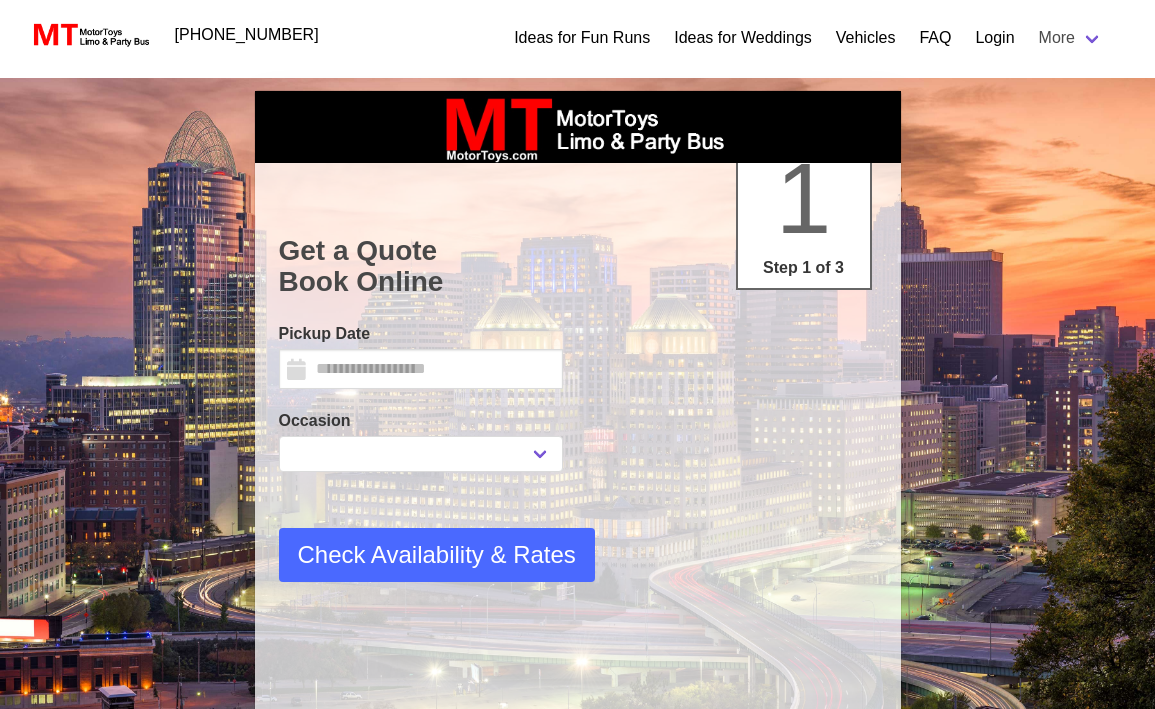 select 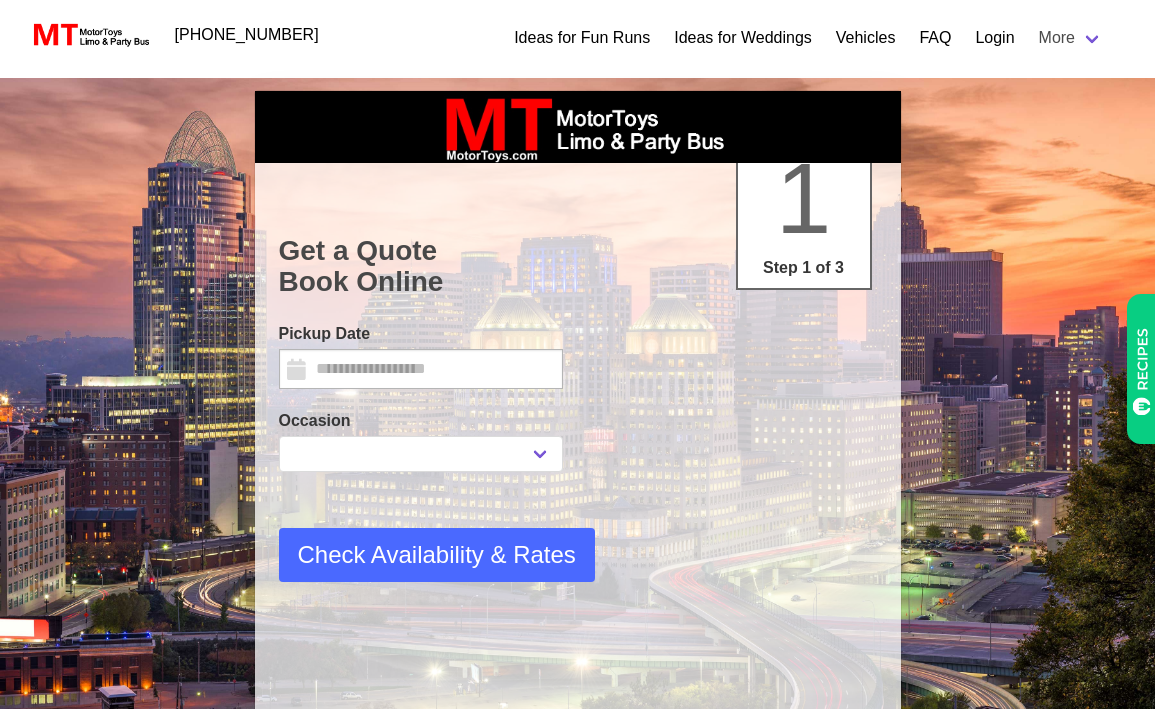 type on "********" 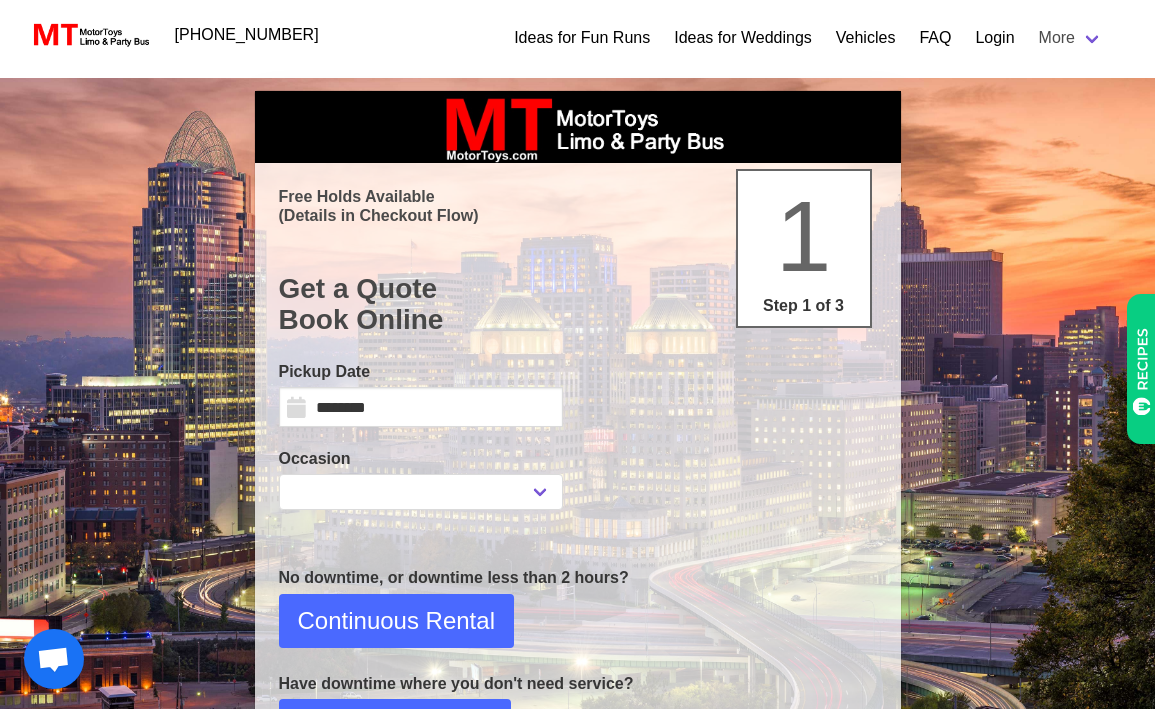 select 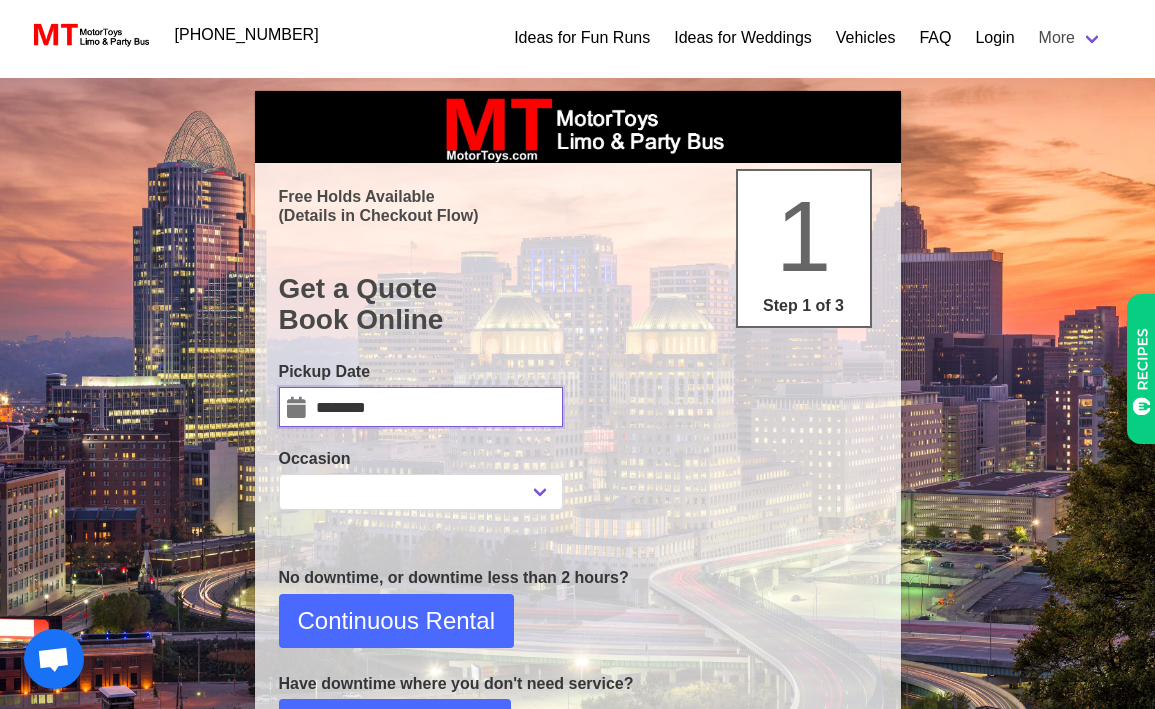 click on "********" at bounding box center (421, 407) 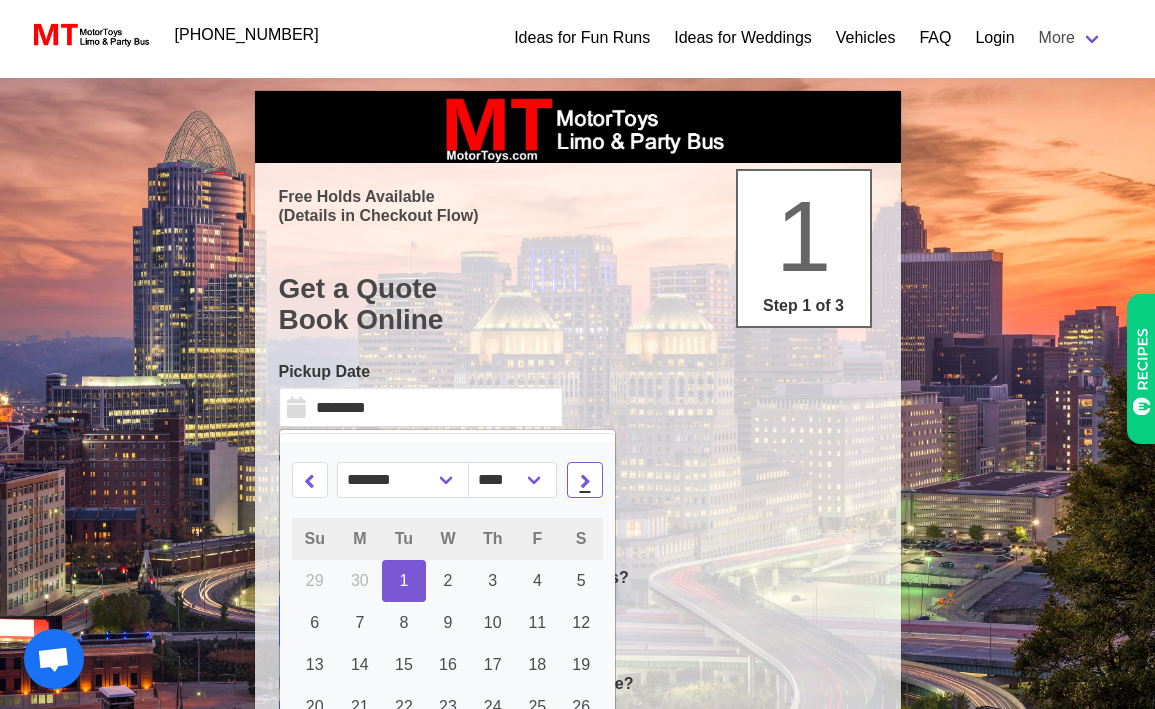 click at bounding box center (585, 480) 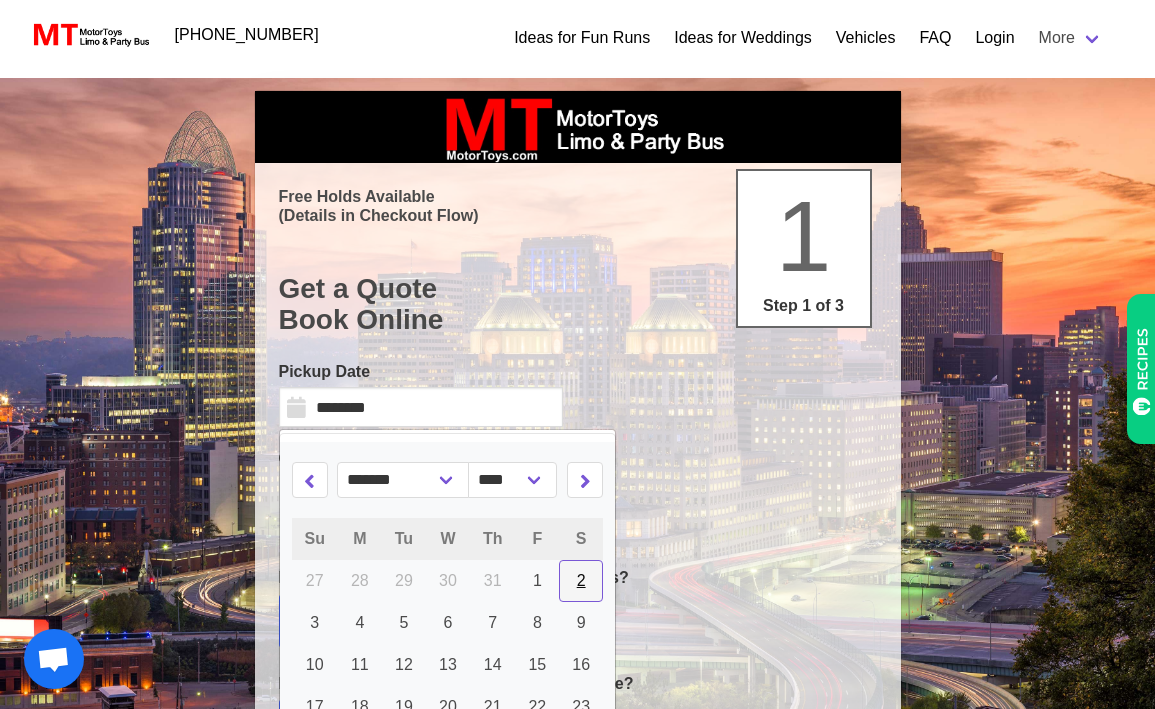 click on "2" at bounding box center (581, 581) 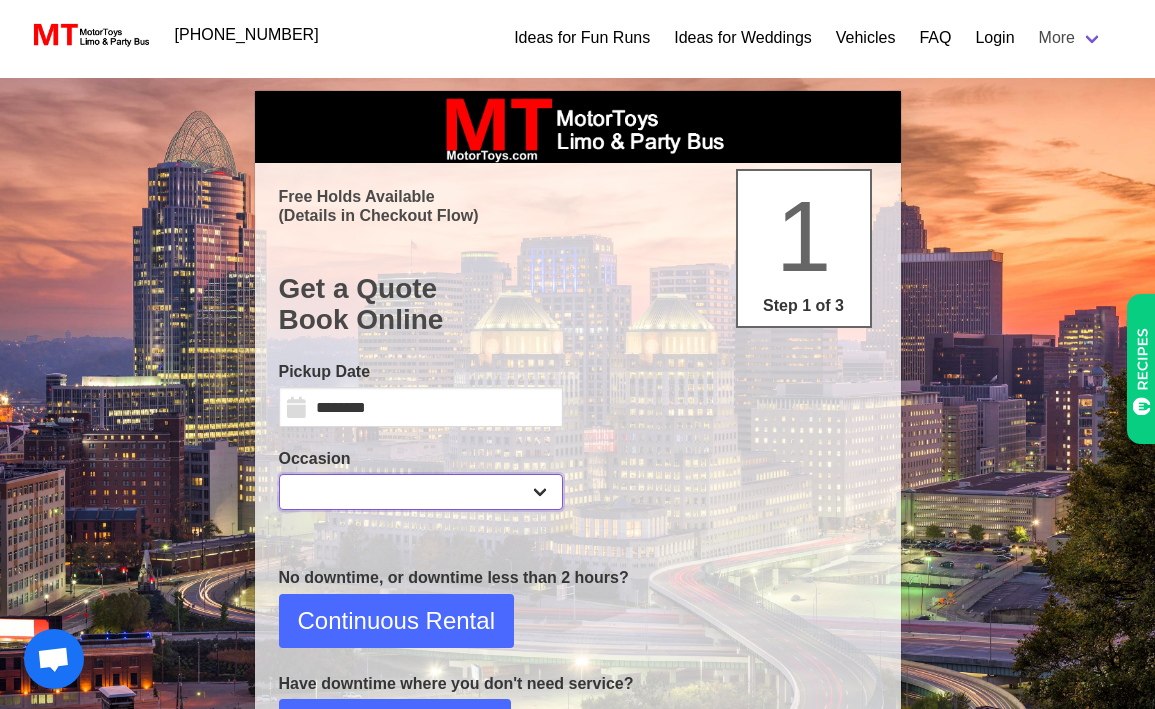 click on "**********" at bounding box center [421, 492] 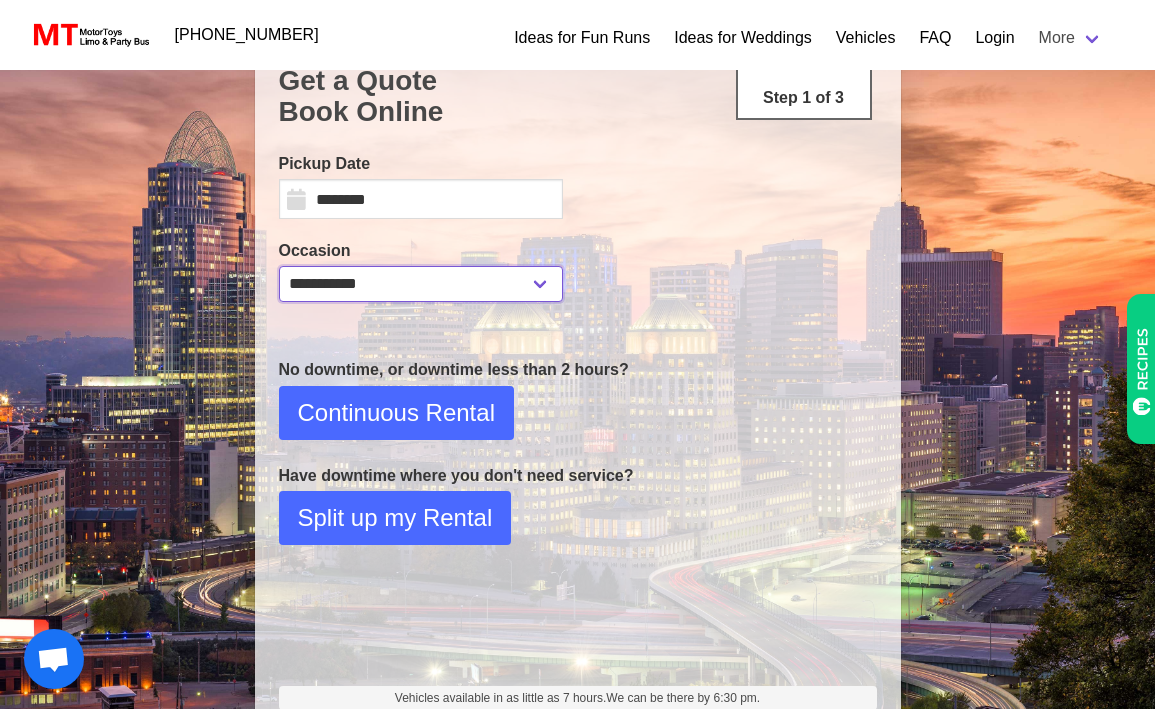 scroll, scrollTop: 173, scrollLeft: 0, axis: vertical 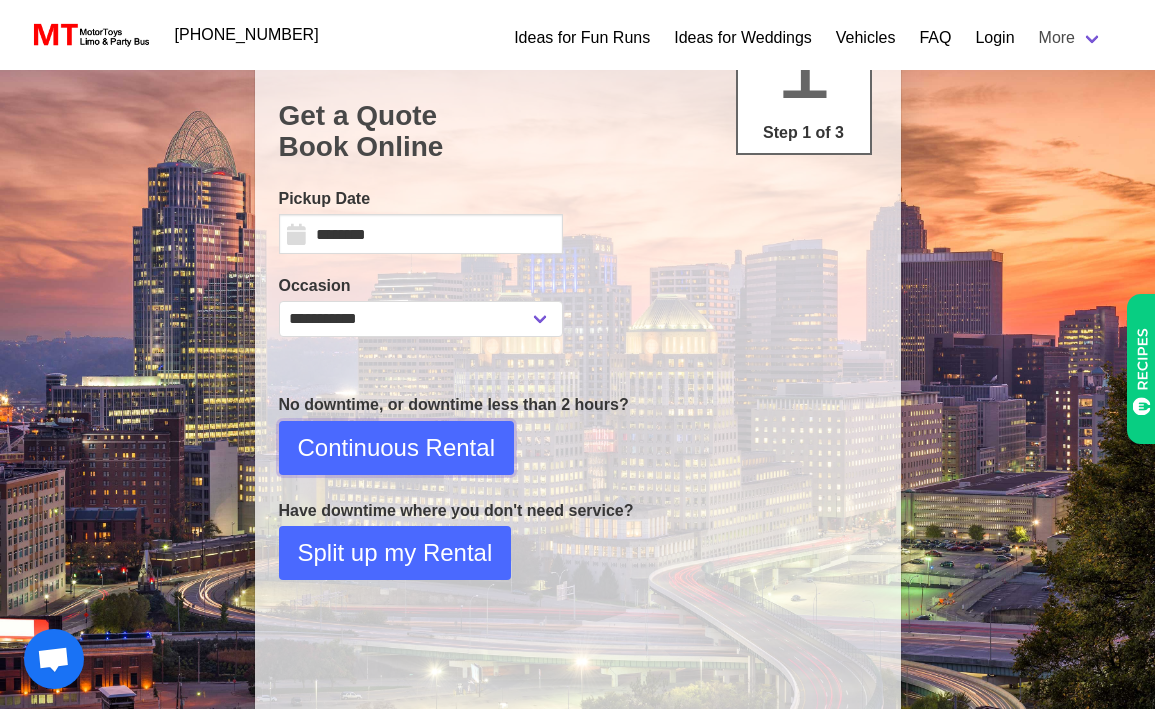 click on "Continuous Rental" at bounding box center (396, 448) 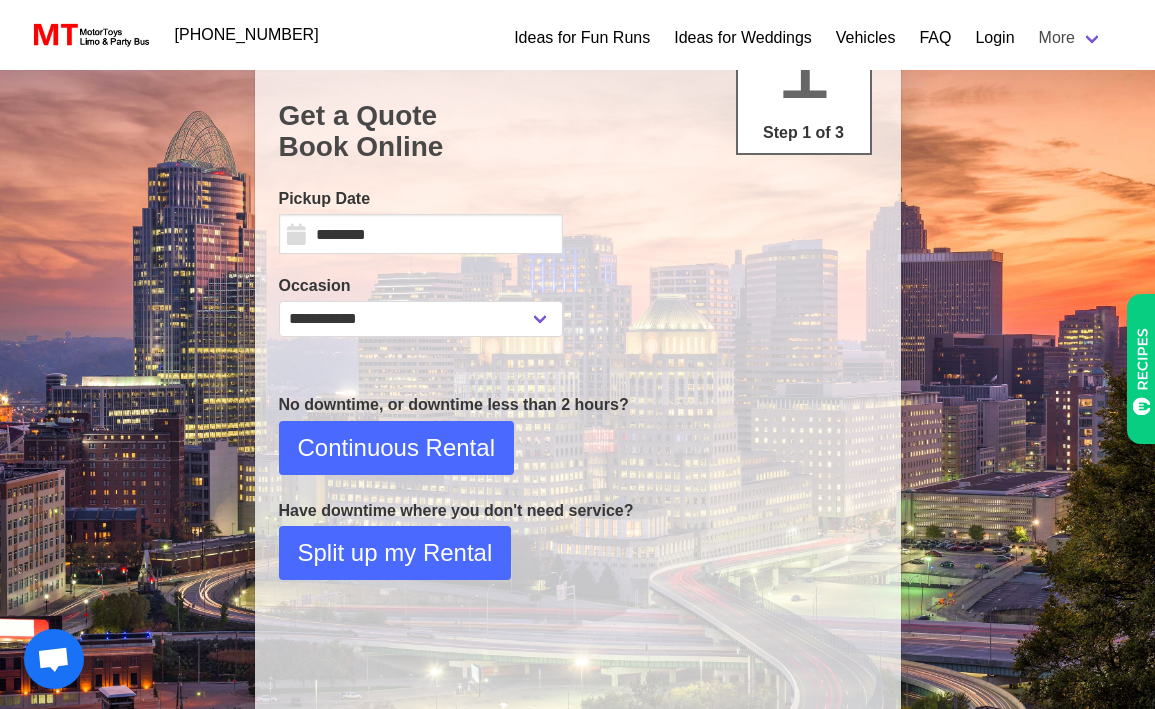 select on "*" 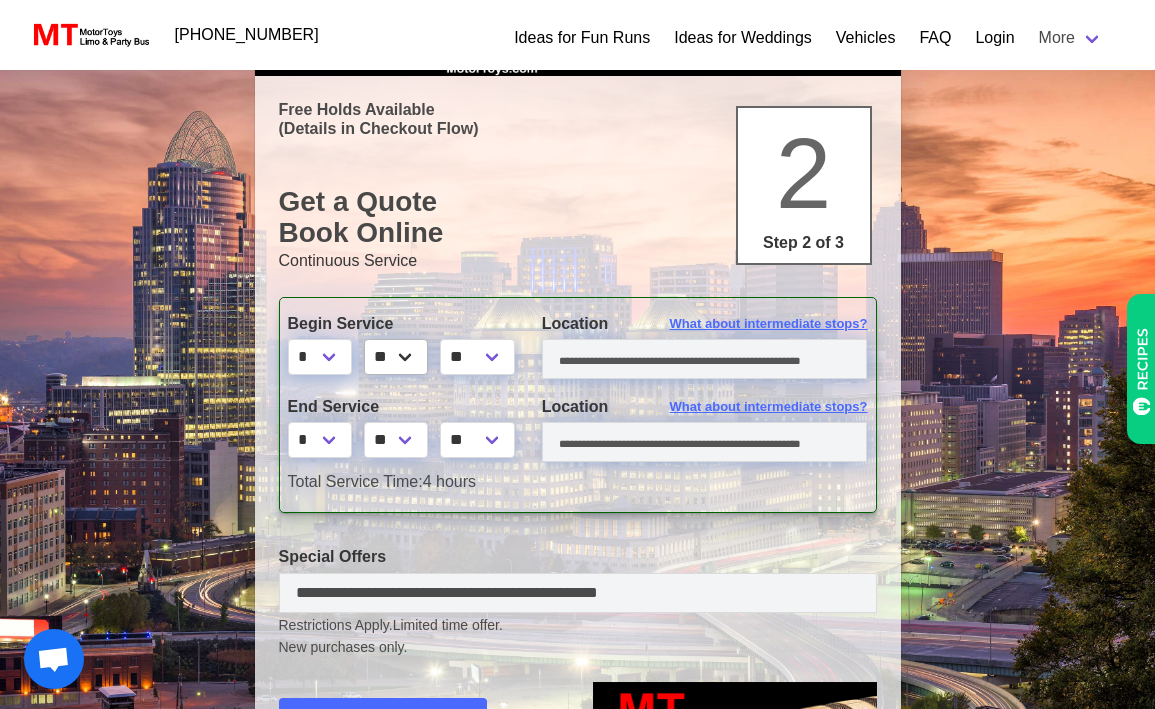 scroll, scrollTop: 86, scrollLeft: 0, axis: vertical 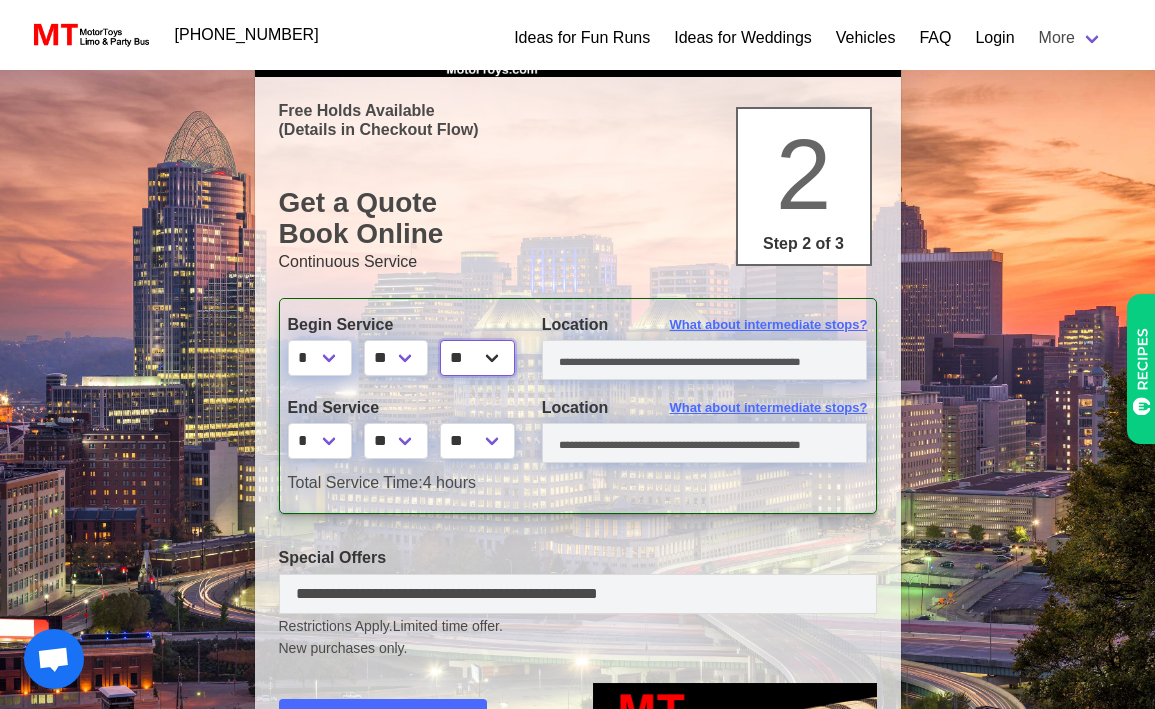 click on "**   **" at bounding box center [478, 358] 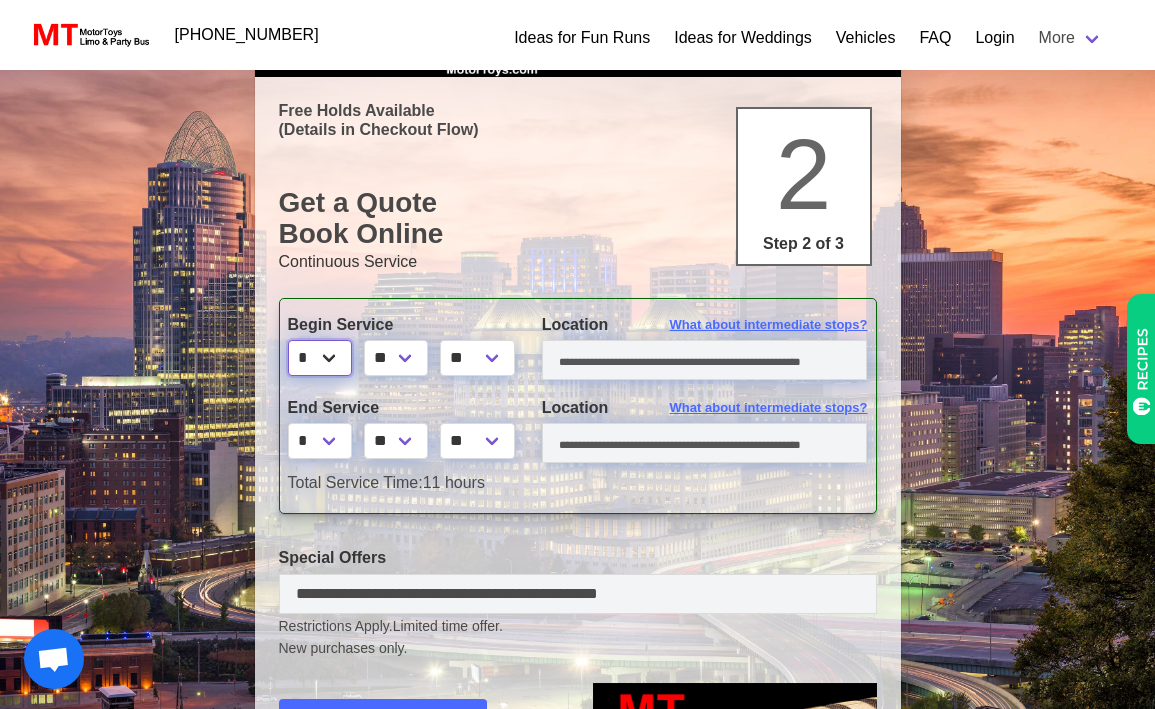 click on "* * * * * * * * * ** ** **" at bounding box center [320, 358] 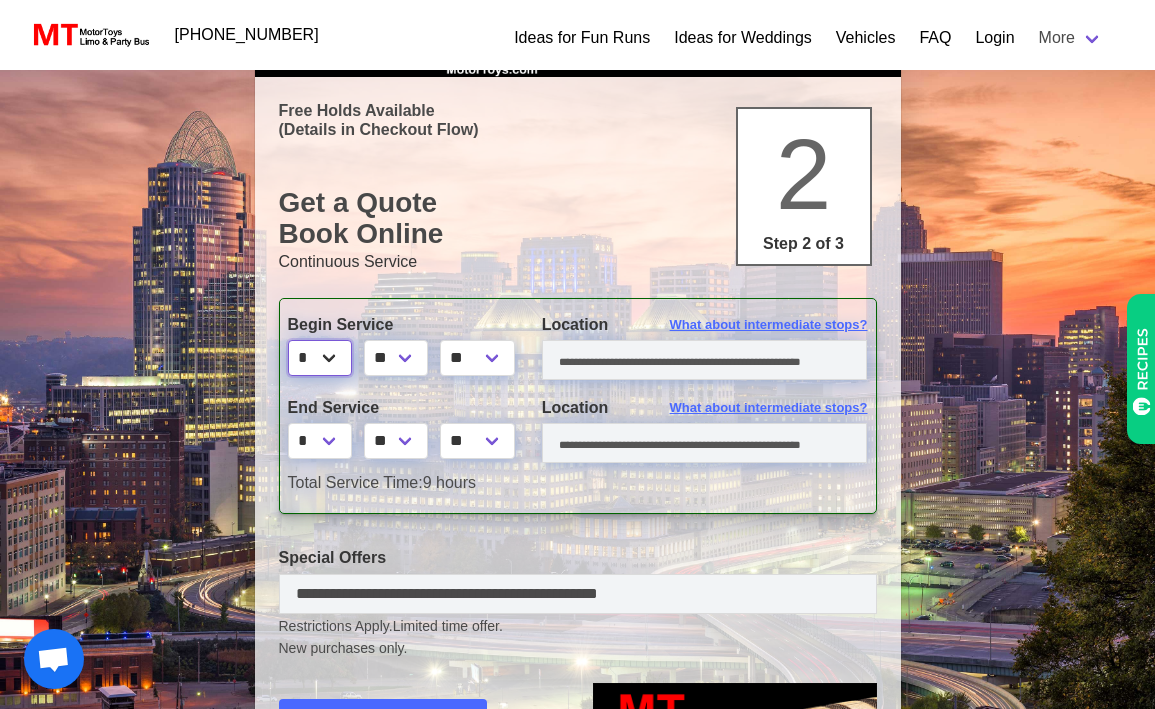 click on "* * * * * * * * * ** ** **" at bounding box center [320, 358] 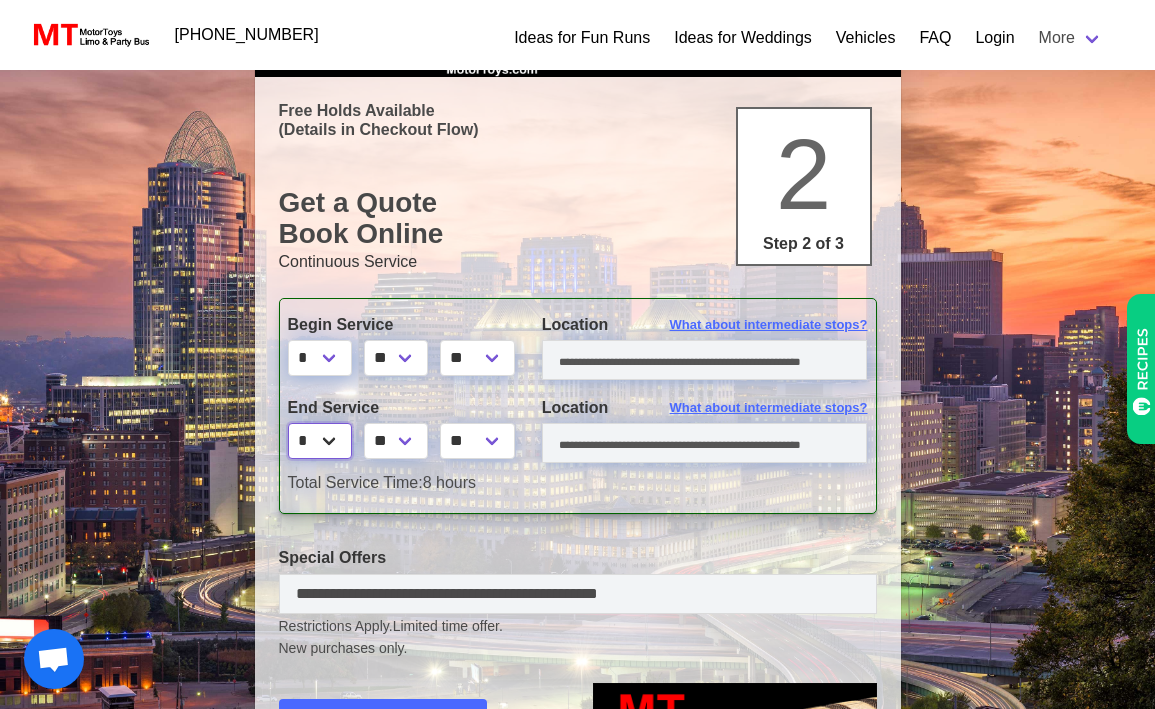 click on "* * * * * * * * * ** ** **" at bounding box center (320, 441) 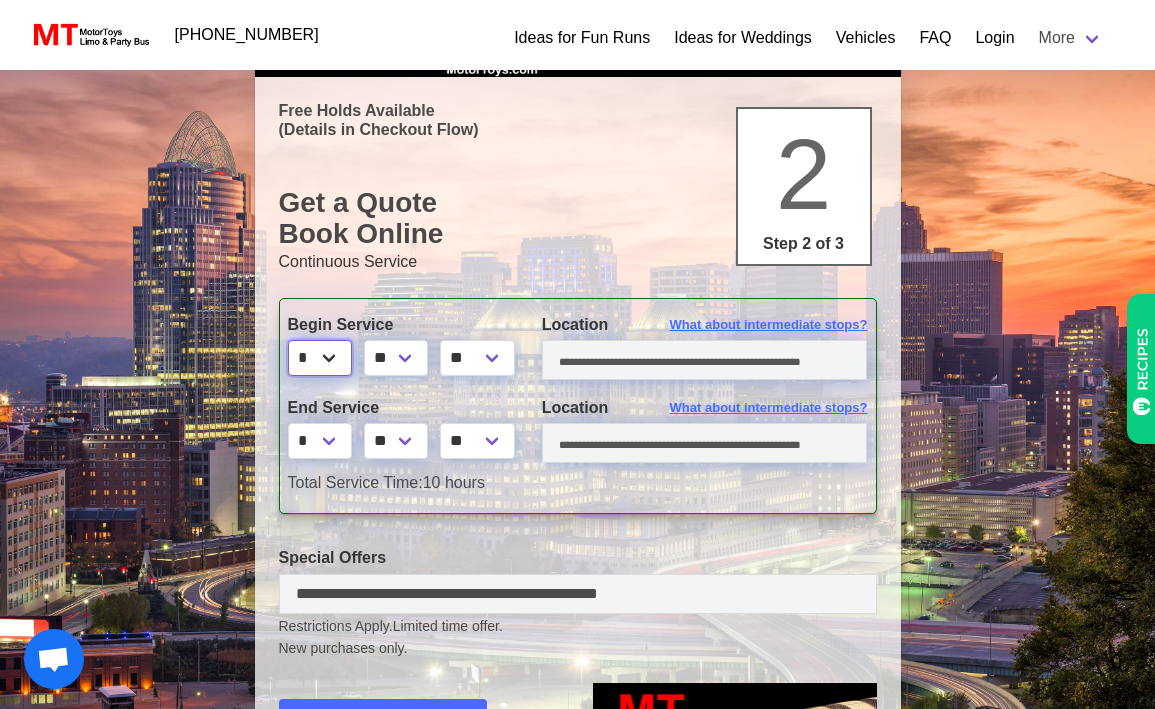 click on "* * * * * * * * * ** ** **" at bounding box center [320, 358] 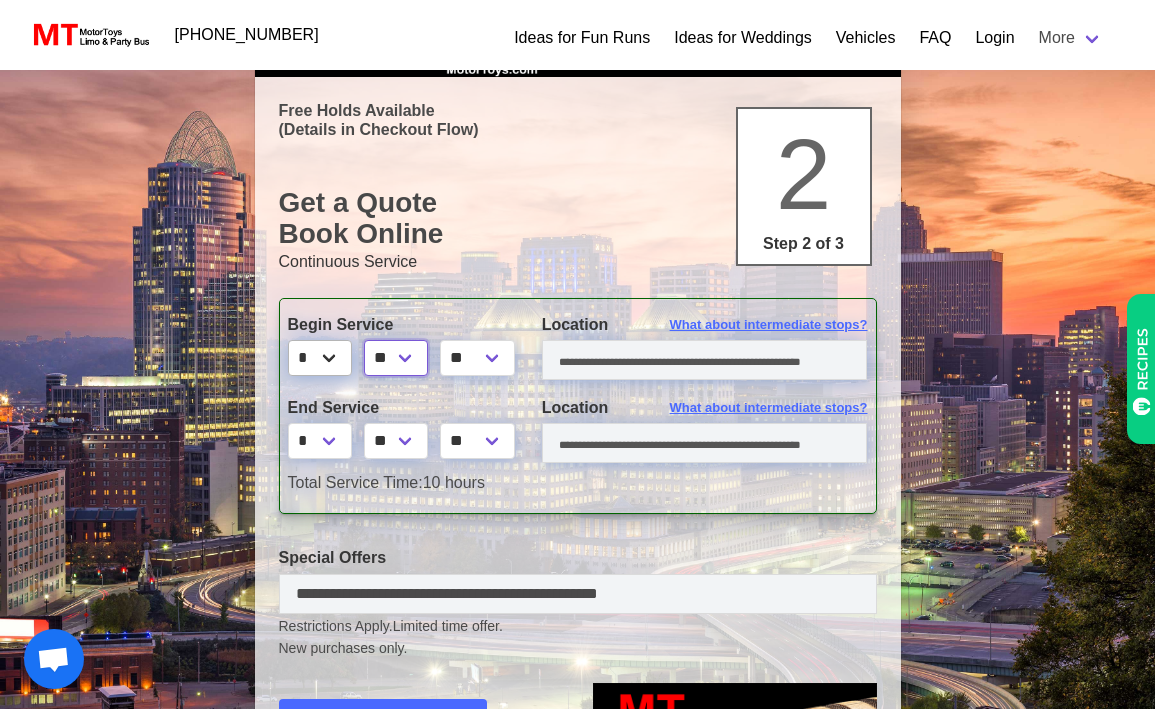 click on "** ** ** **" at bounding box center [396, 358] 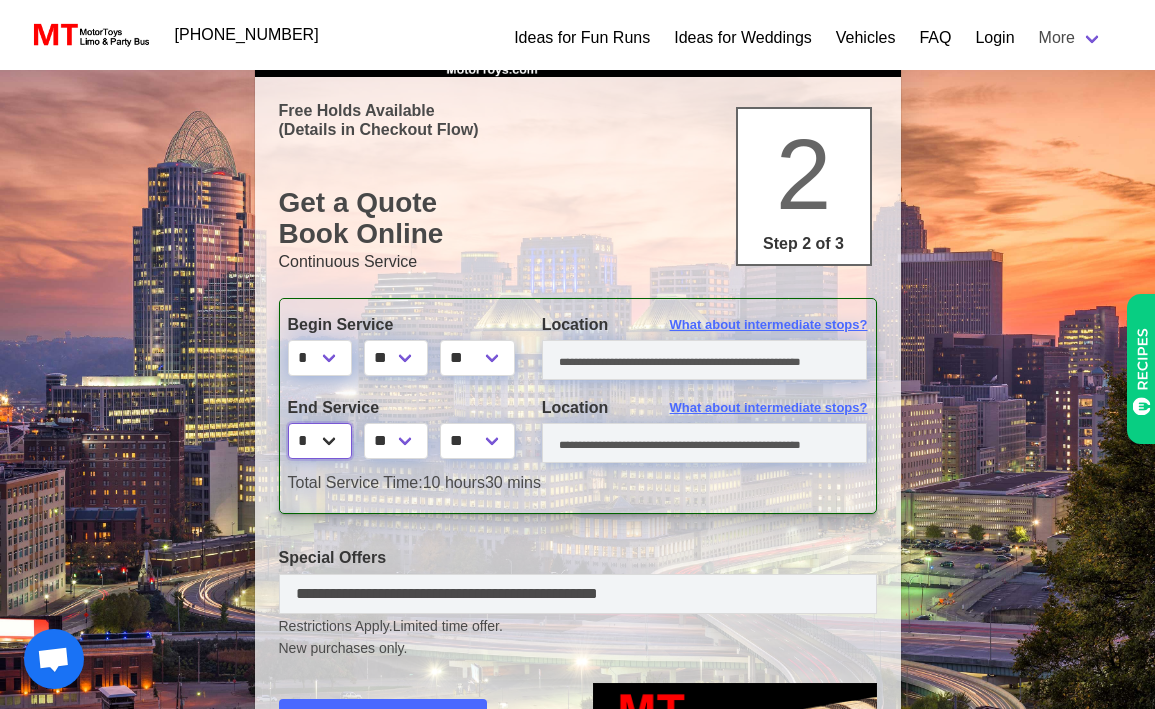 click on "* * * * * * * * * ** ** **" at bounding box center (320, 441) 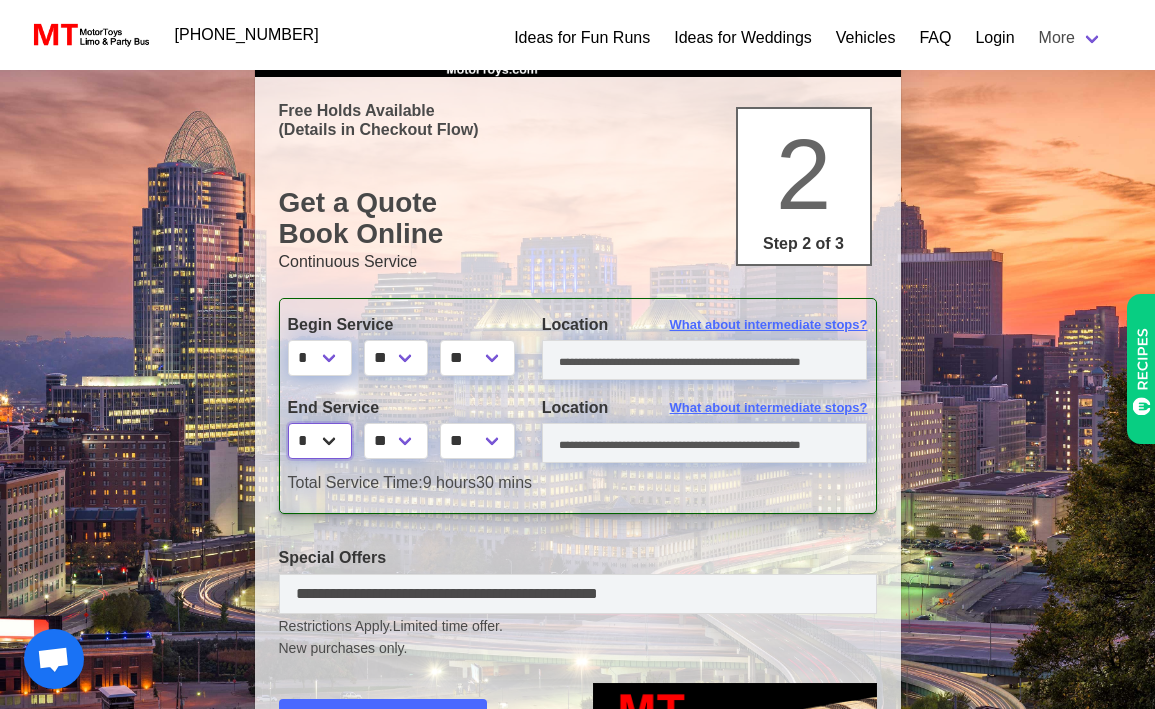 click on "* * * * * * * * * ** ** **" at bounding box center [320, 441] 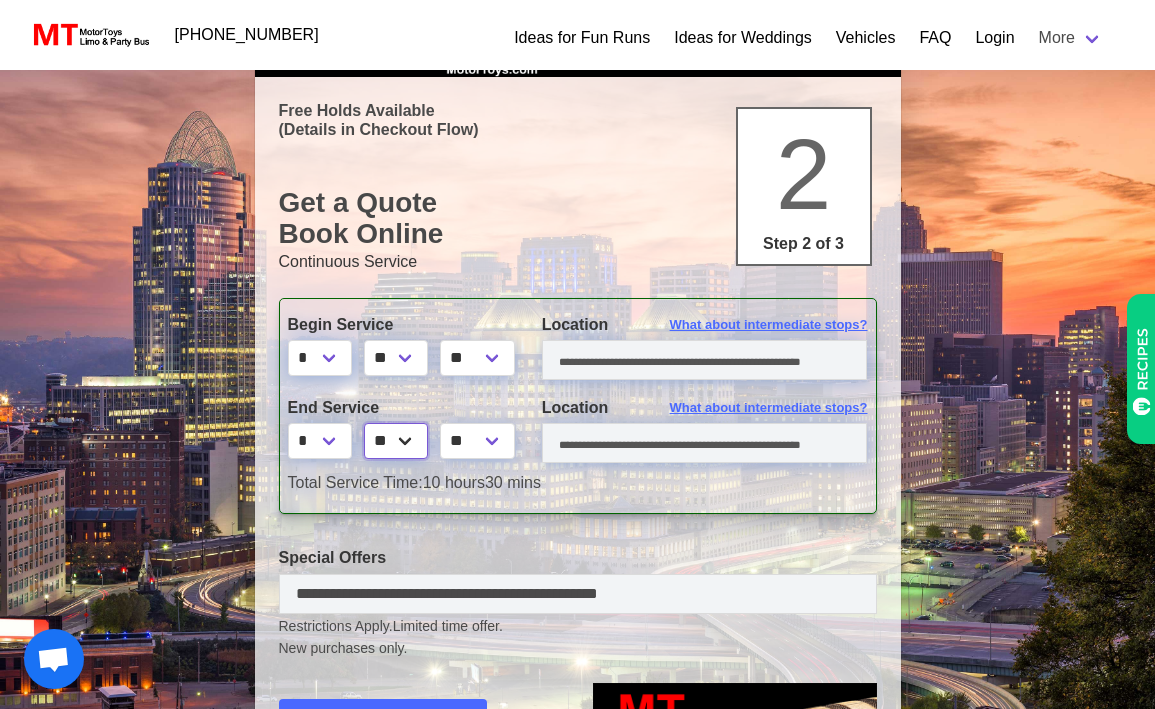 click on "** ** ** **" at bounding box center [396, 441] 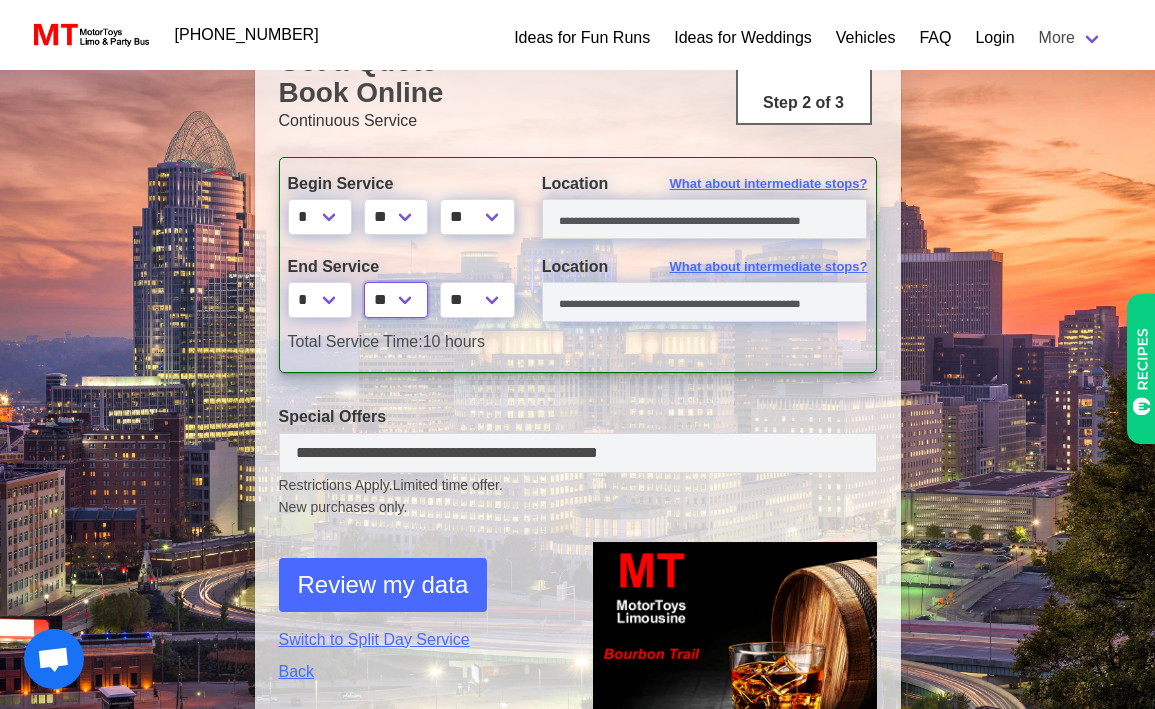 scroll, scrollTop: 232, scrollLeft: 0, axis: vertical 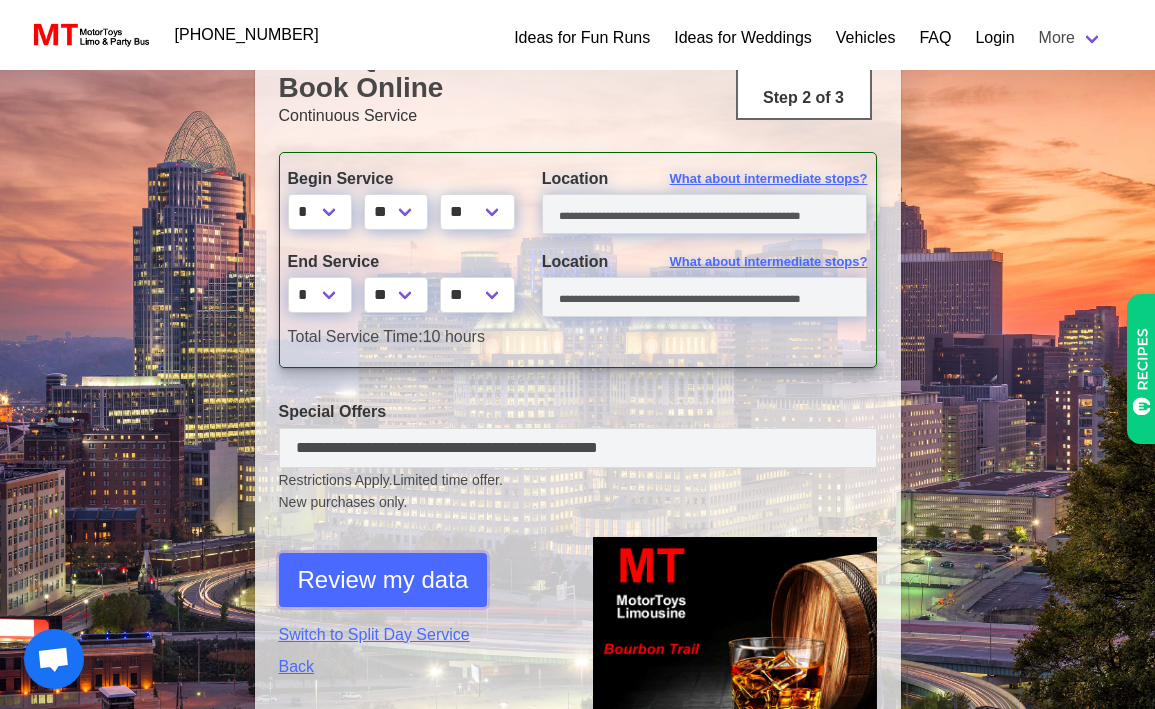 click on "Review my data" at bounding box center (383, 580) 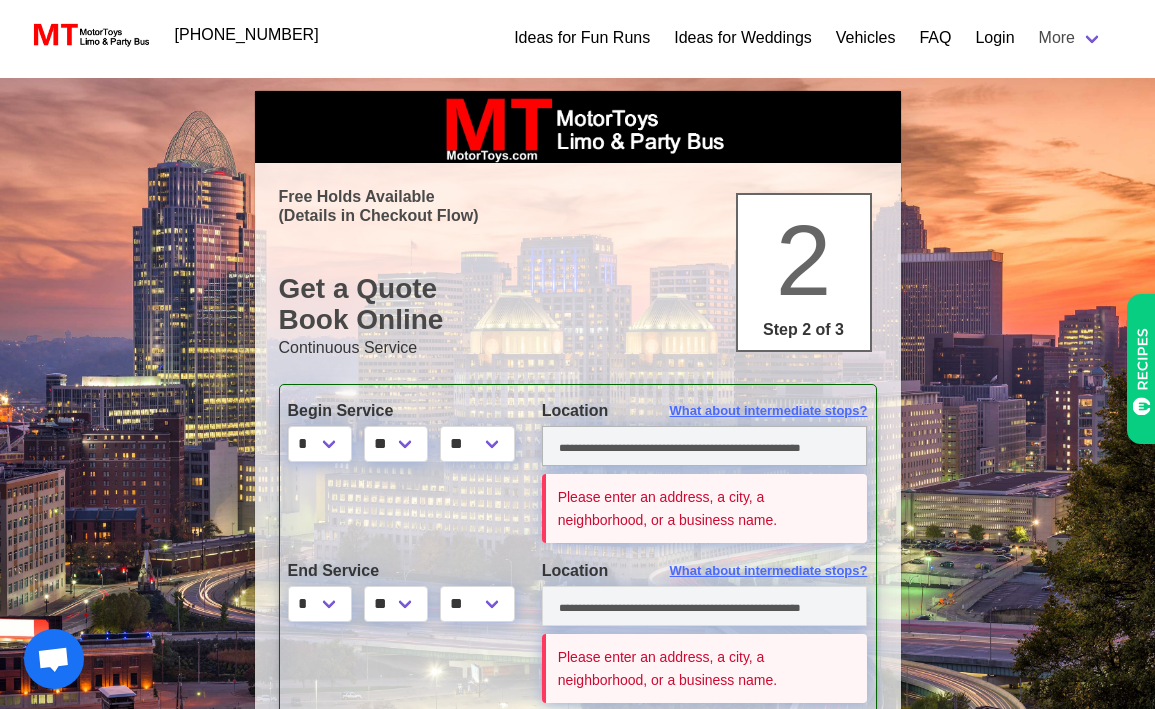 scroll, scrollTop: 0, scrollLeft: 0, axis: both 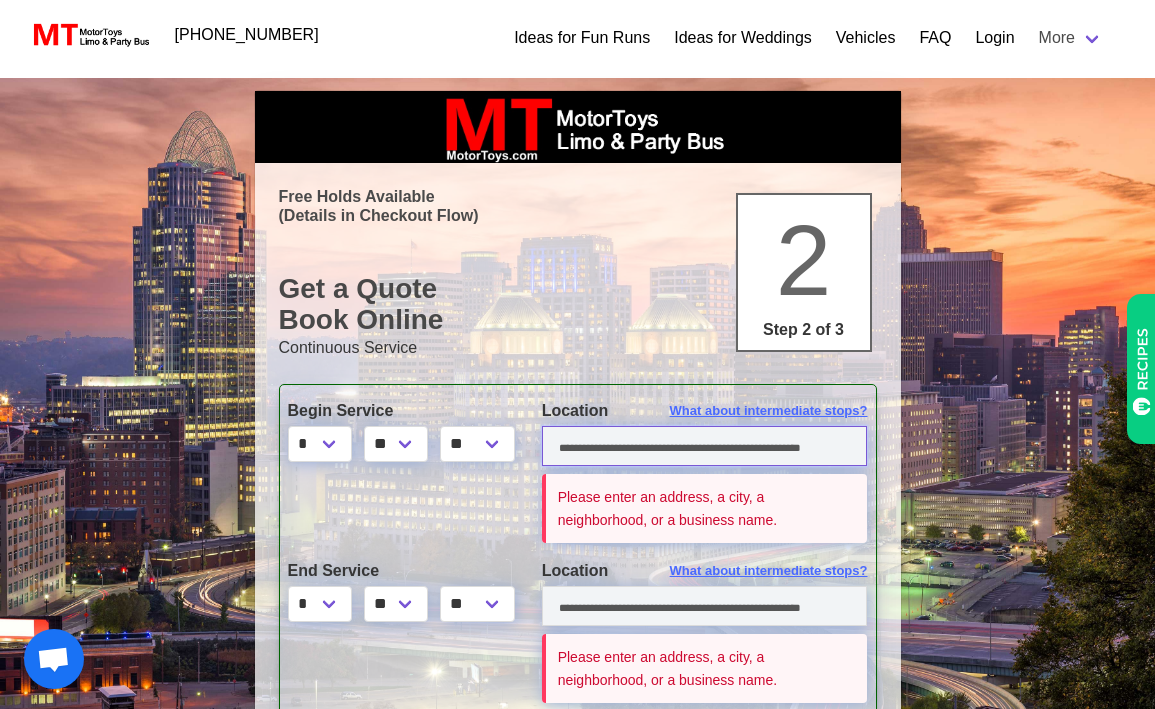 click at bounding box center (705, 446) 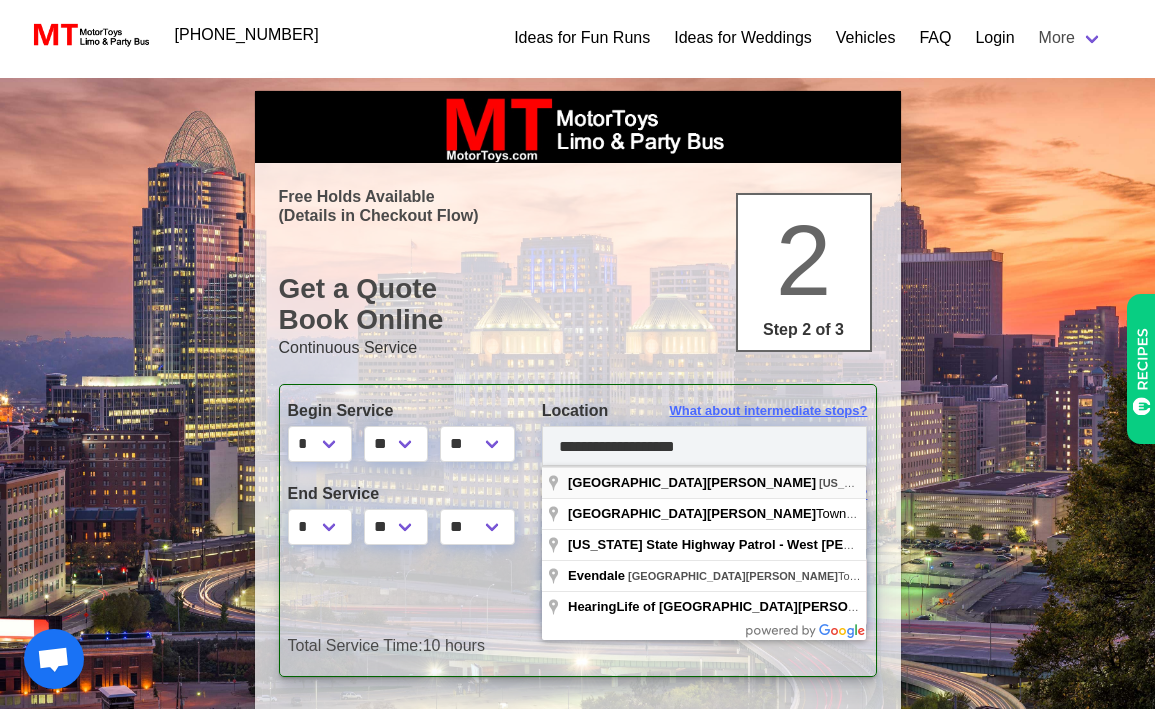 type on "**********" 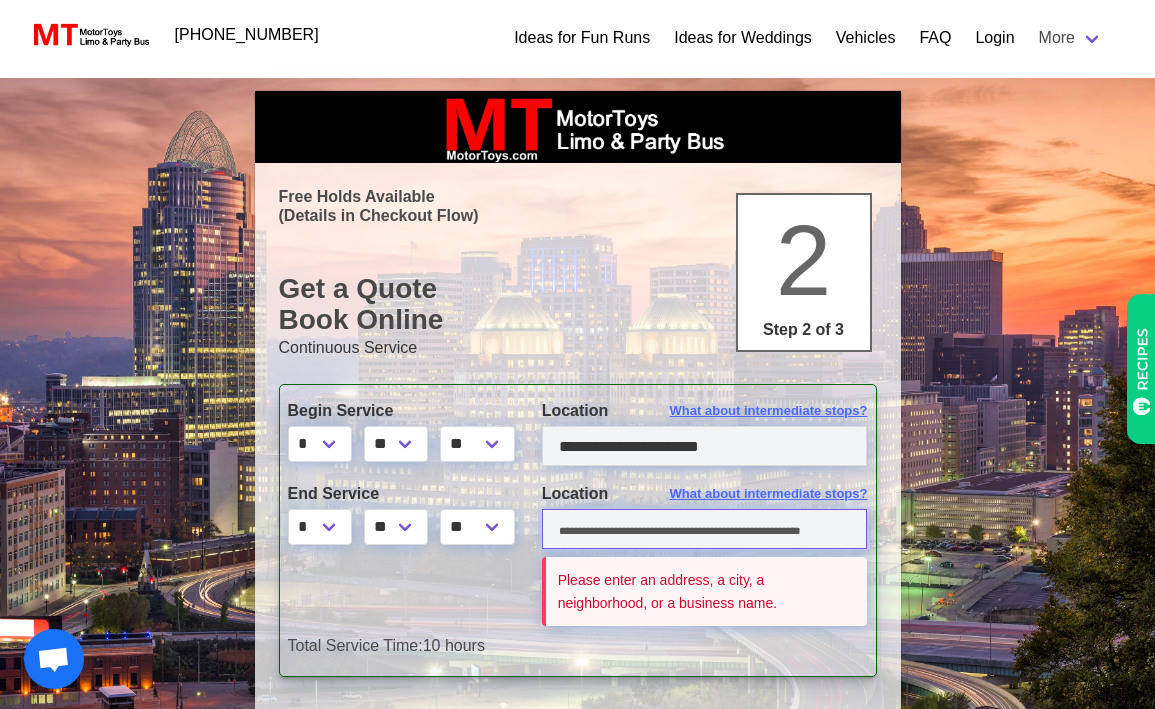 click at bounding box center (705, 529) 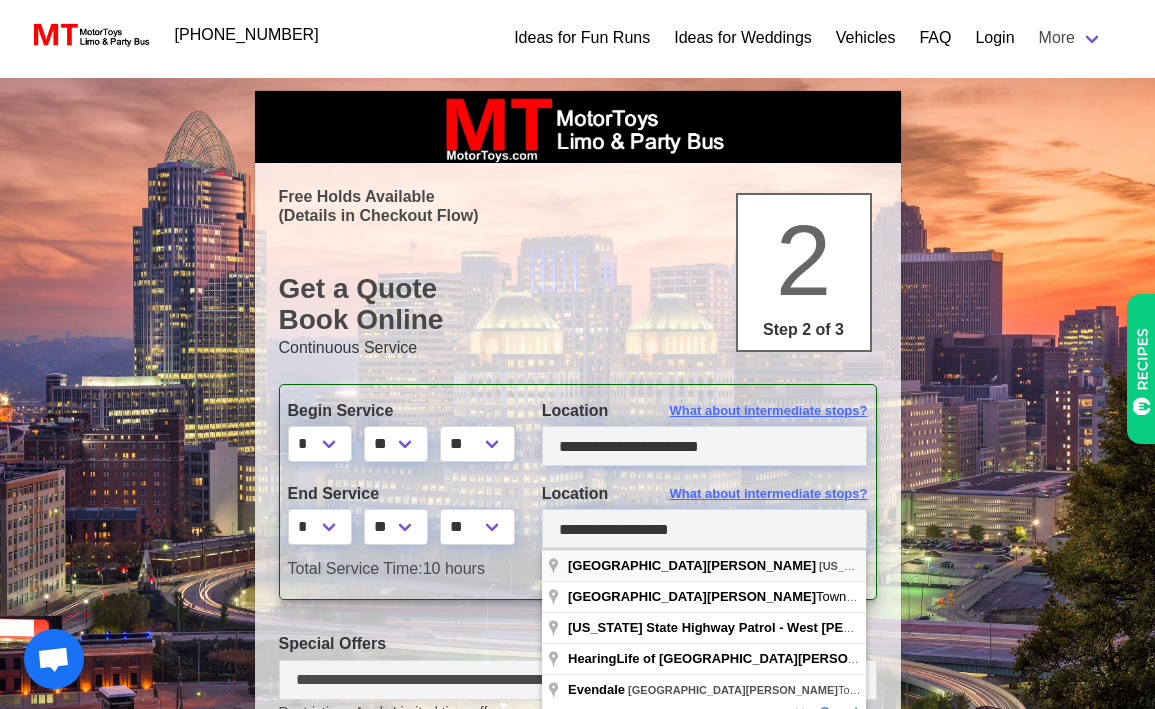 type on "**********" 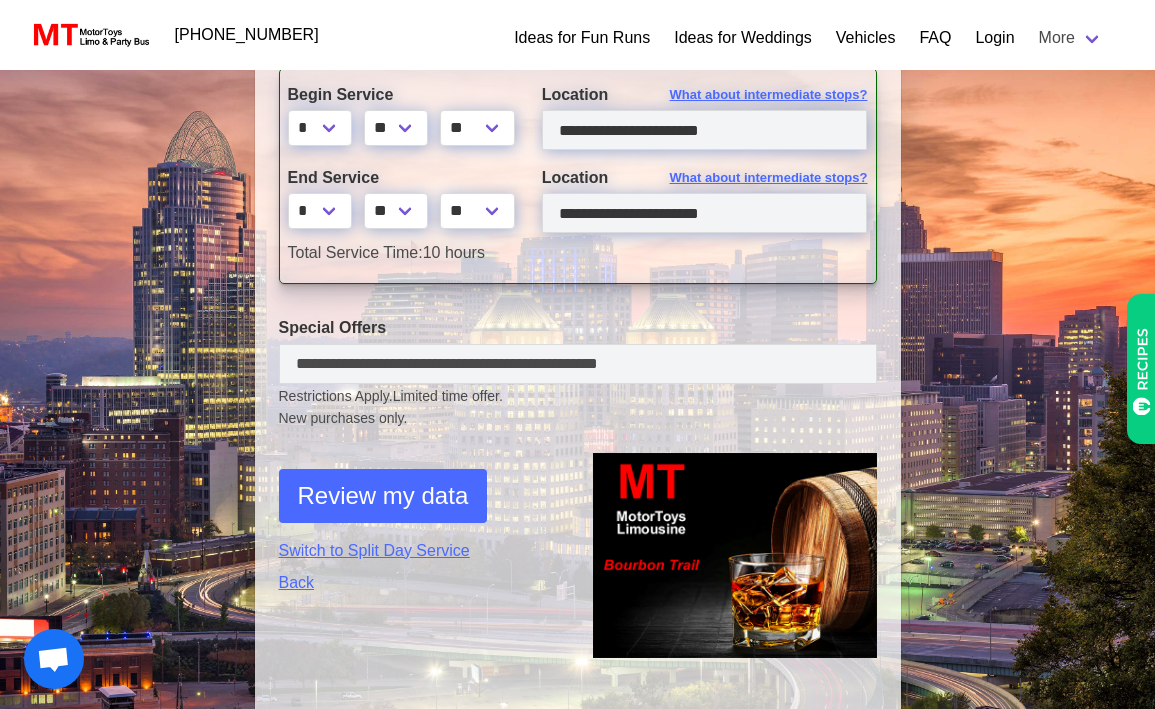 scroll, scrollTop: 328, scrollLeft: 0, axis: vertical 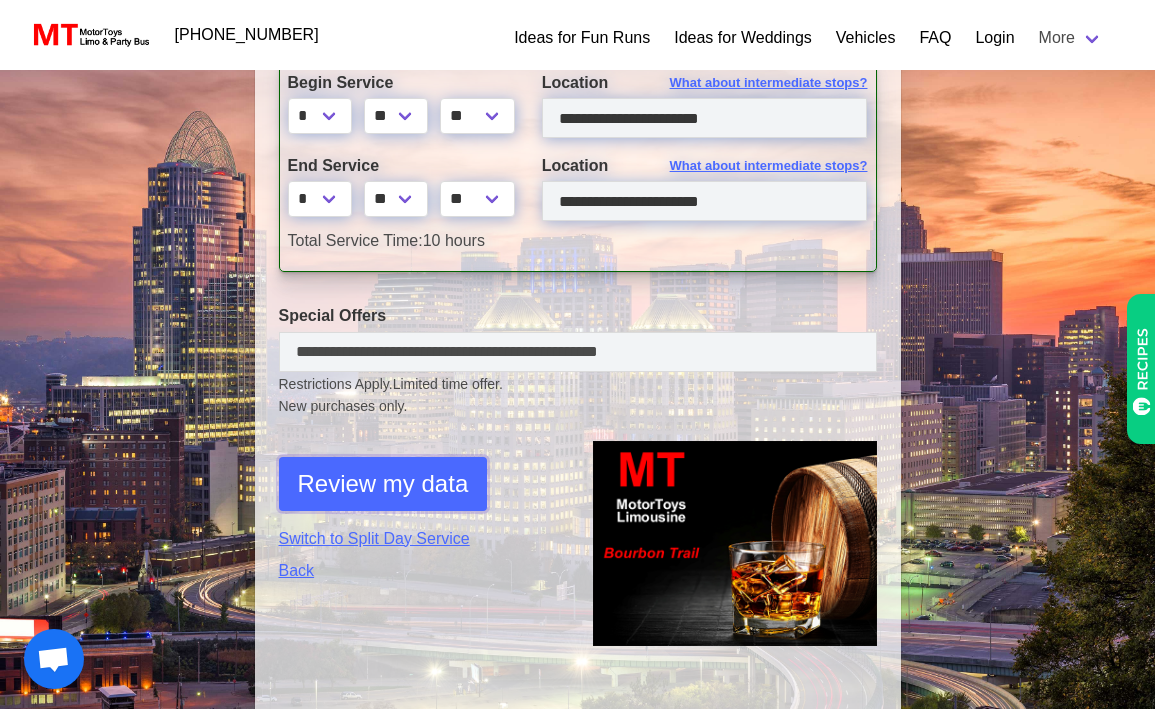 click on "Review my data" at bounding box center [383, 484] 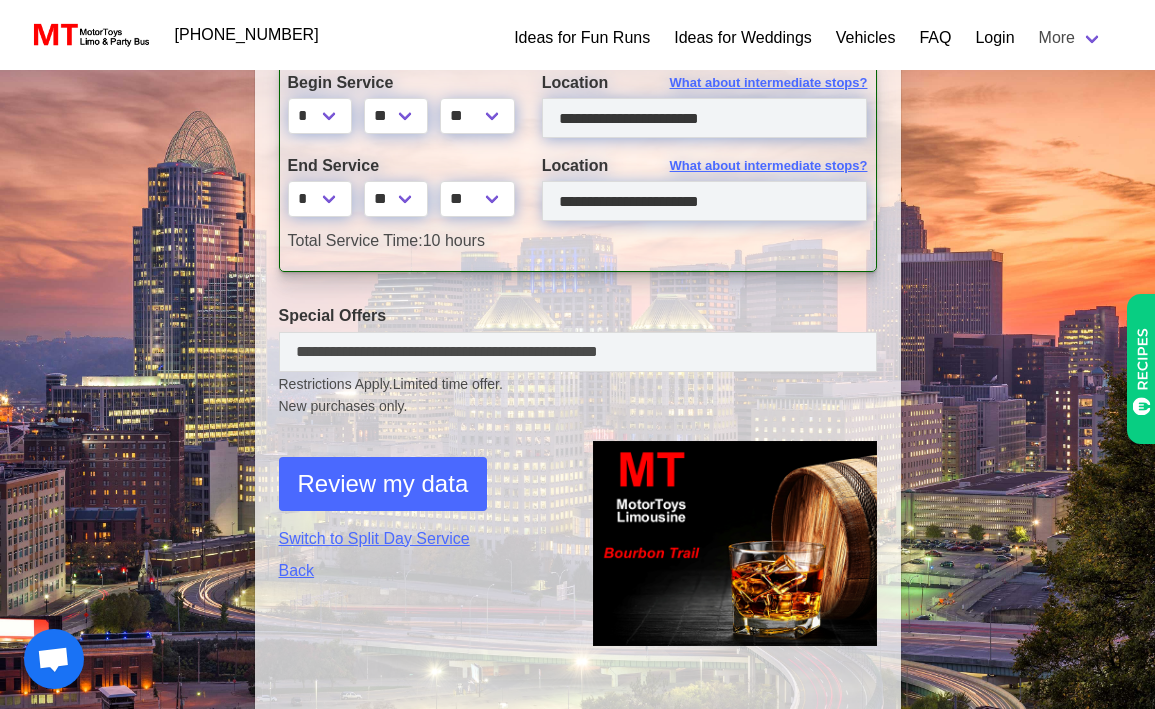 select on "*" 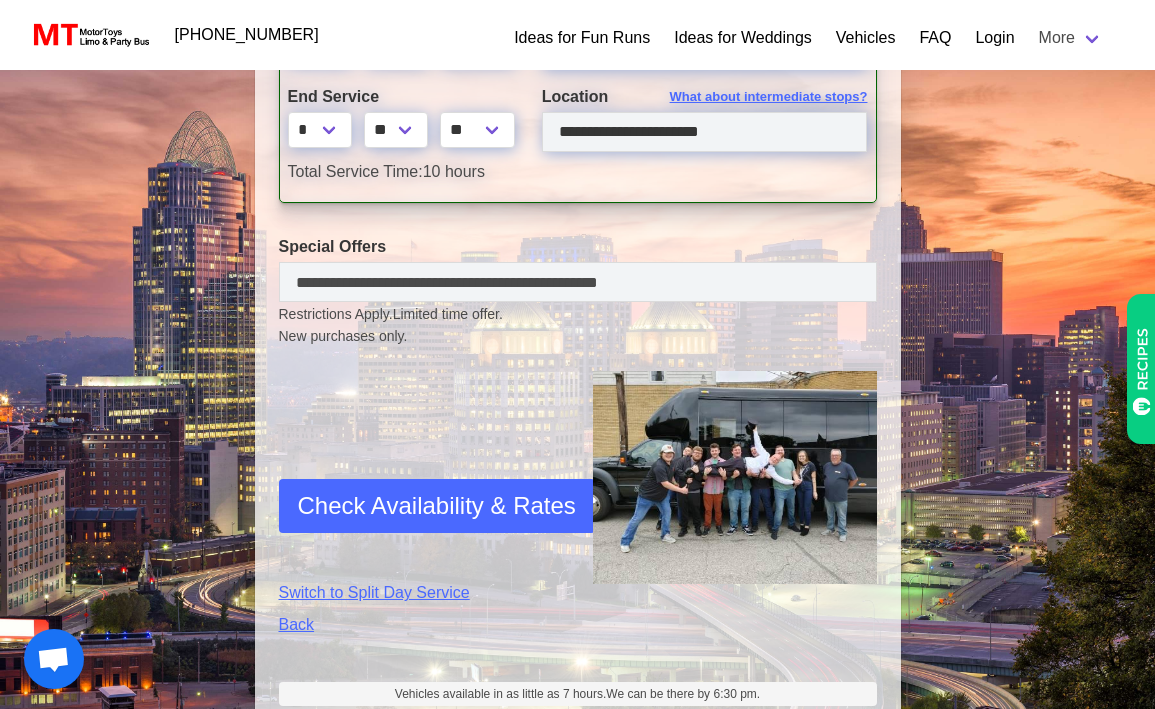 scroll, scrollTop: 604, scrollLeft: 0, axis: vertical 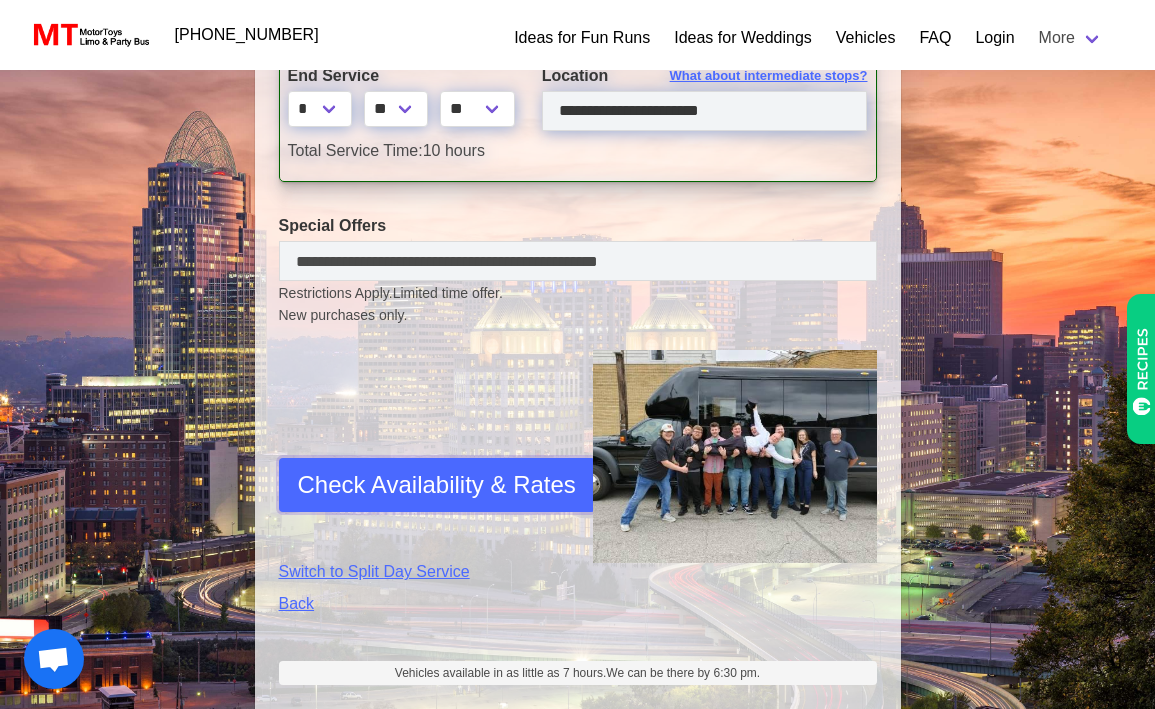 click on "Check Availability & Rates" at bounding box center (437, 485) 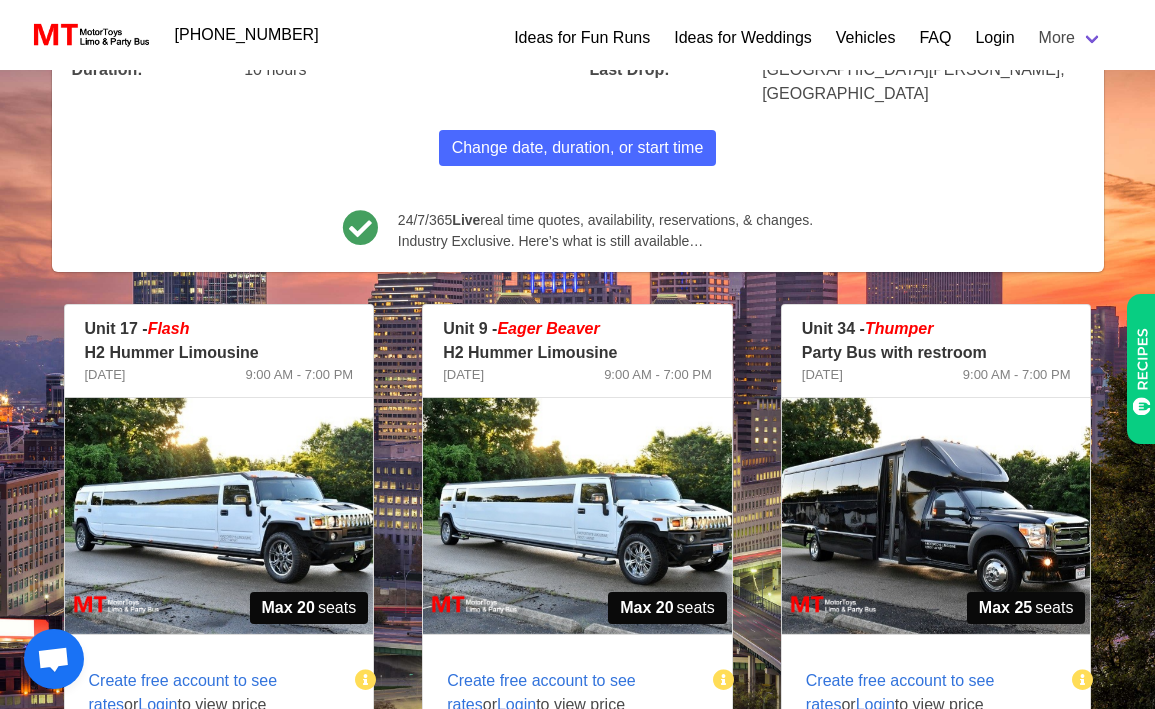 scroll, scrollTop: 159, scrollLeft: 0, axis: vertical 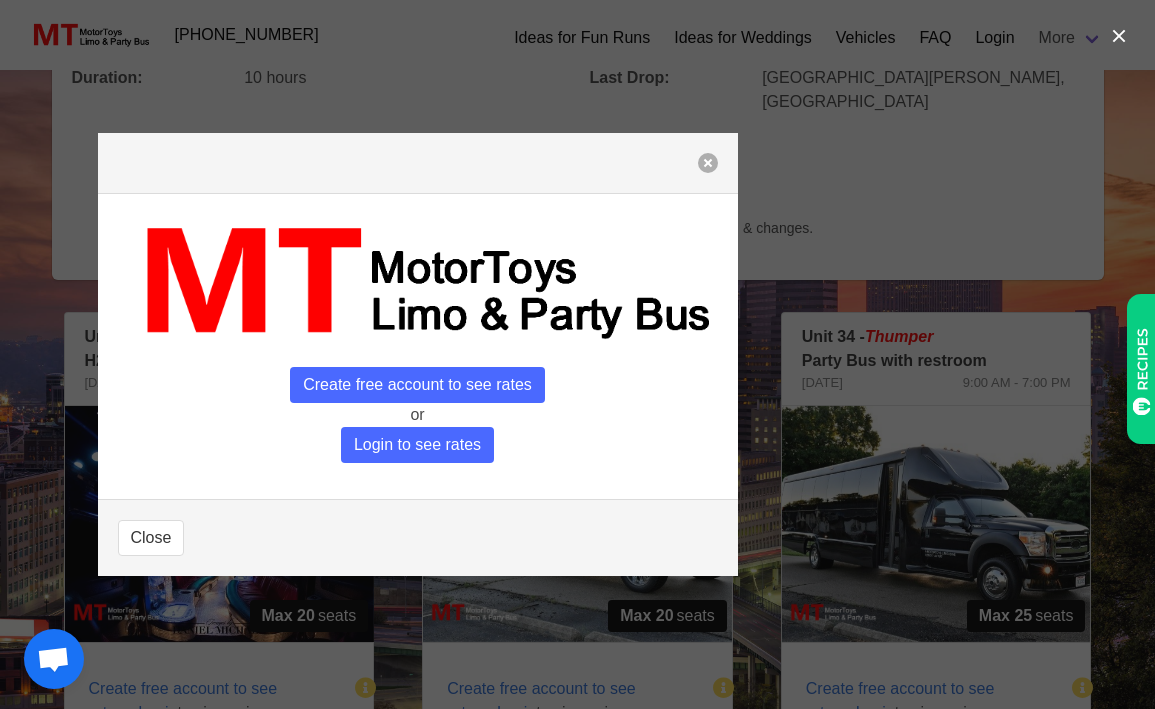 click at bounding box center (708, 163) 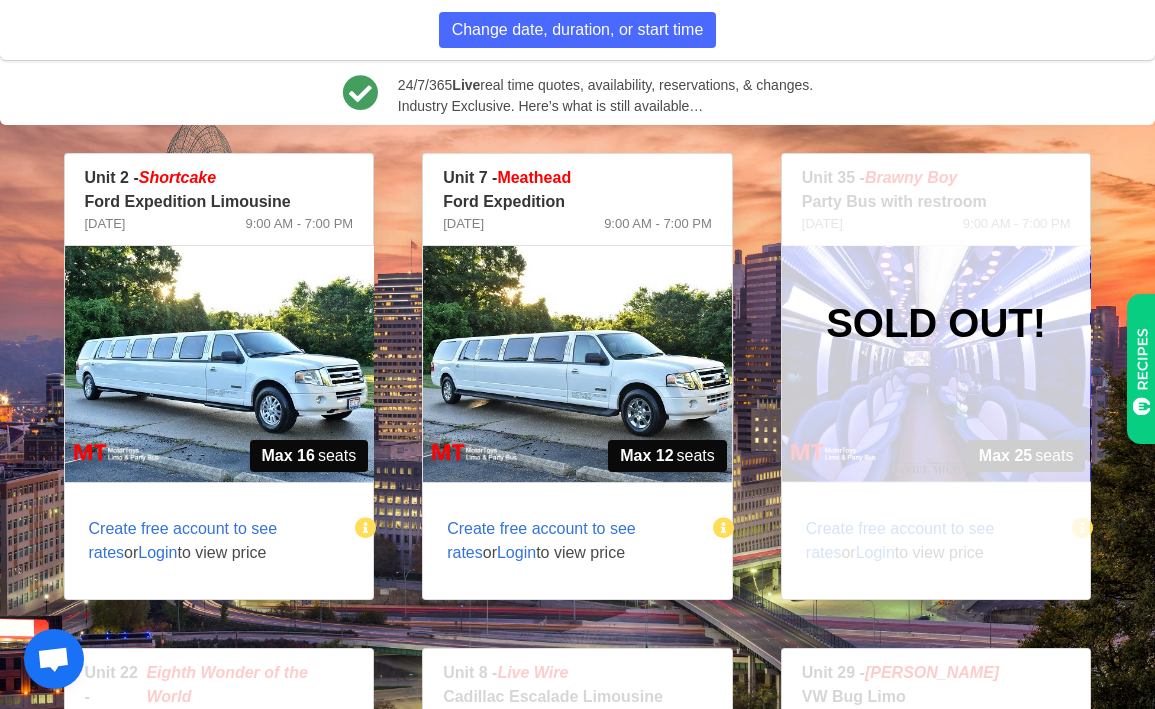 scroll, scrollTop: 1672, scrollLeft: 0, axis: vertical 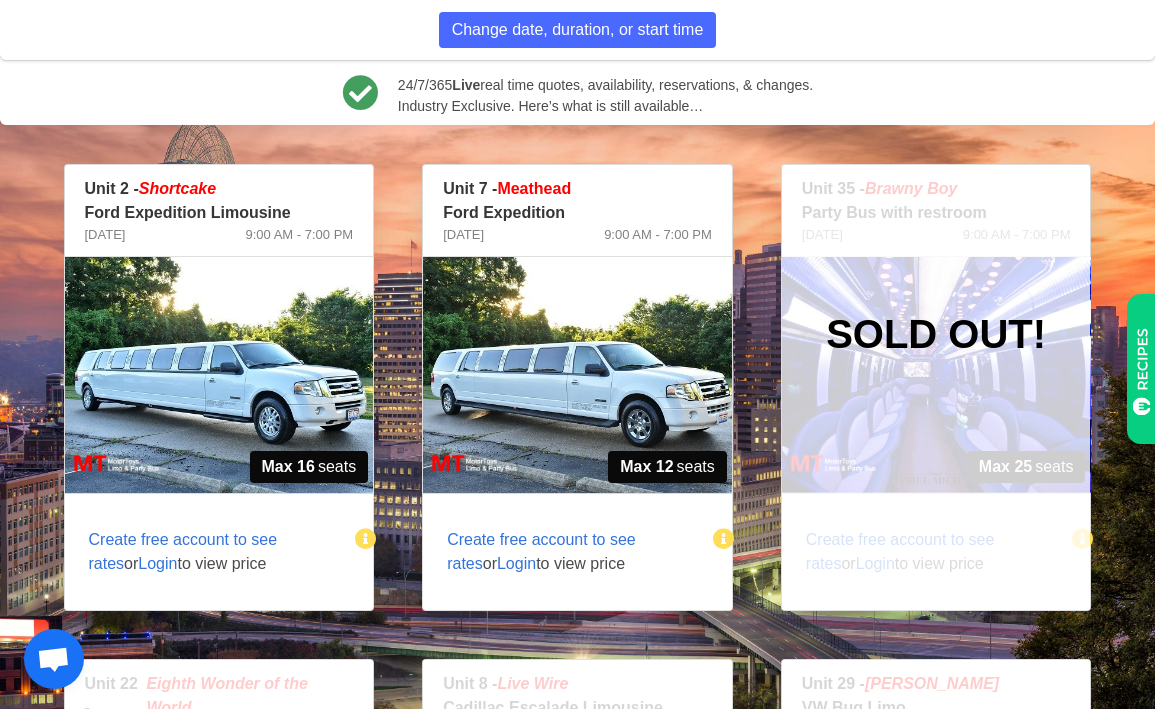 click at bounding box center [577, 375] 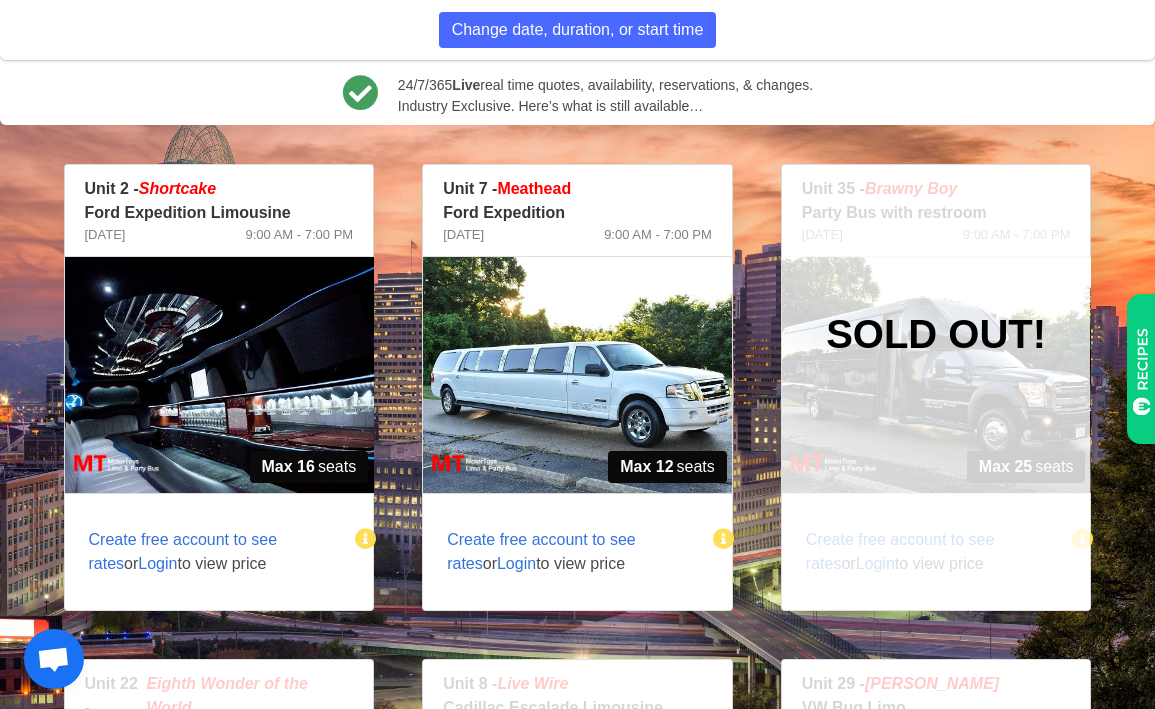 click on "Create free account to see rates" at bounding box center (541, 551) 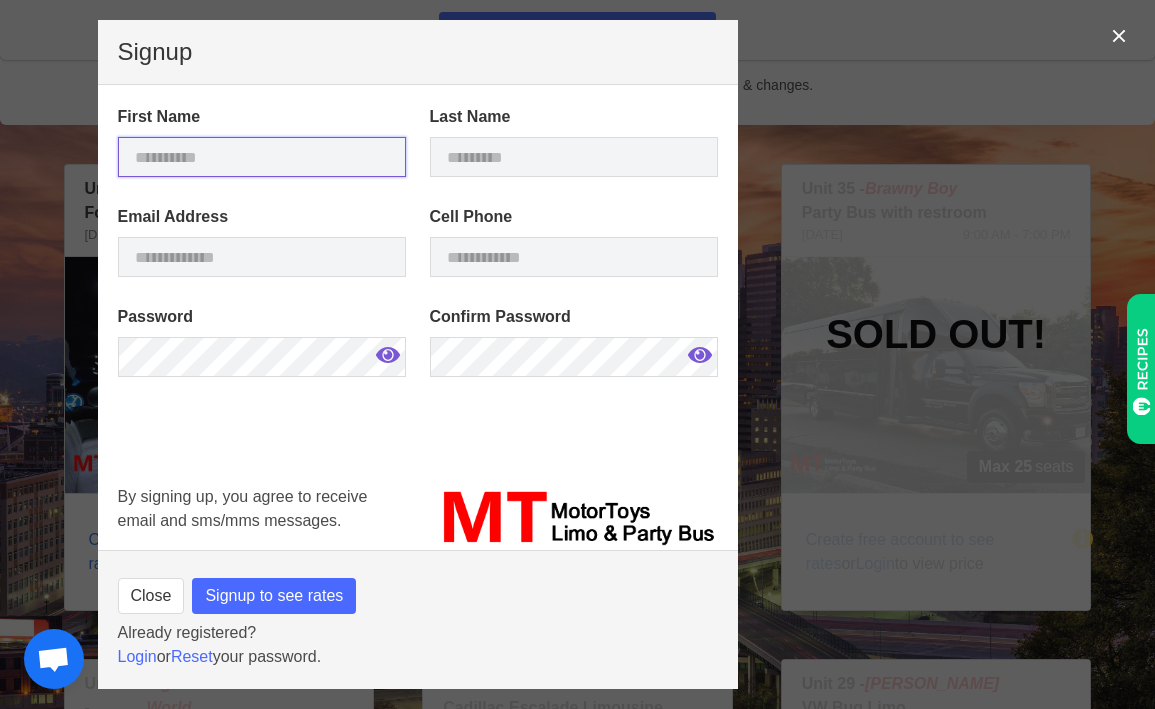 click at bounding box center (262, 157) 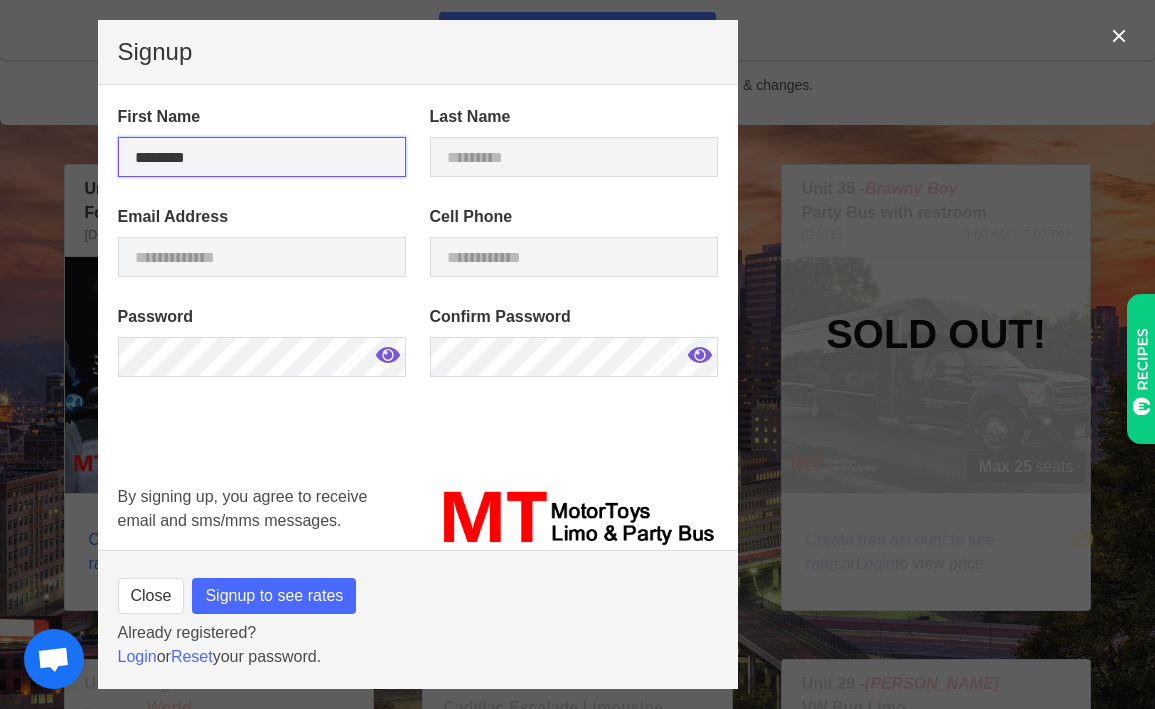 type on "*******" 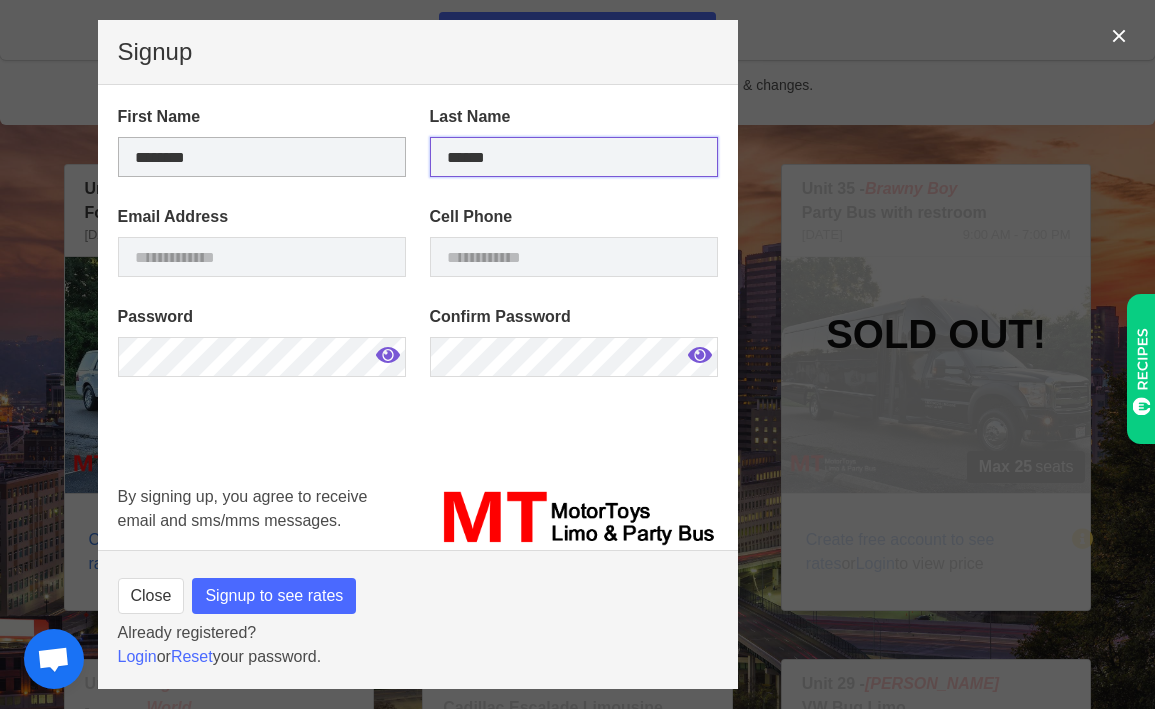 type on "*******" 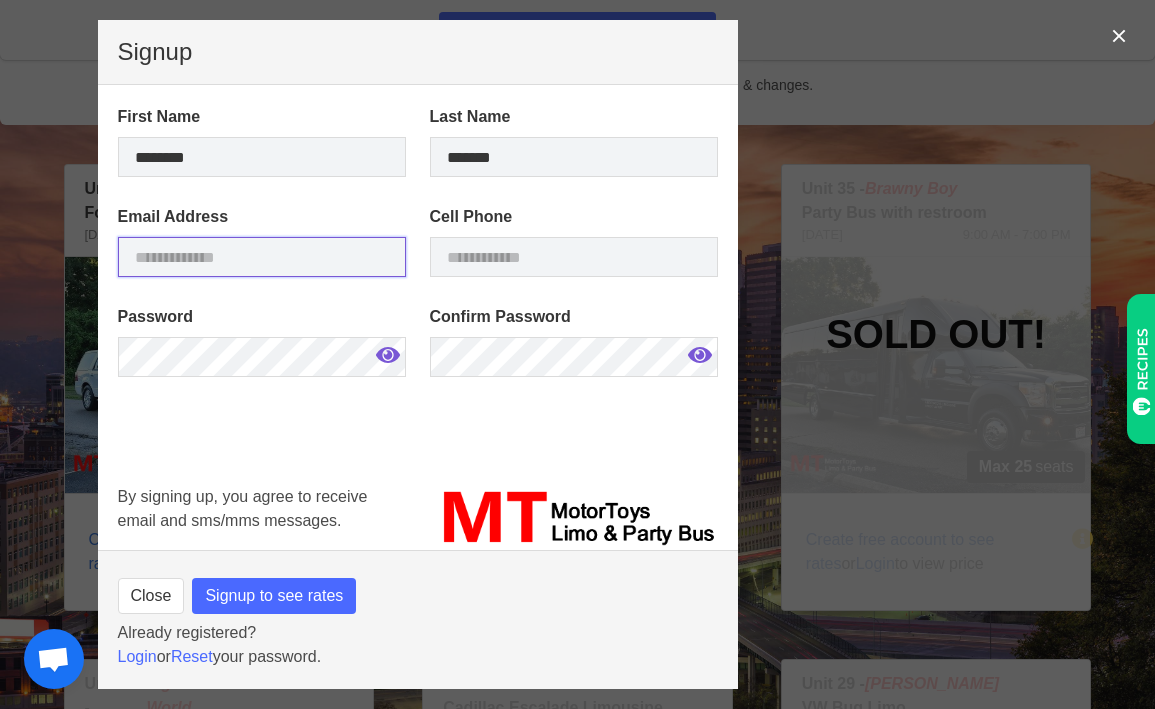 type on "**********" 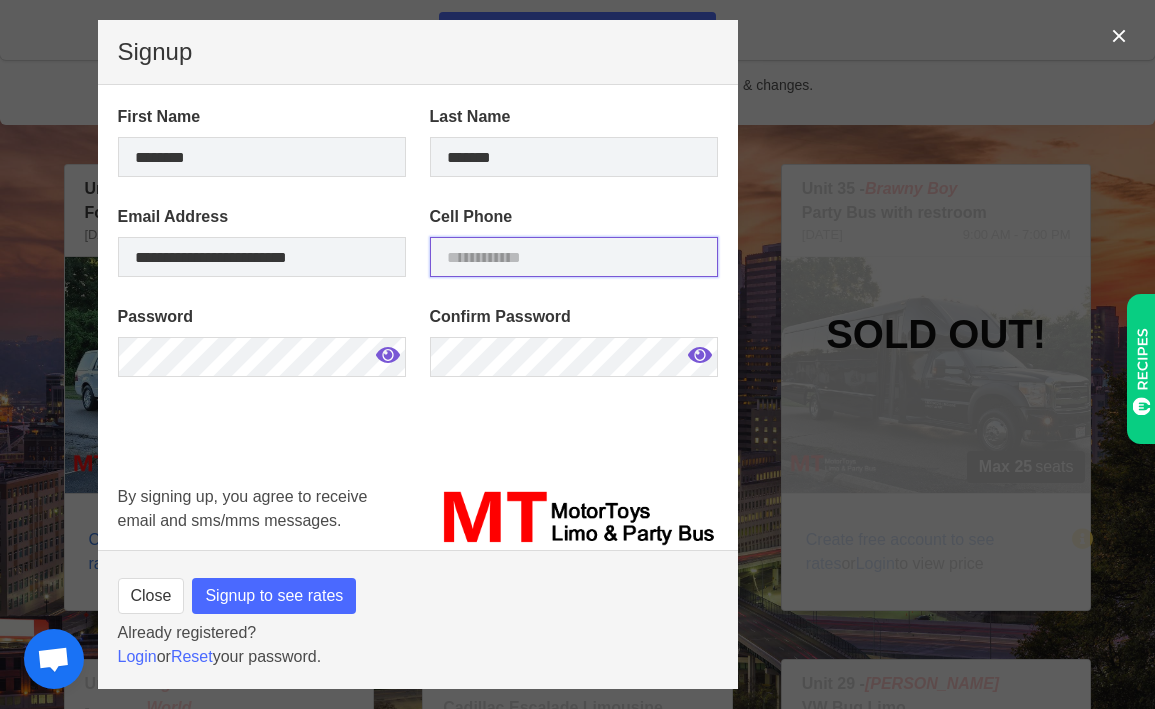type on "**********" 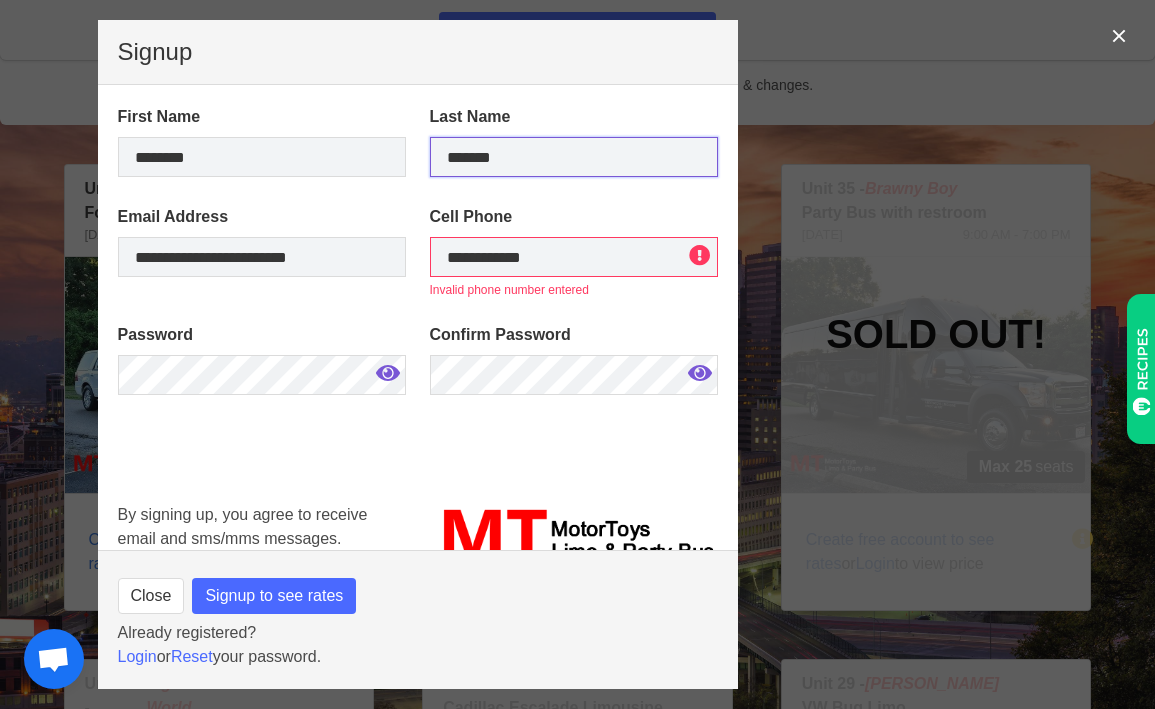 type on "*******" 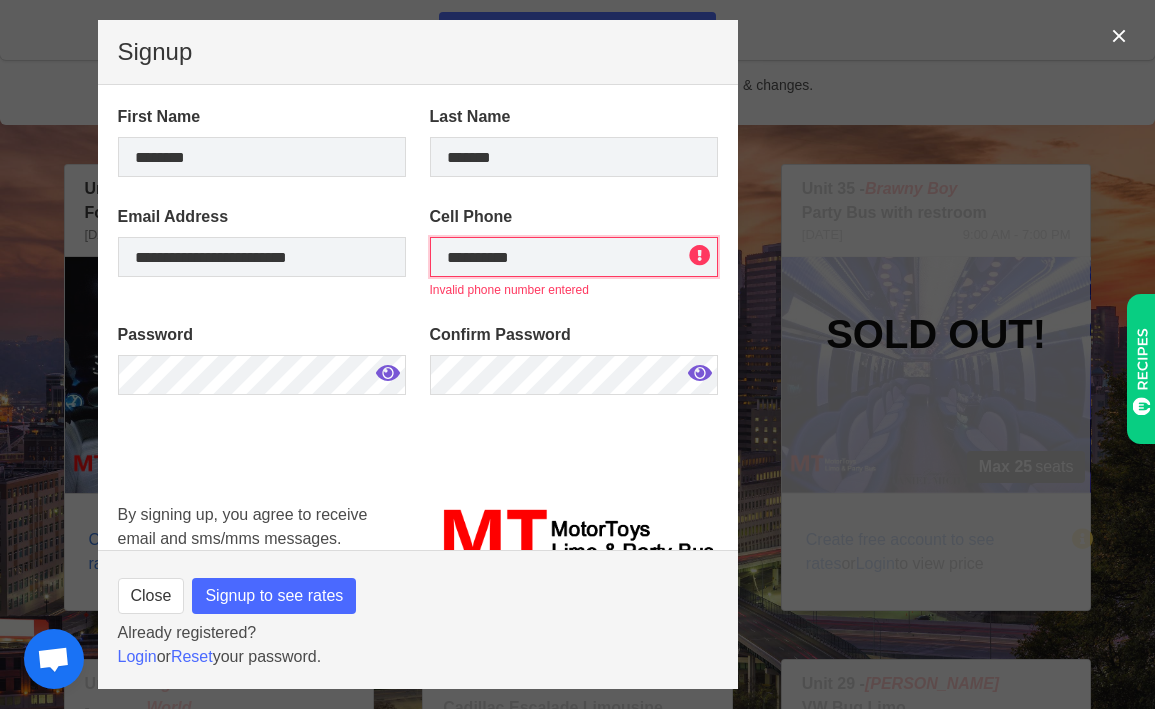 click on "**********" at bounding box center [574, 257] 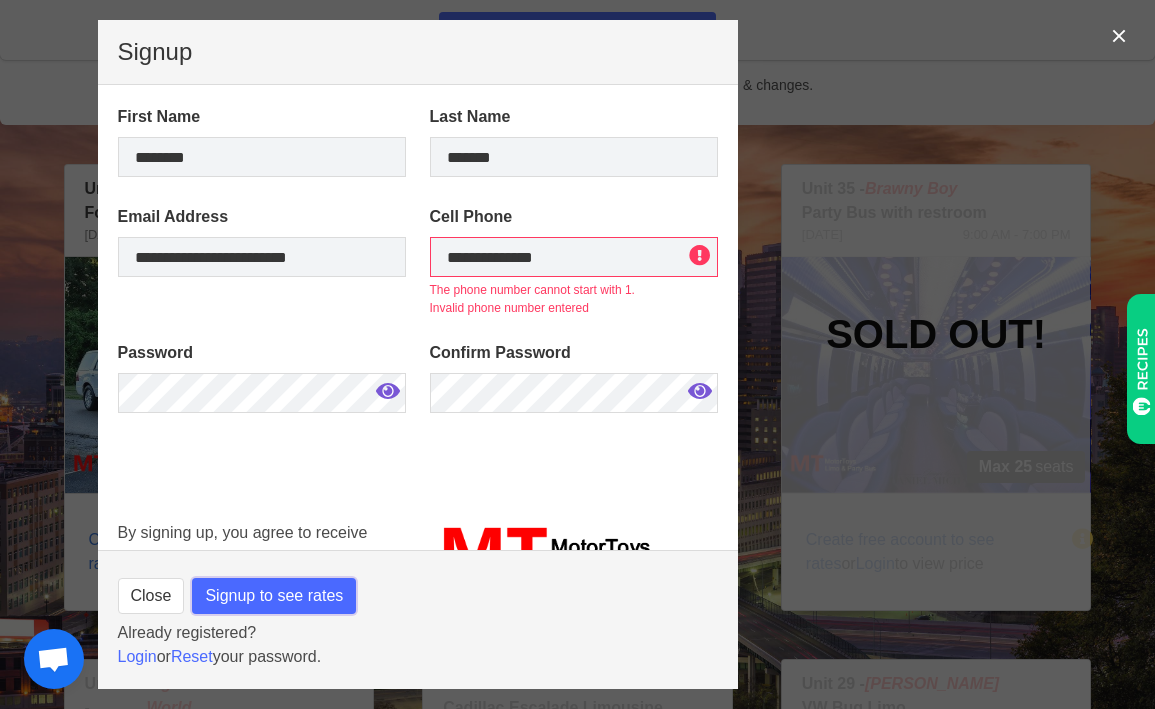 click on "Signup to see rates" at bounding box center (274, 596) 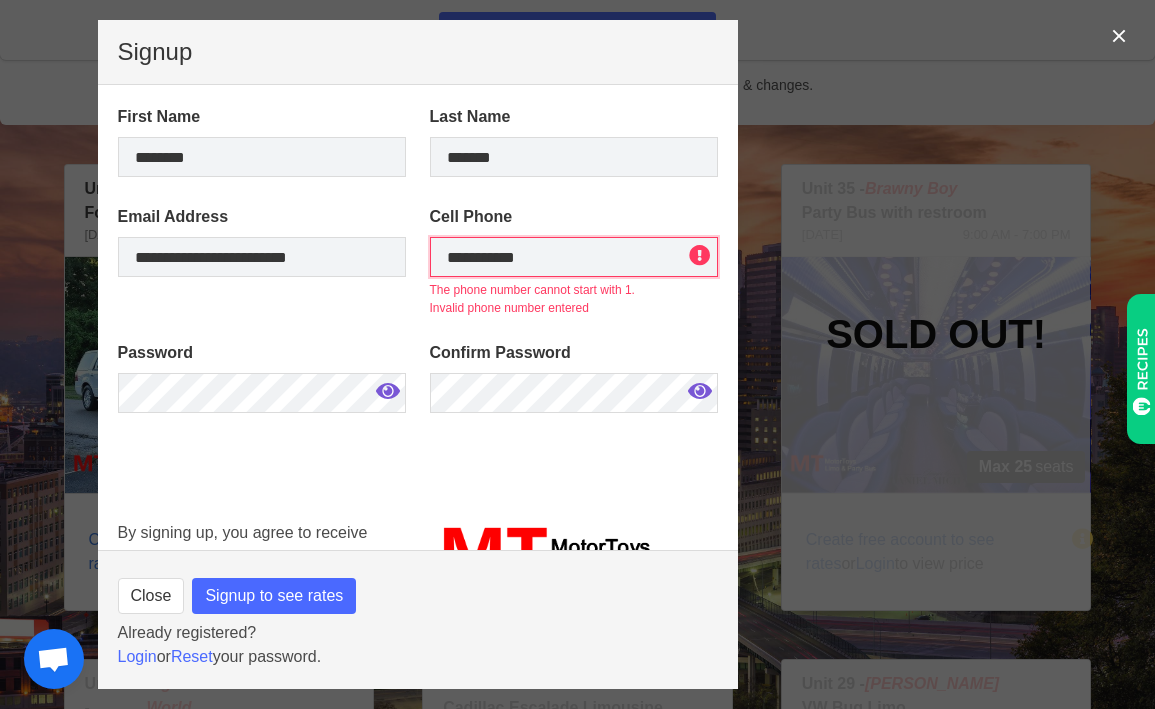 click on "**********" at bounding box center (574, 257) 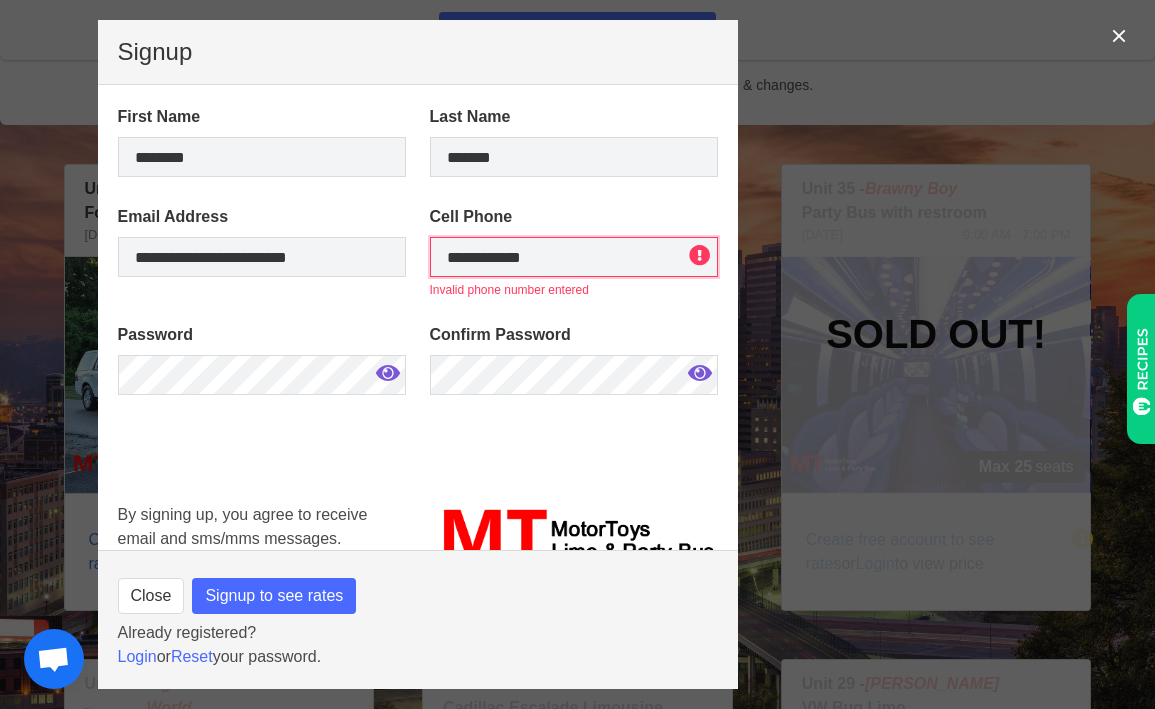click on "**********" at bounding box center (574, 257) 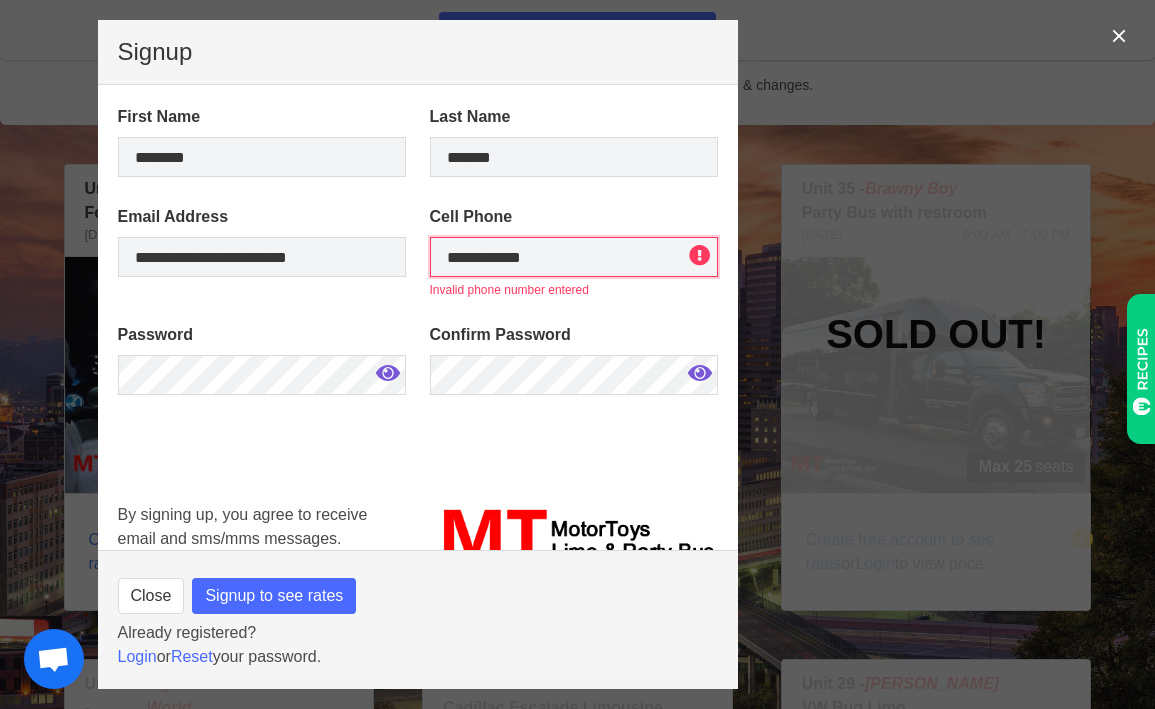 click on "**********" at bounding box center [574, 257] 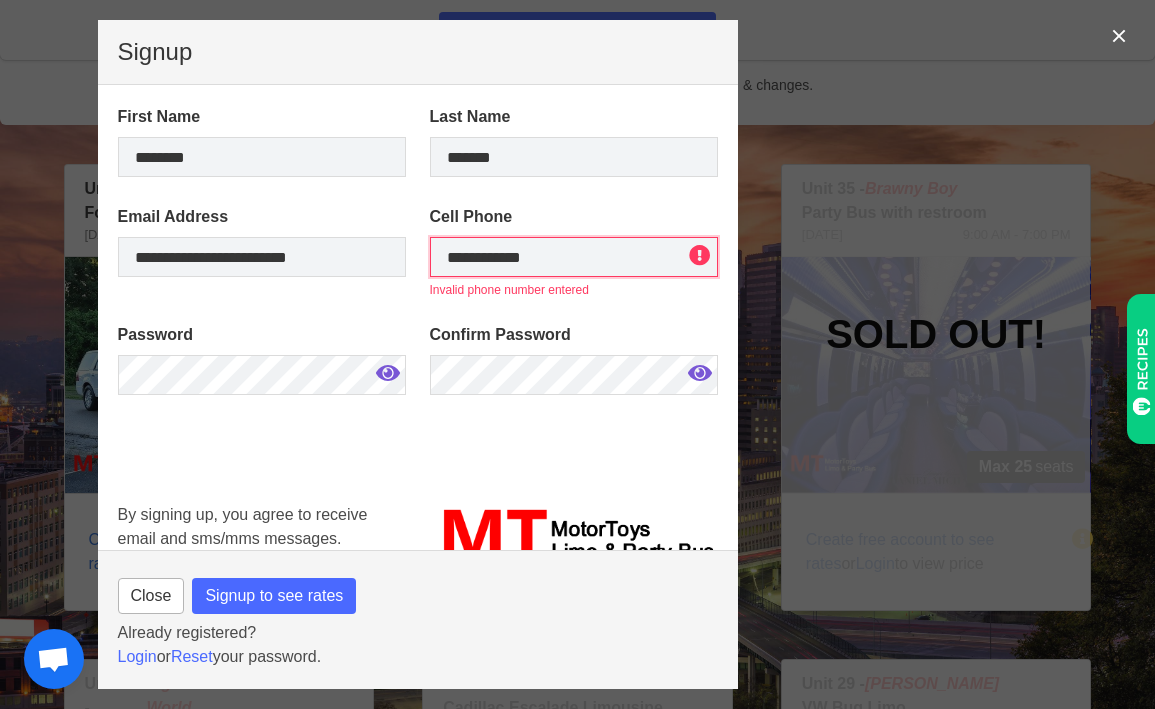 type on "**********" 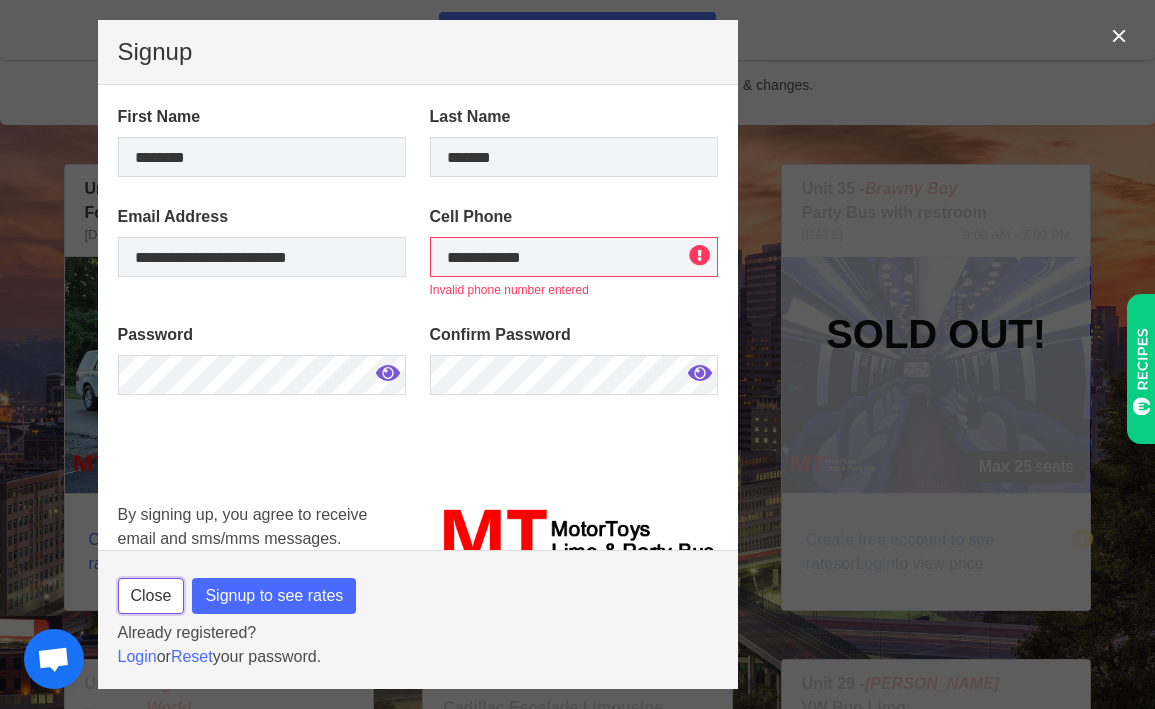click on "Close" at bounding box center (151, 596) 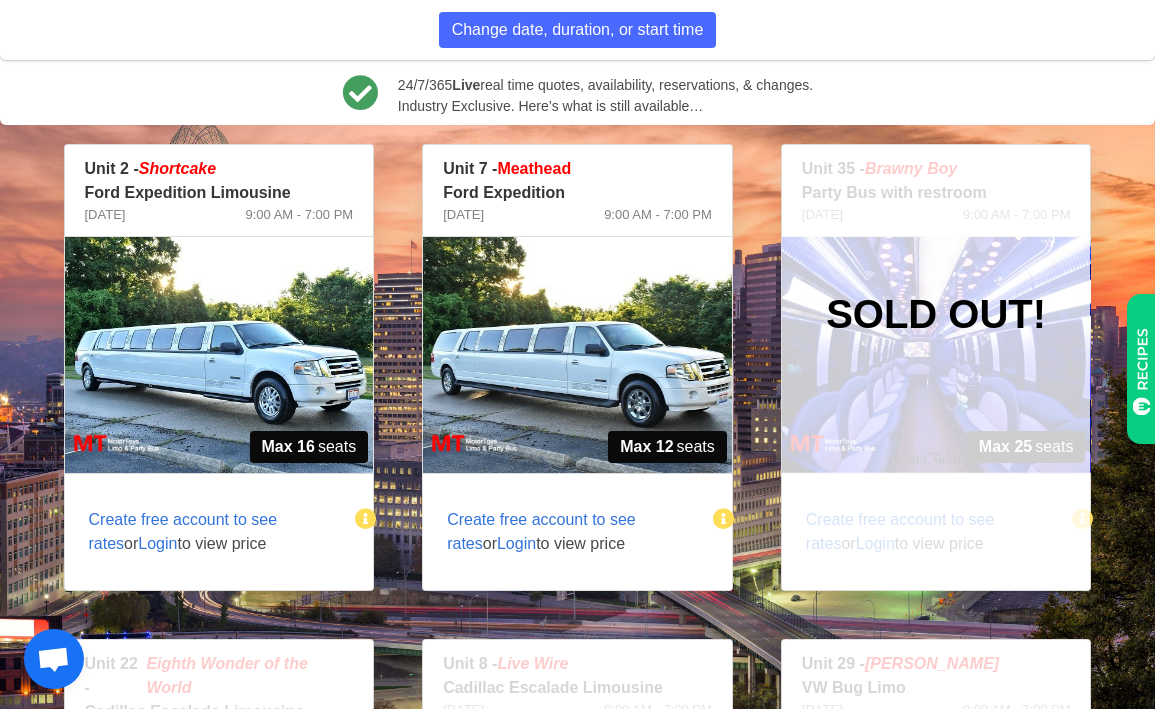 scroll, scrollTop: 1718, scrollLeft: 0, axis: vertical 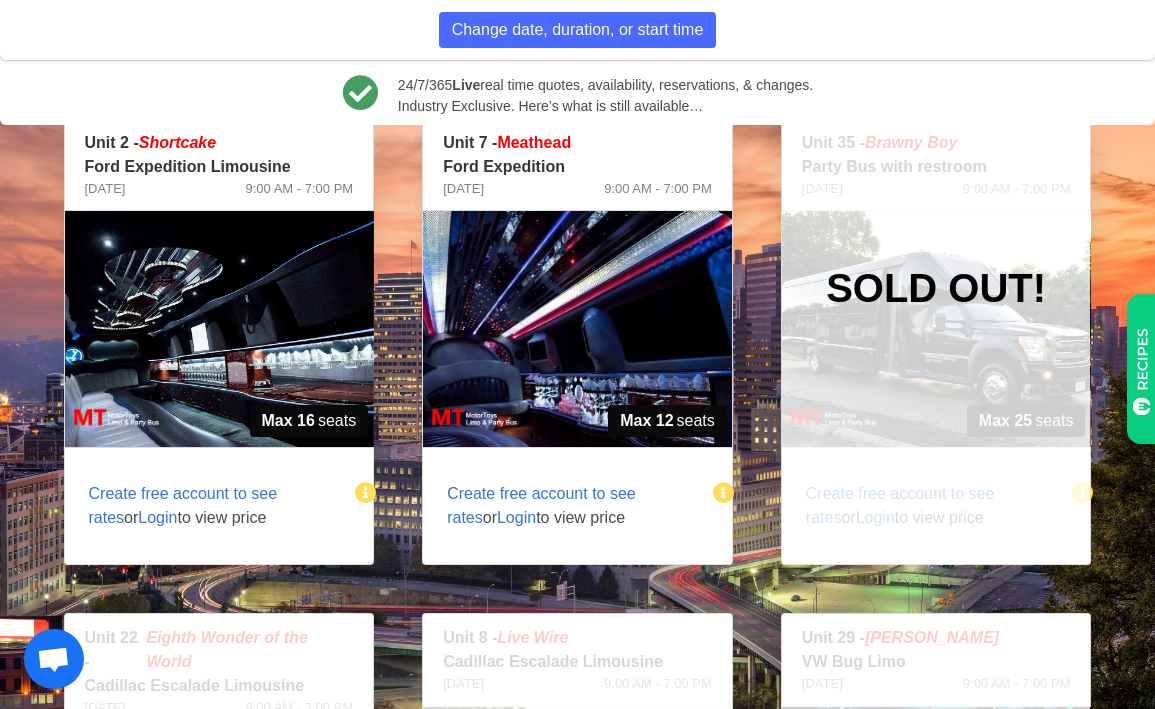 click at bounding box center (577, 329) 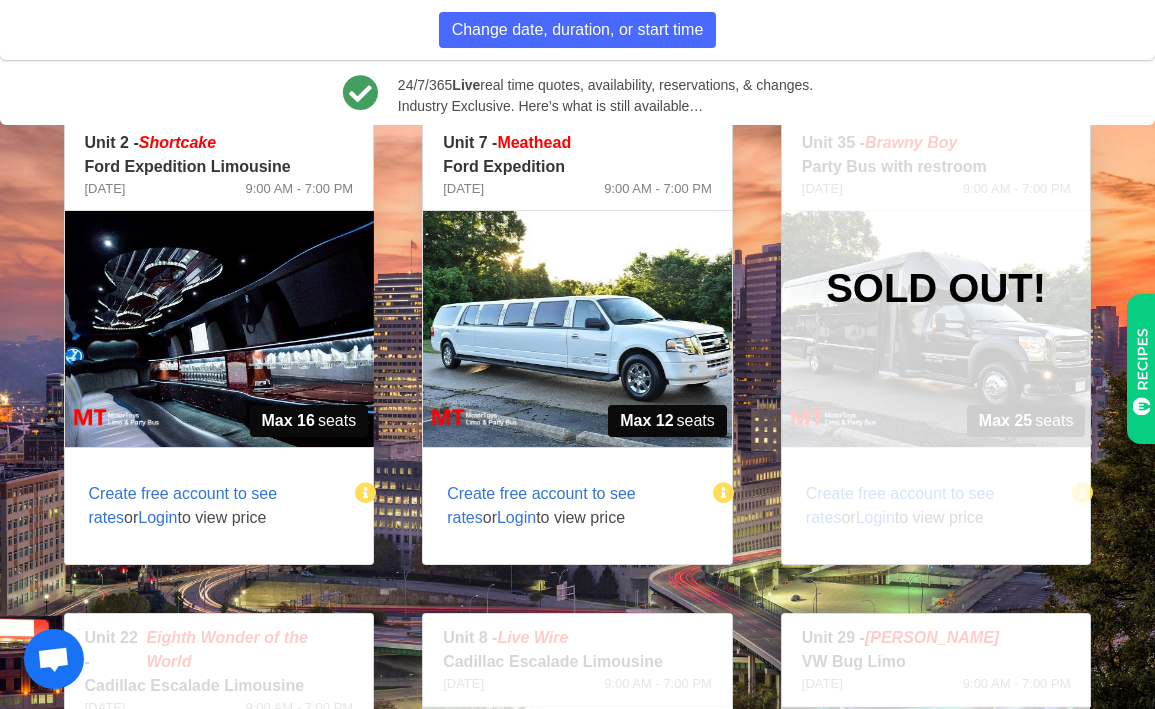click on "Login" at bounding box center [516, 517] 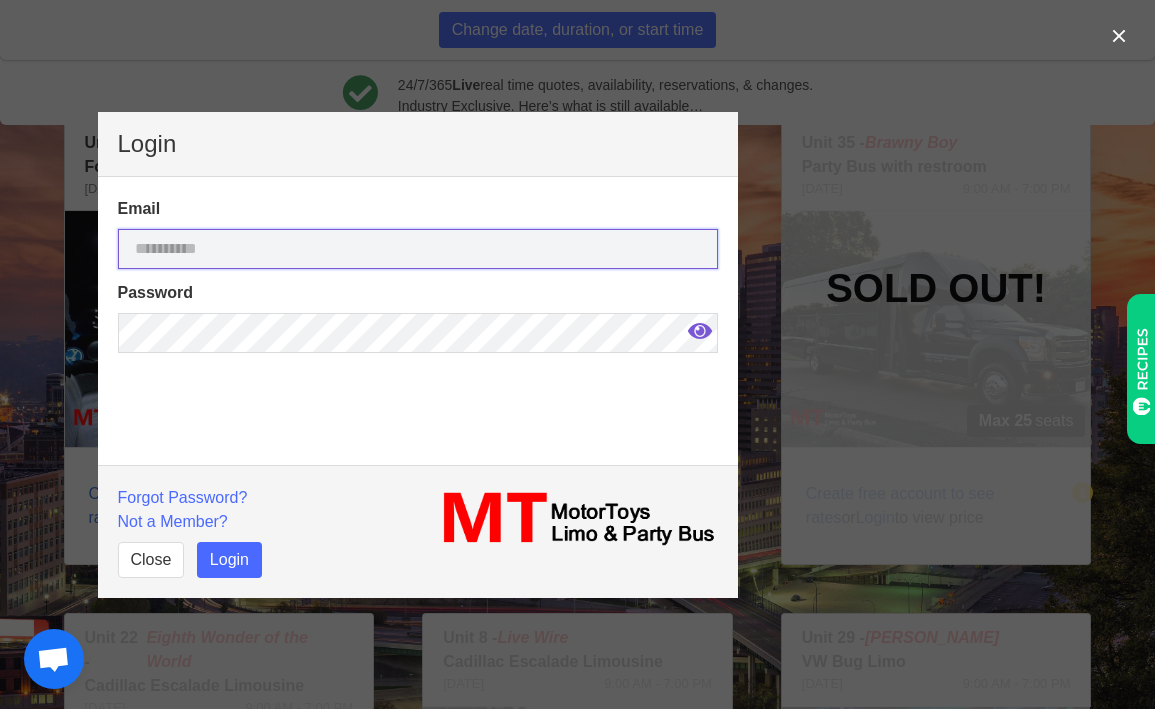 click at bounding box center [418, 249] 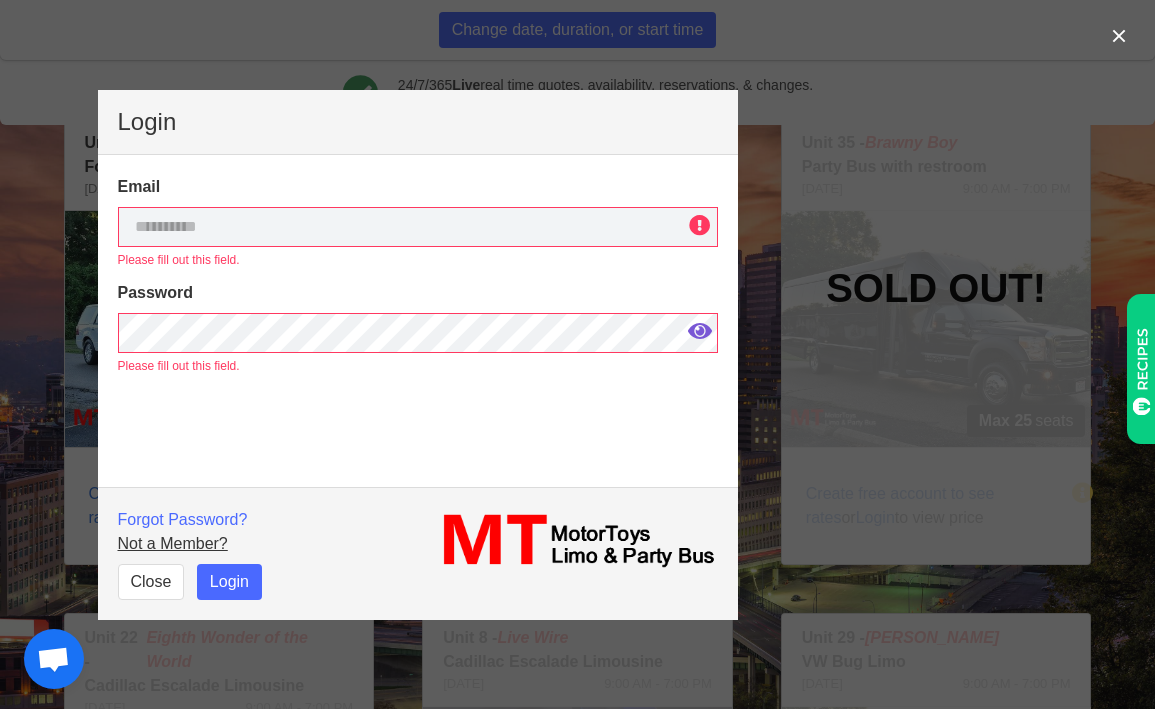 click on "Forgot Password?   Not a Member?
Close
Login" at bounding box center [262, 554] 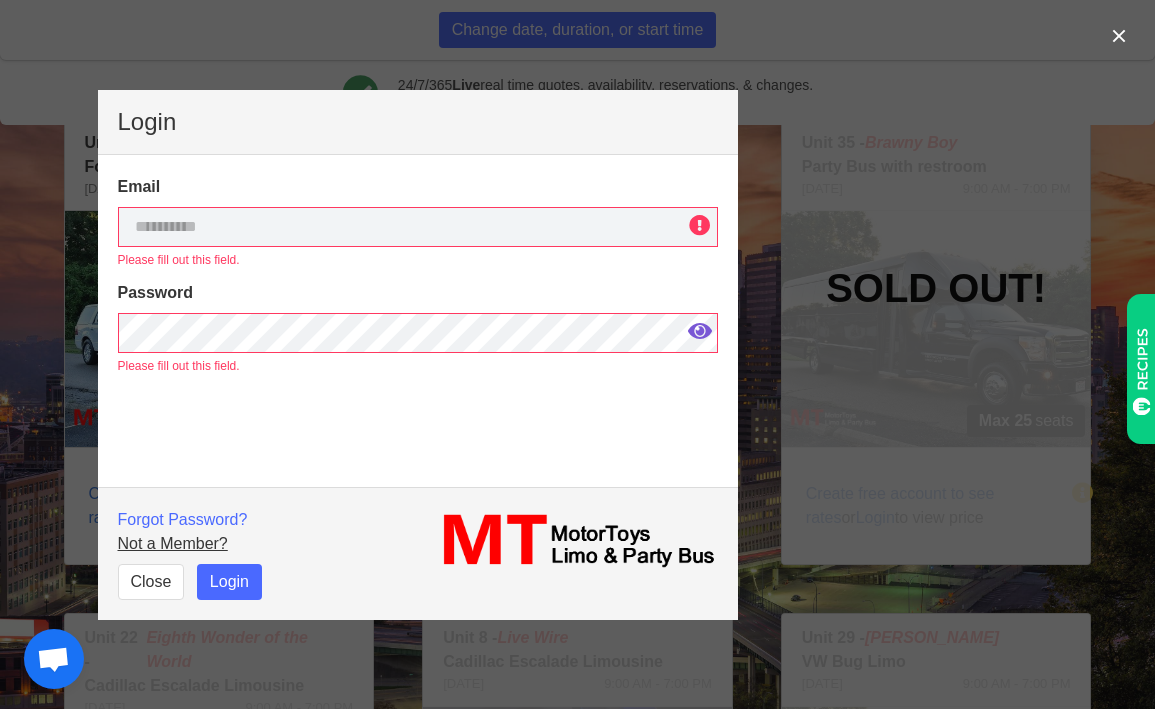 click on "Not a Member?" at bounding box center (173, 543) 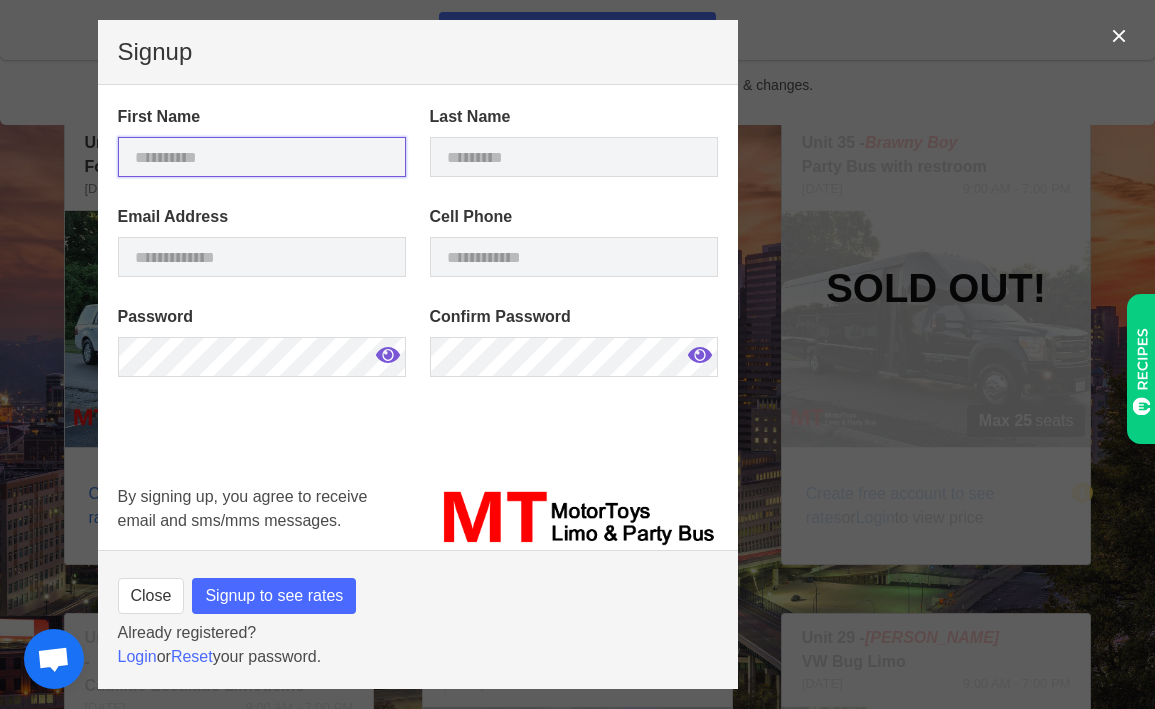 click at bounding box center [262, 157] 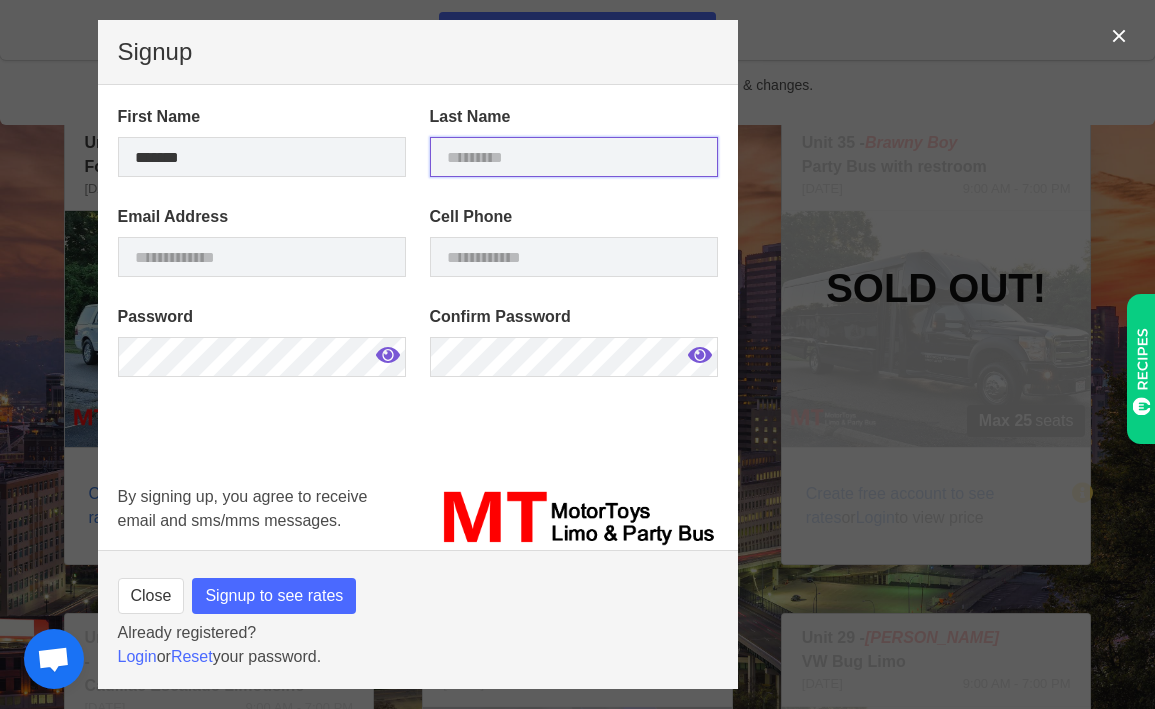 type on "*******" 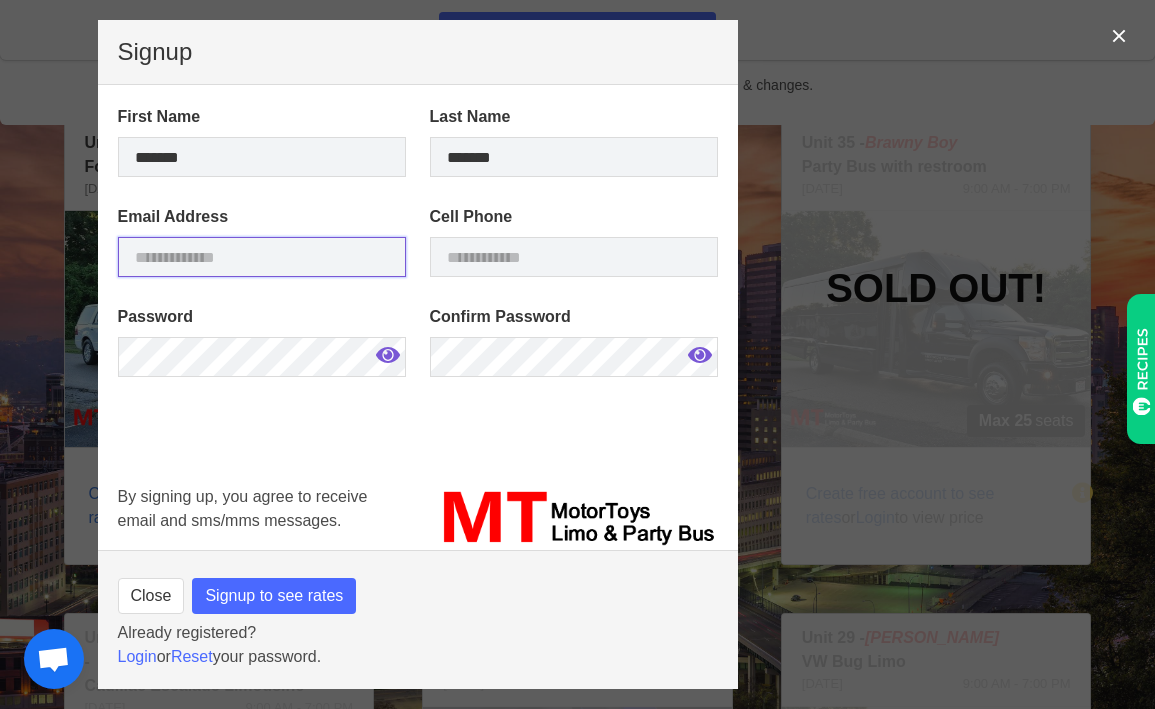 type on "**********" 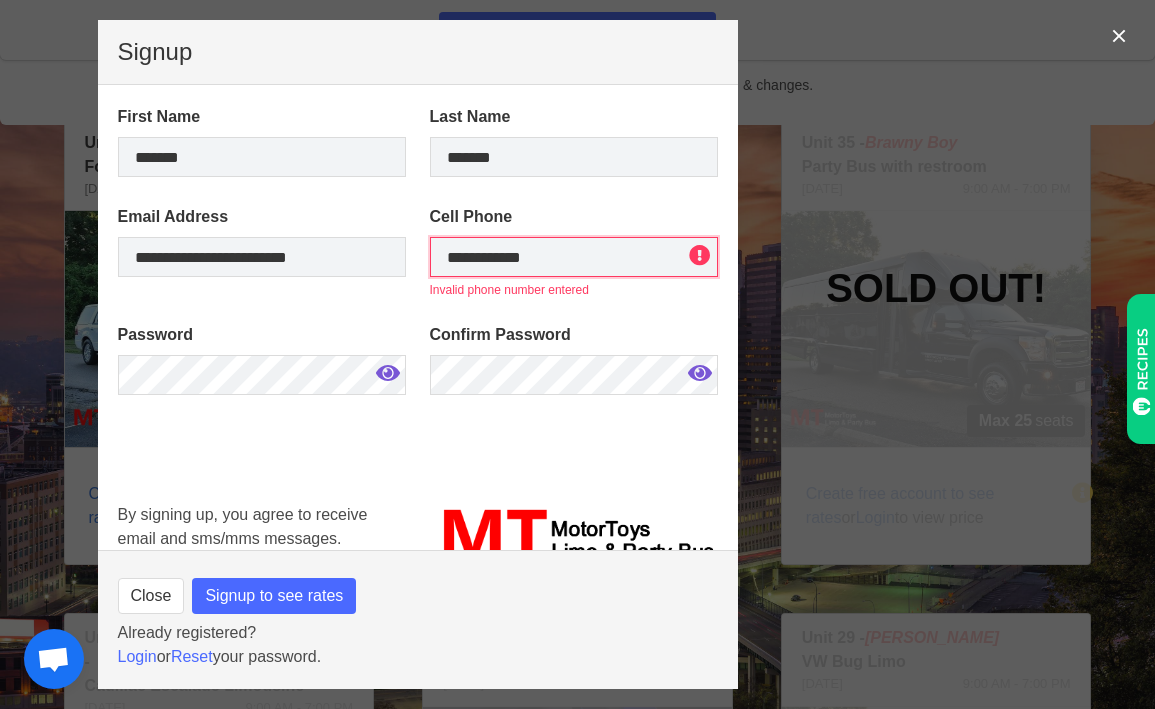 click on "**********" at bounding box center (574, 257) 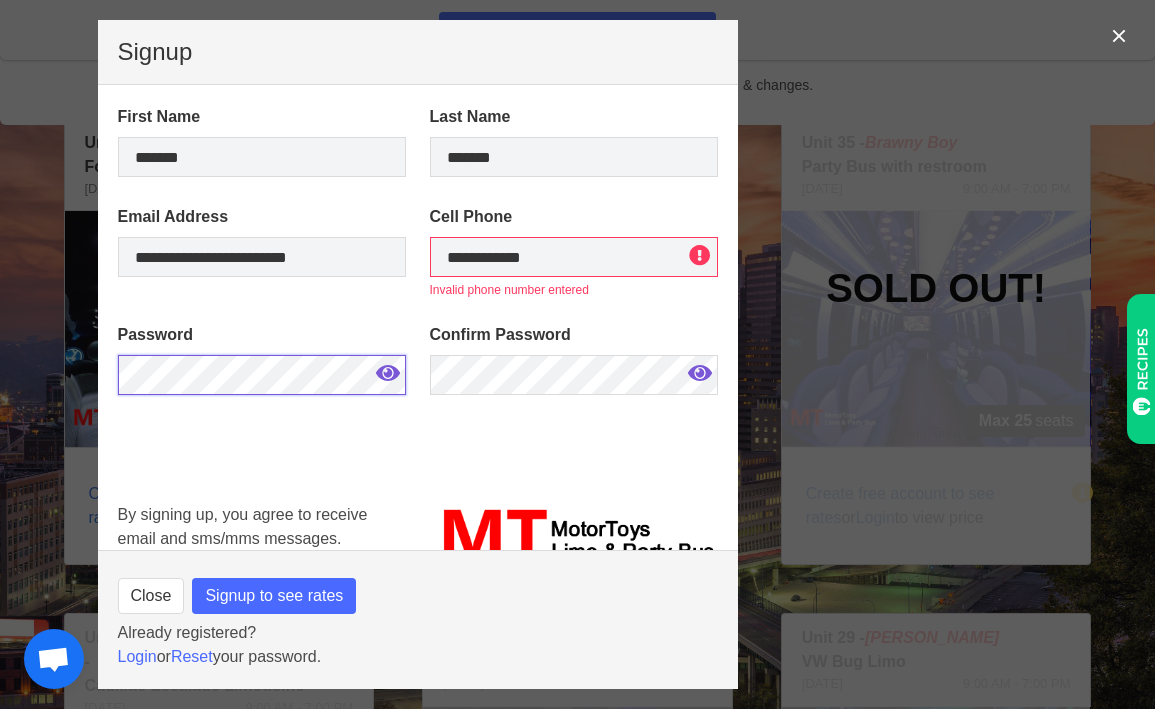 type on "**********" 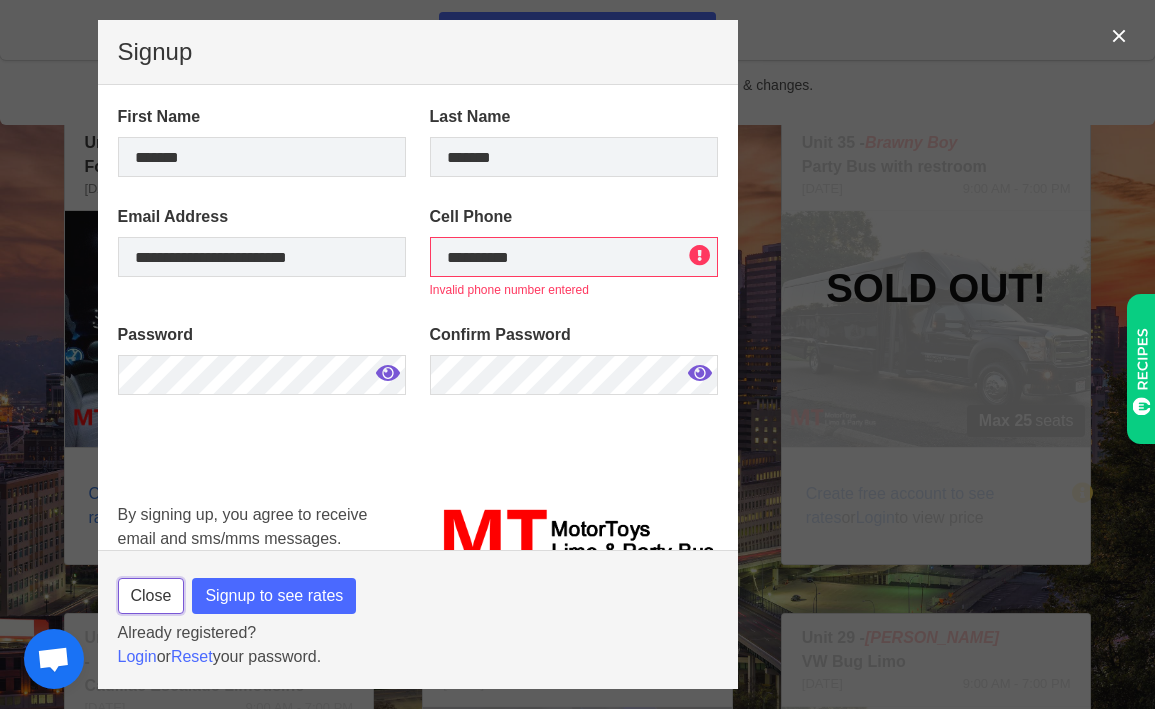click on "Close" at bounding box center (151, 596) 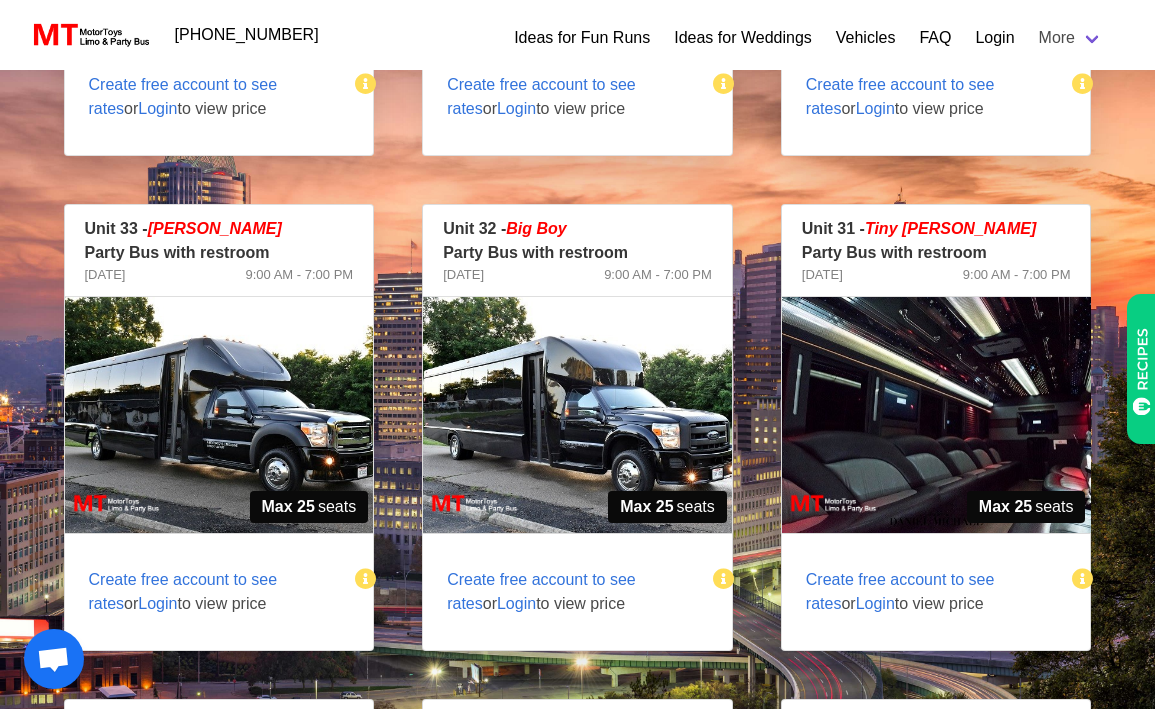 scroll, scrollTop: 0, scrollLeft: 0, axis: both 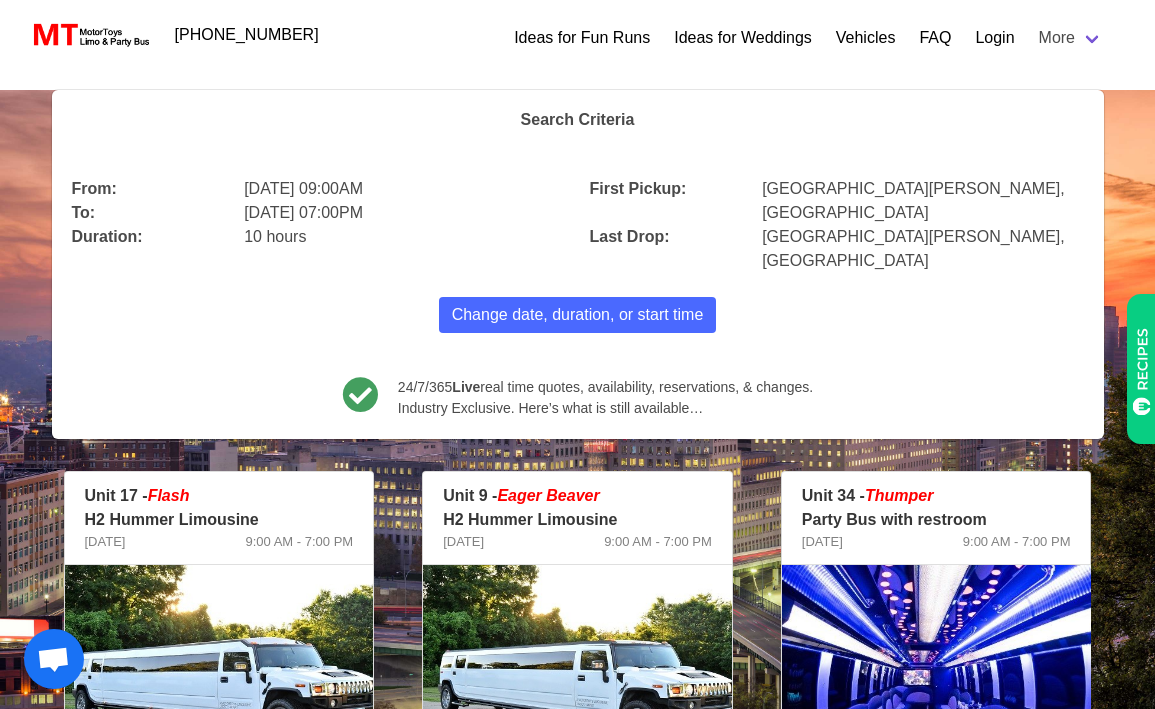 click on "Login" at bounding box center (994, 38) 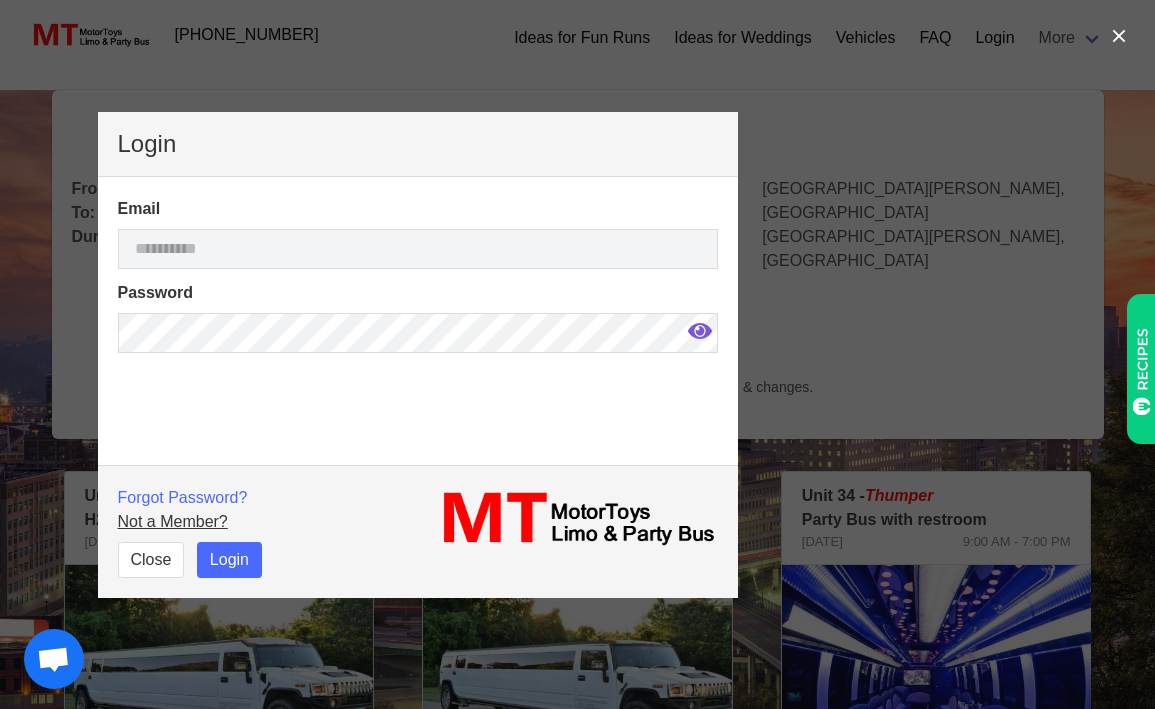 click on "Not a Member?" at bounding box center (173, 521) 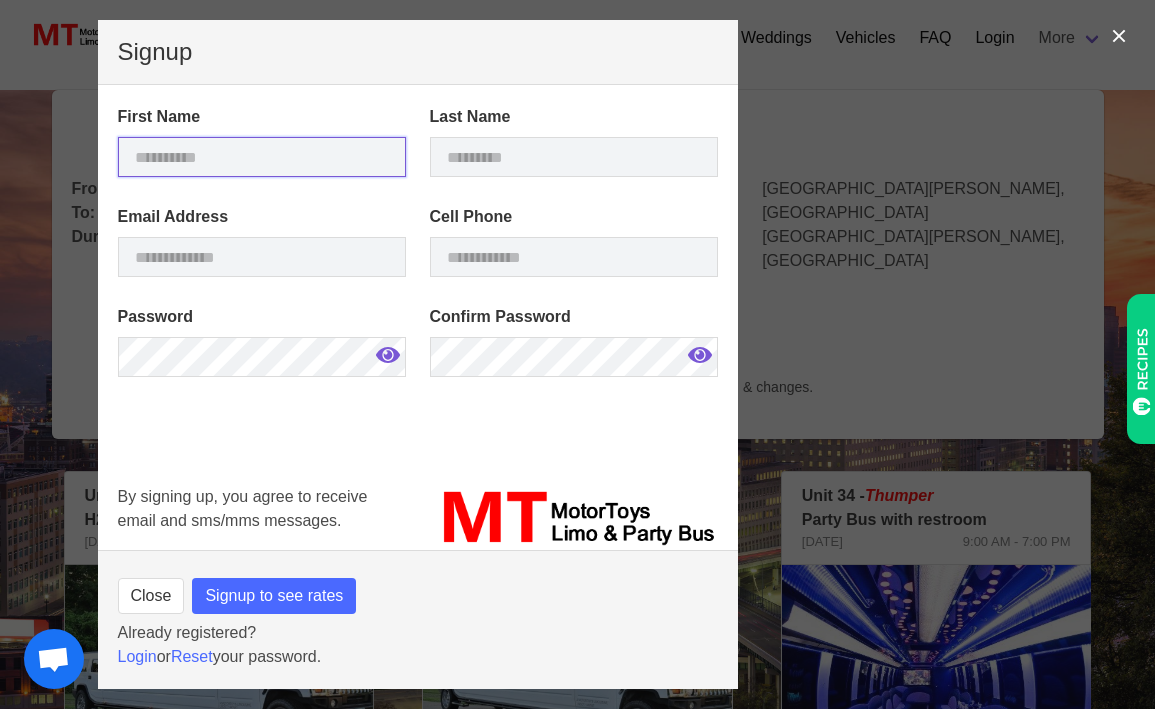 click at bounding box center [262, 157] 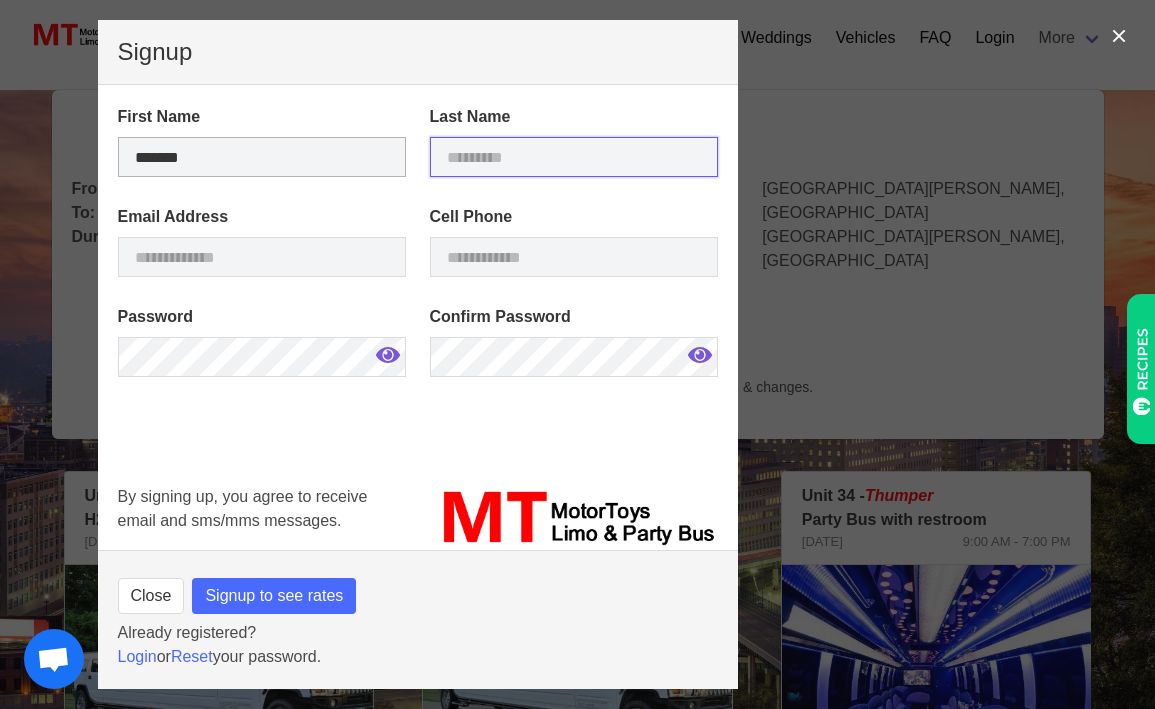 type on "*******" 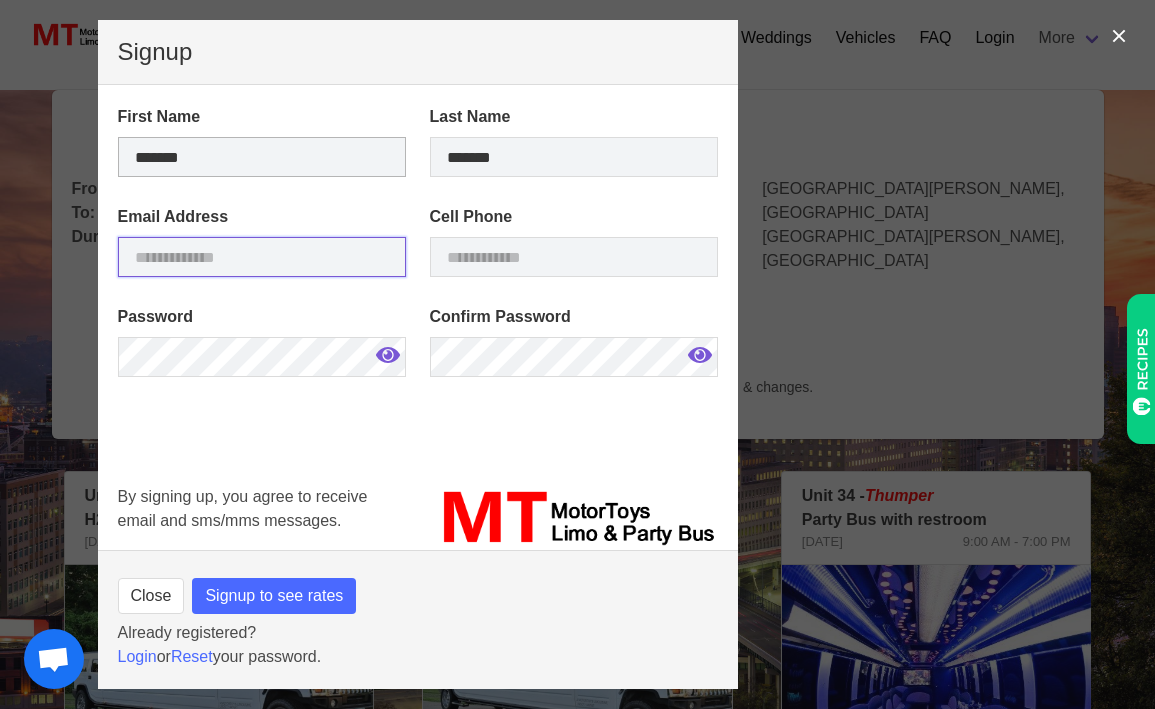 type on "**********" 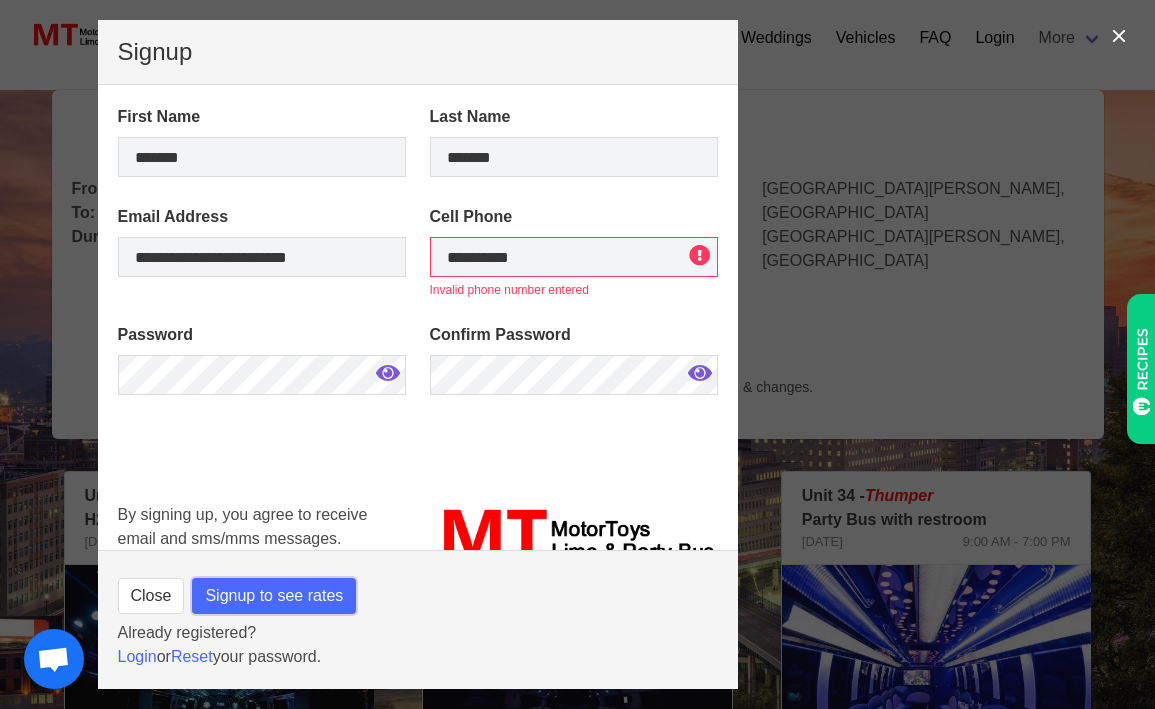 click on "Signup to see rates" at bounding box center [274, 596] 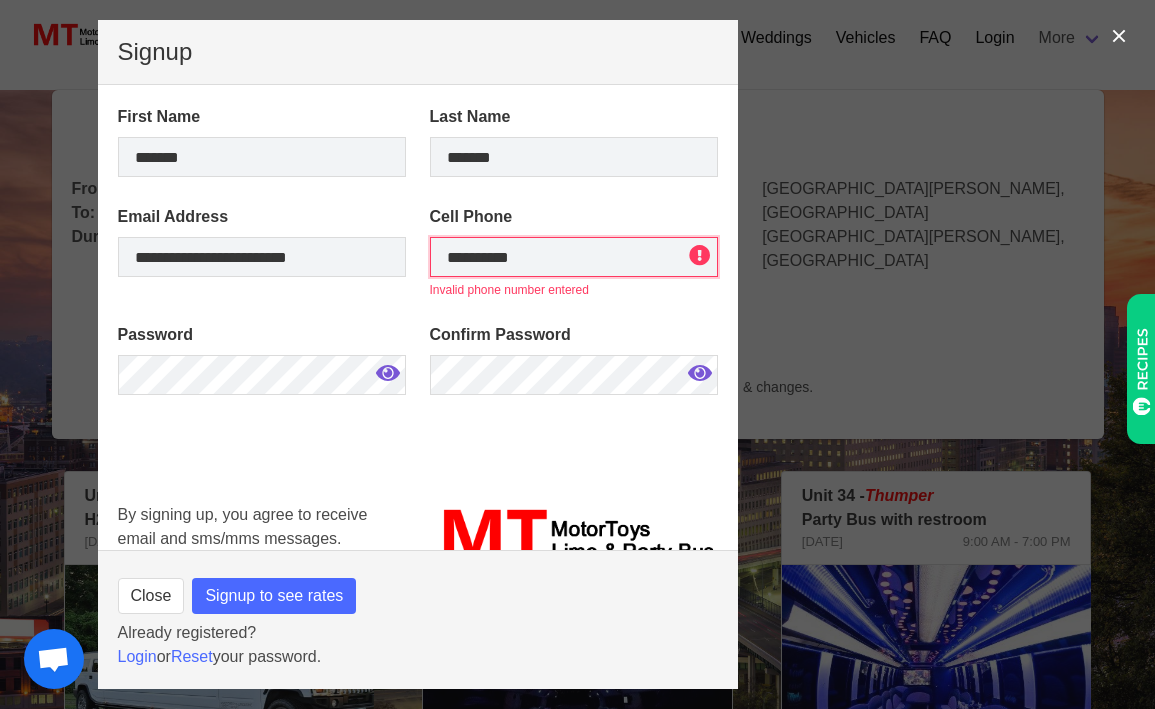 click on "**********" at bounding box center (574, 257) 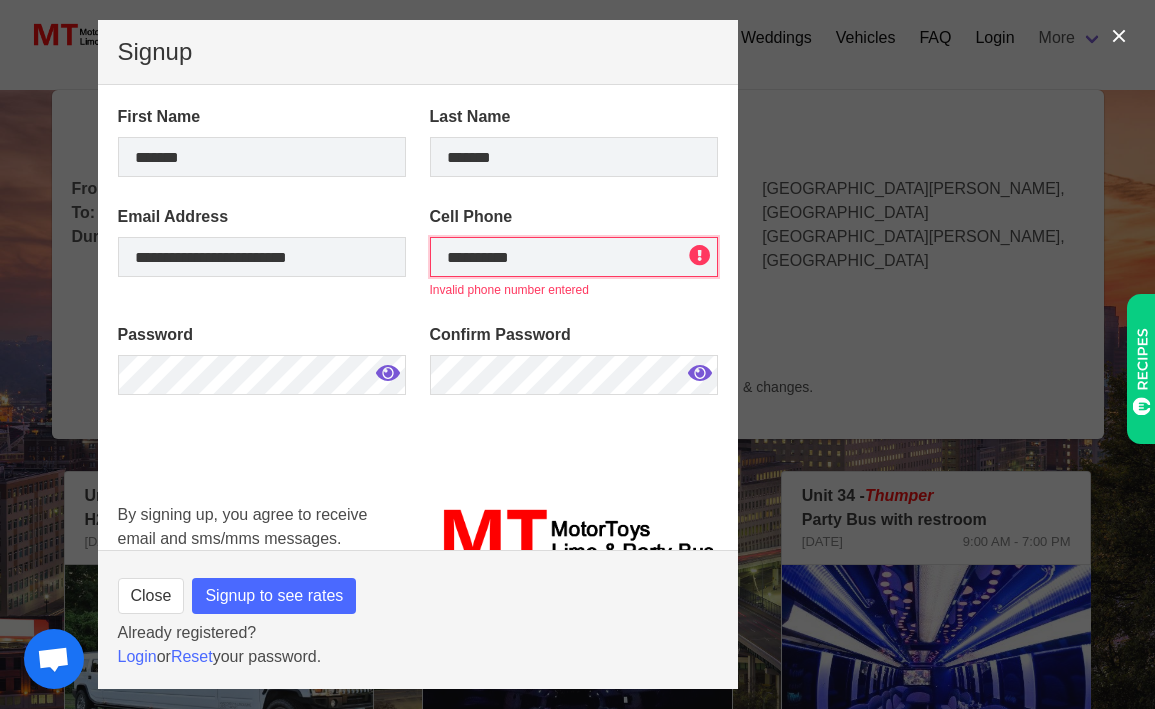 click on "**********" at bounding box center [574, 257] 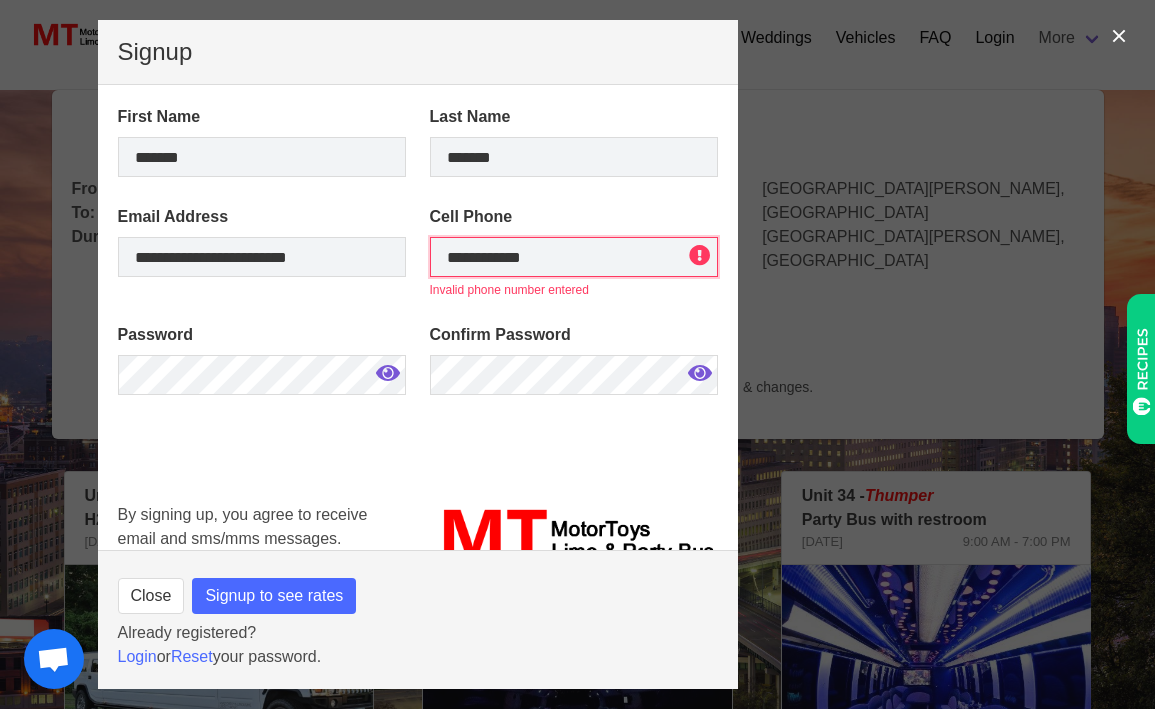 click on "**********" at bounding box center [574, 257] 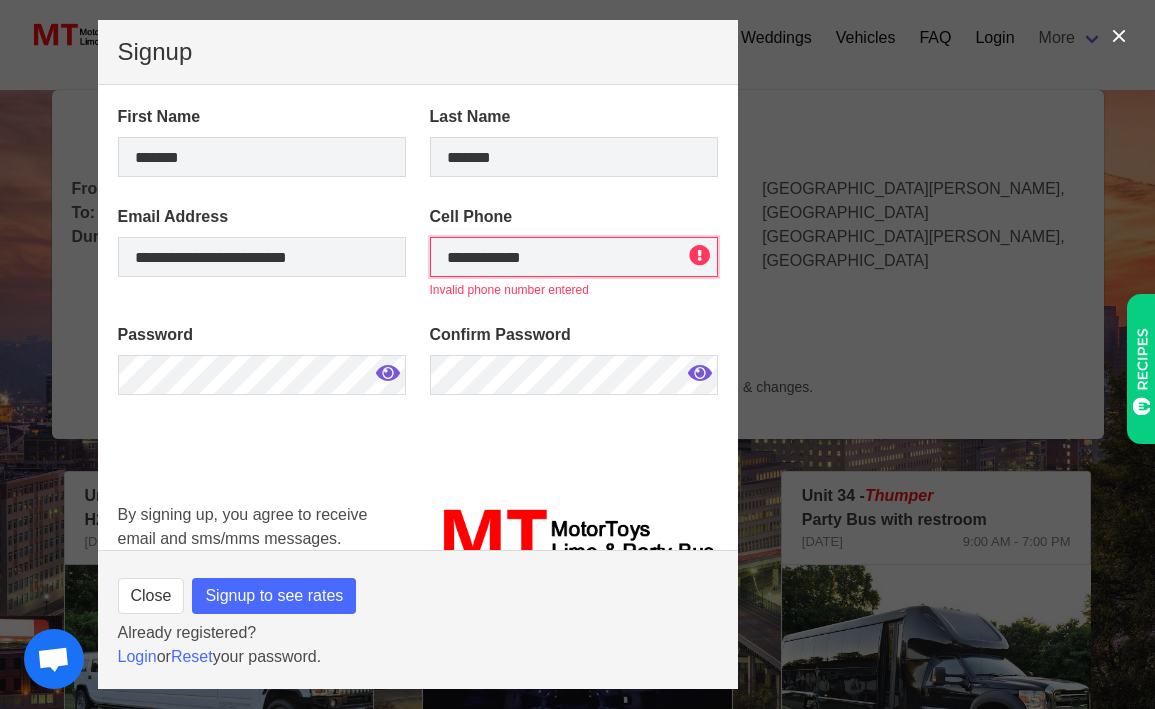 click on "**********" at bounding box center (574, 257) 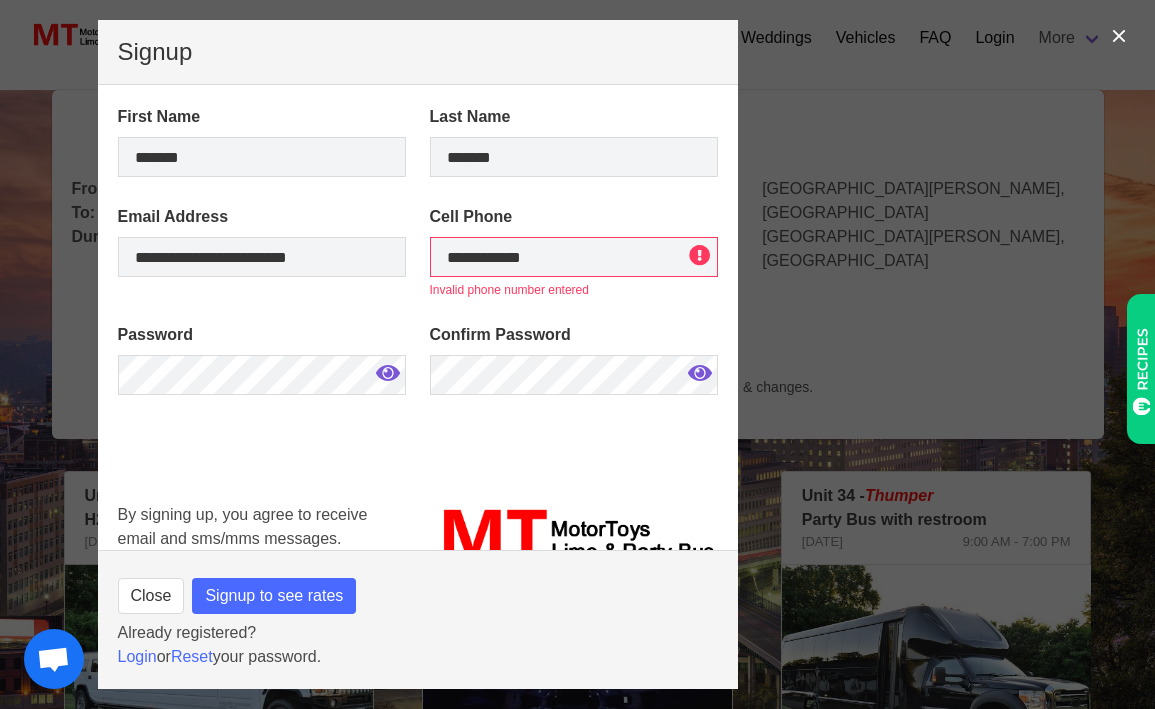 click on "Invalid phone number entered" at bounding box center (574, 290) 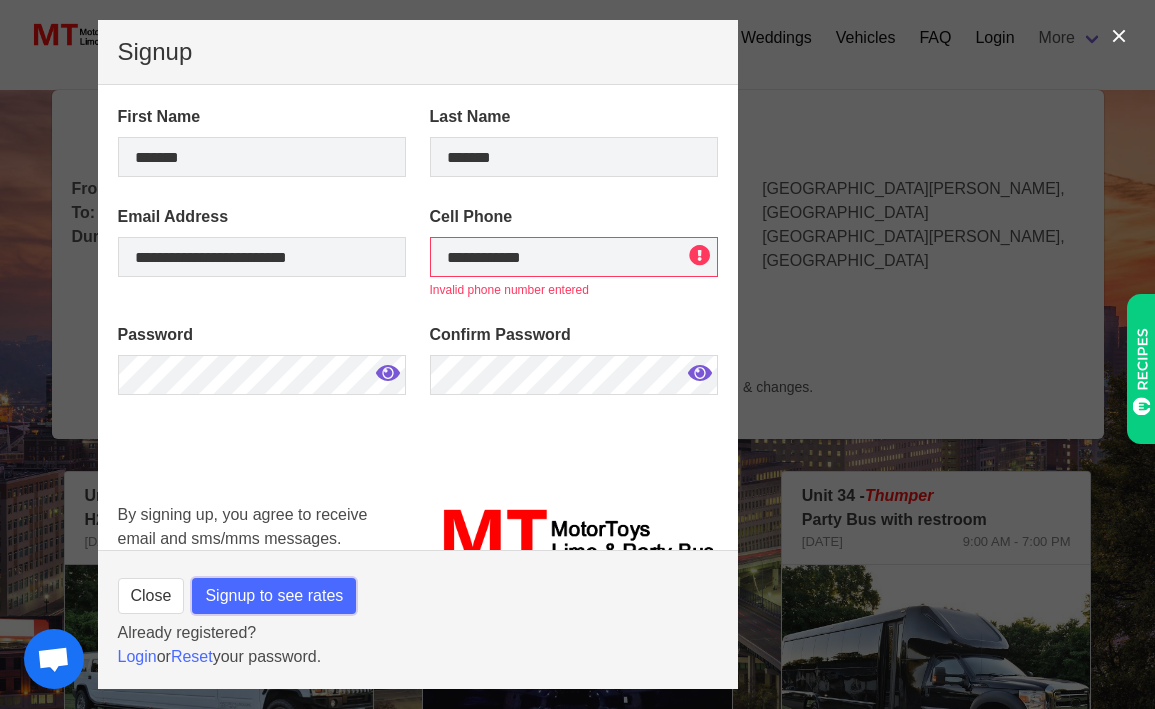click on "Signup to see rates" at bounding box center [274, 596] 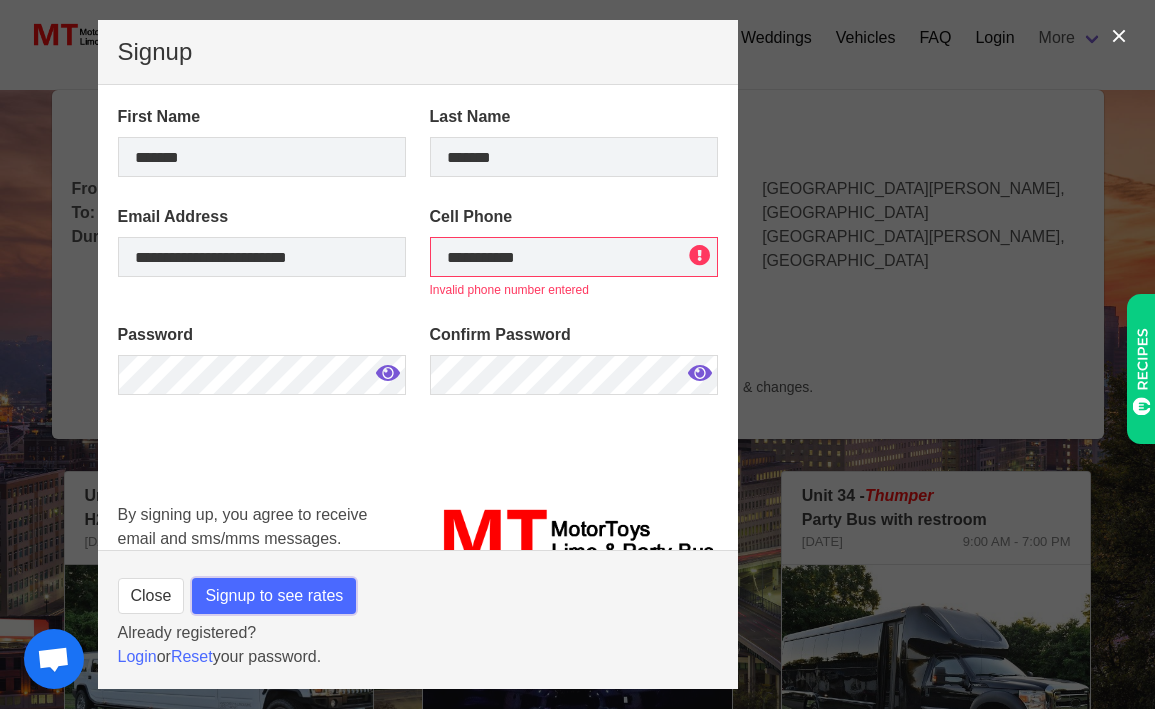 click on "Signup to see rates" at bounding box center (274, 596) 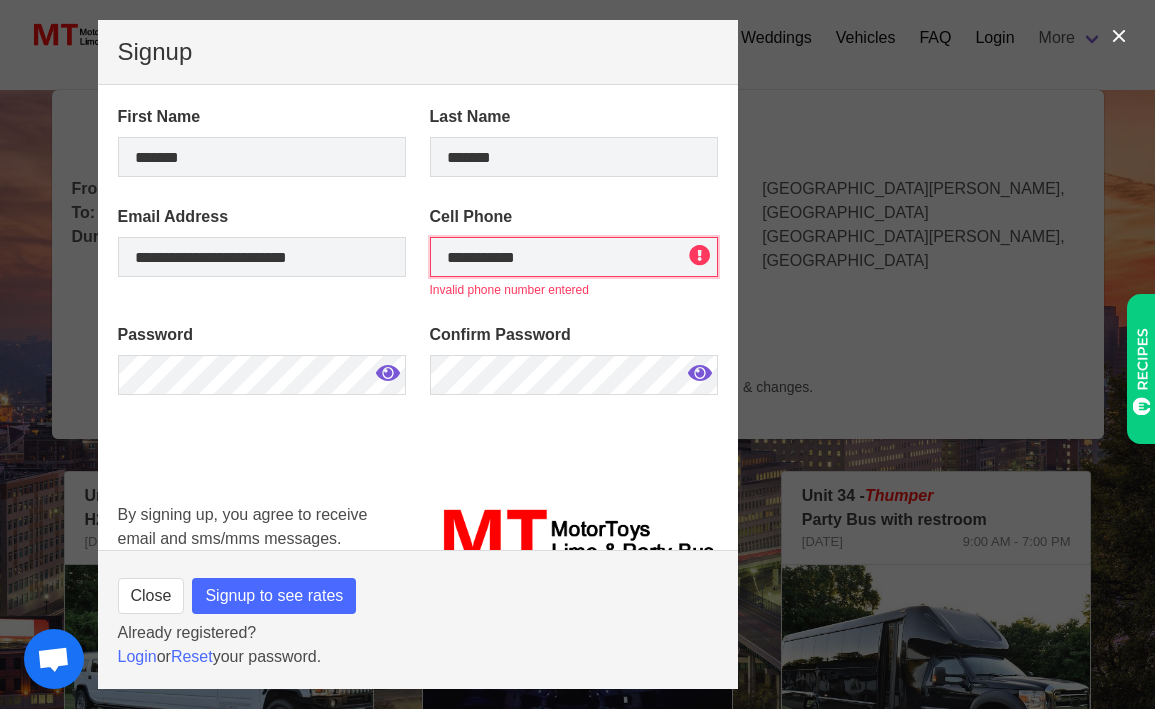 click on "**********" at bounding box center (574, 257) 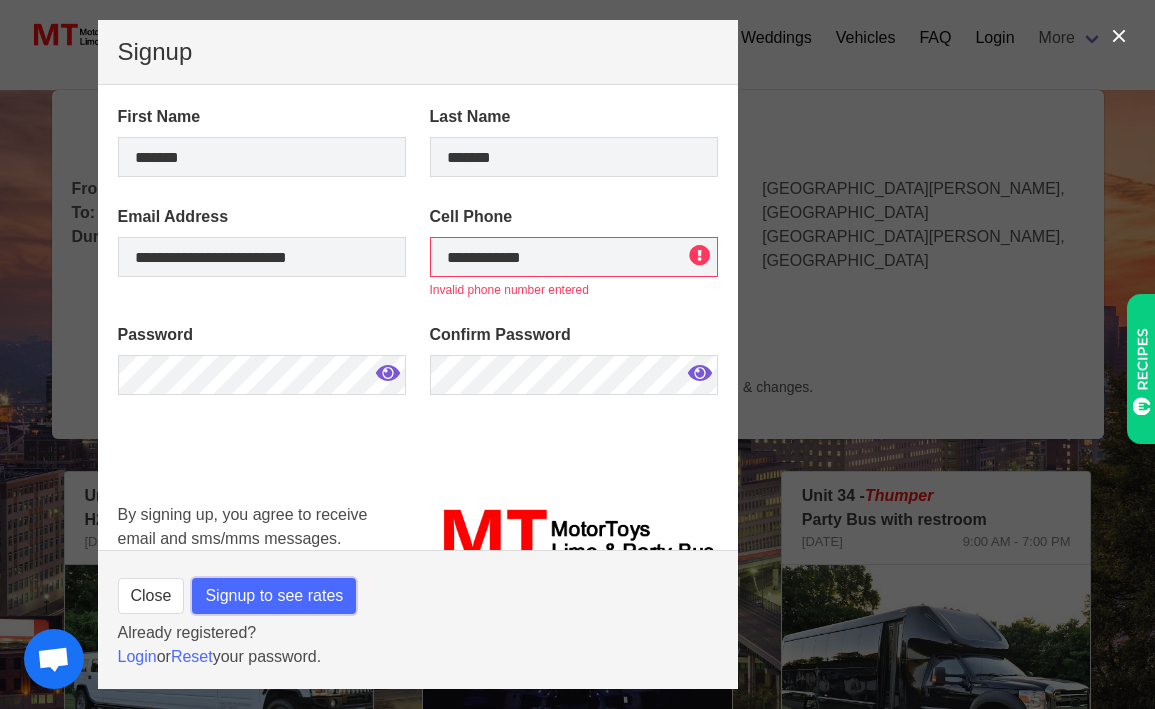 click on "Signup to see rates" at bounding box center (274, 596) 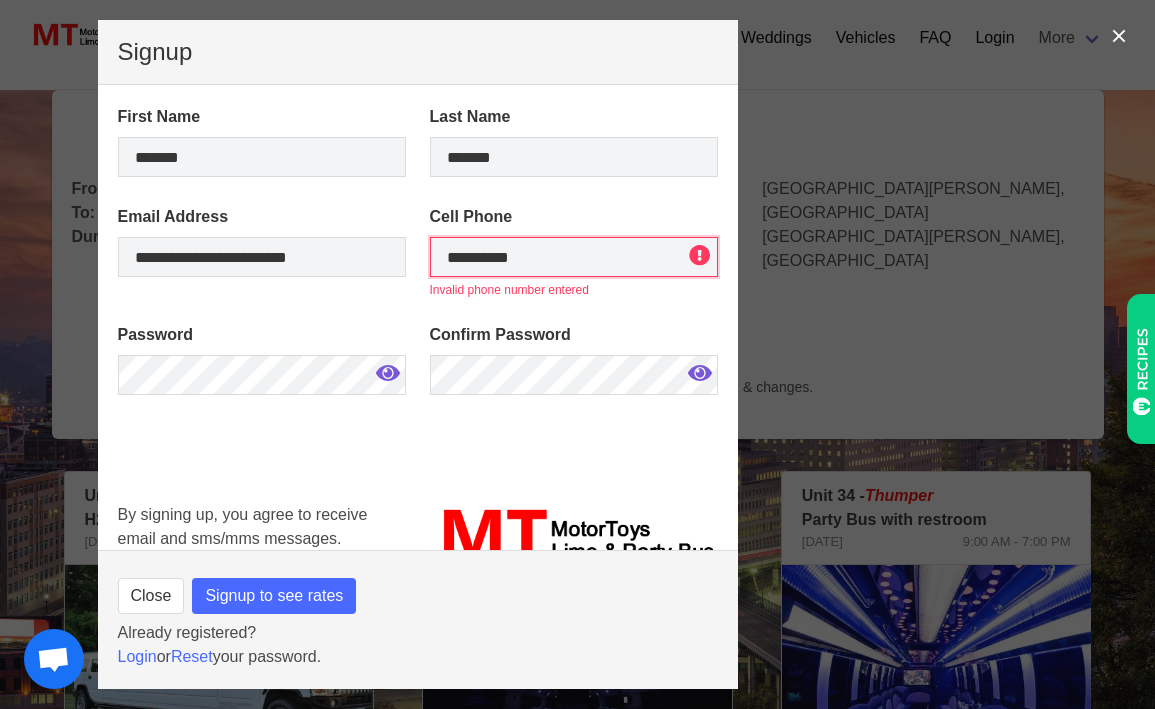 drag, startPoint x: 574, startPoint y: 272, endPoint x: 343, endPoint y: 199, distance: 242.2602 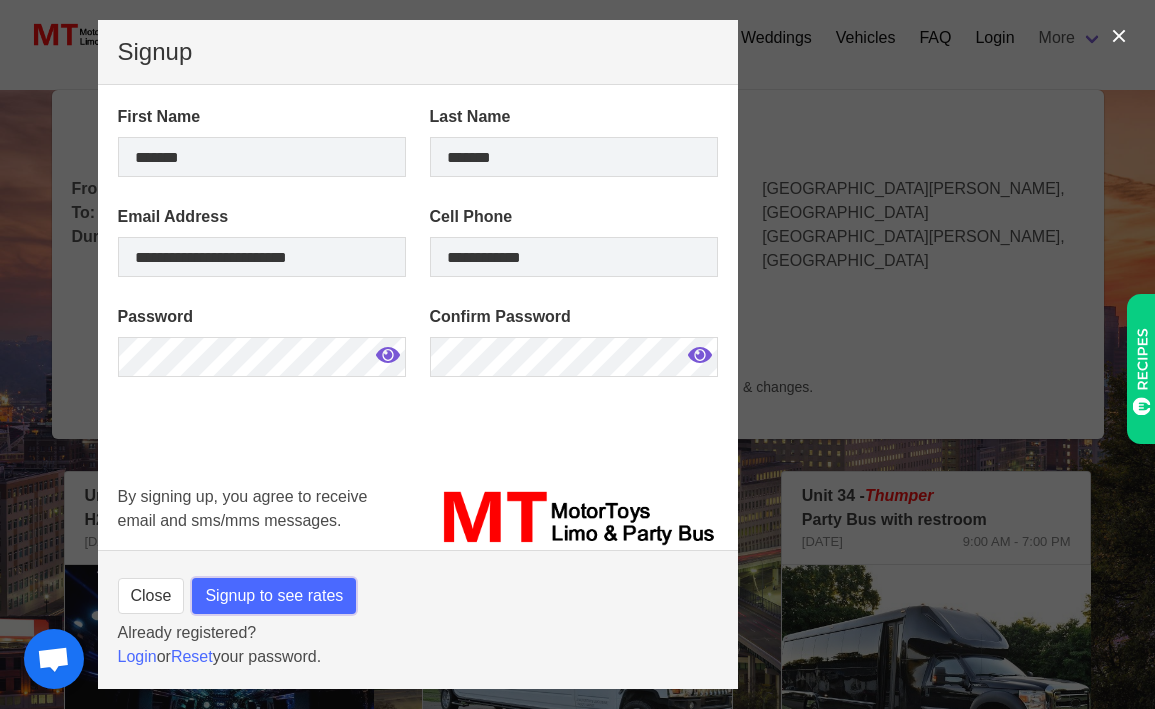 click on "Signup to see rates" at bounding box center (274, 596) 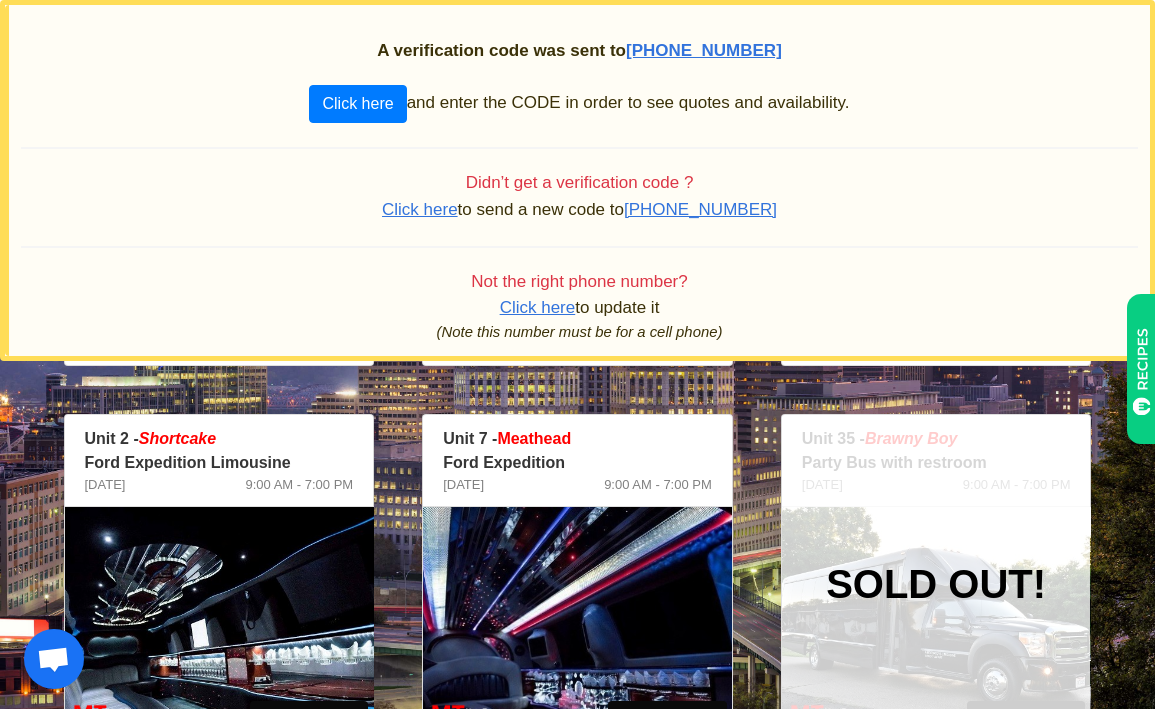 scroll, scrollTop: 1364, scrollLeft: 0, axis: vertical 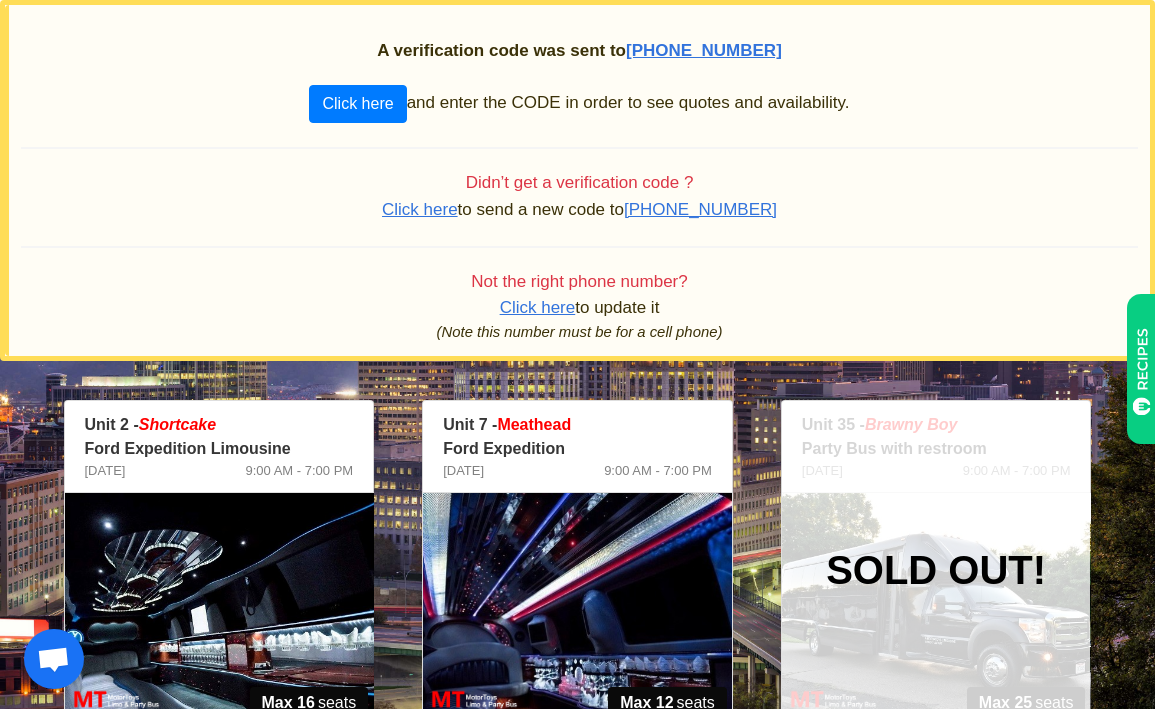 click at bounding box center [577, 611] 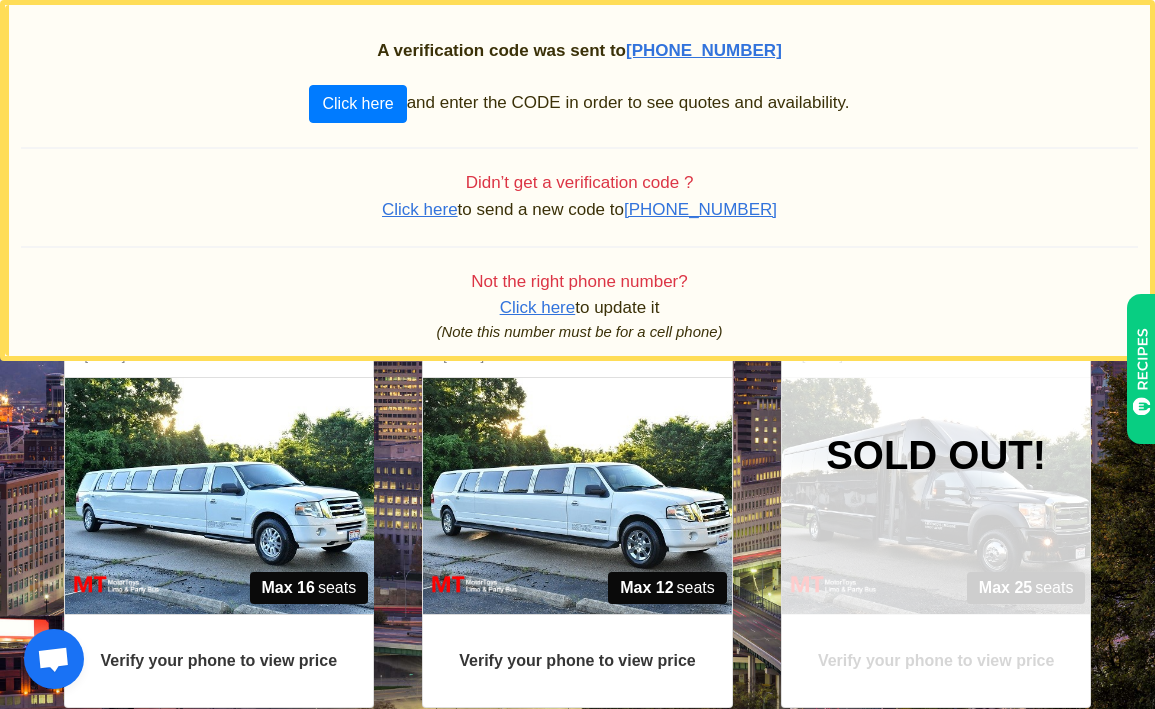 scroll, scrollTop: 1481, scrollLeft: 0, axis: vertical 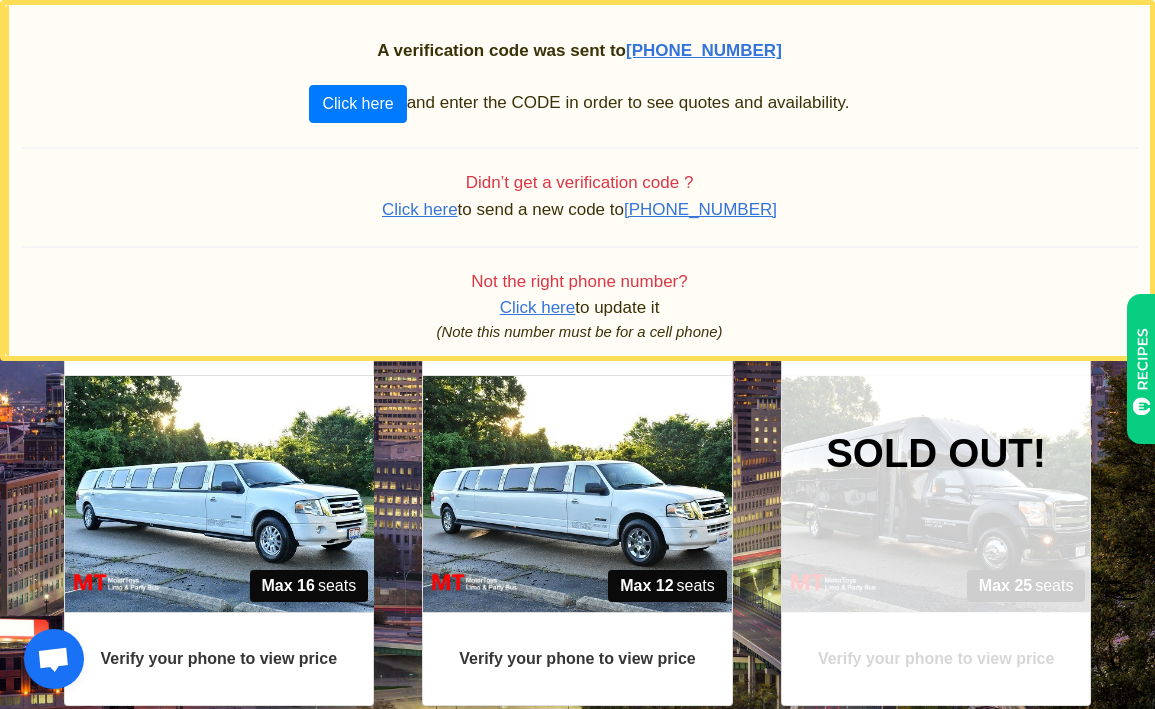 click on "Verify your phone to view price" at bounding box center [577, 658] 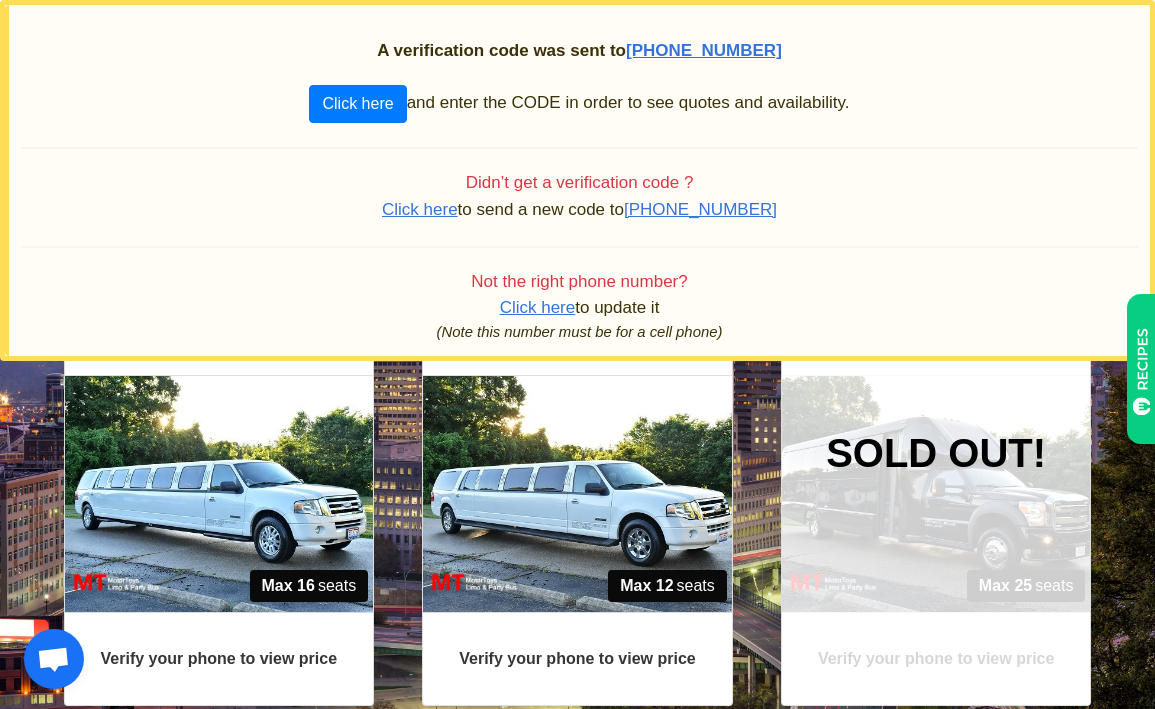 click on "Max 12" at bounding box center [646, 586] 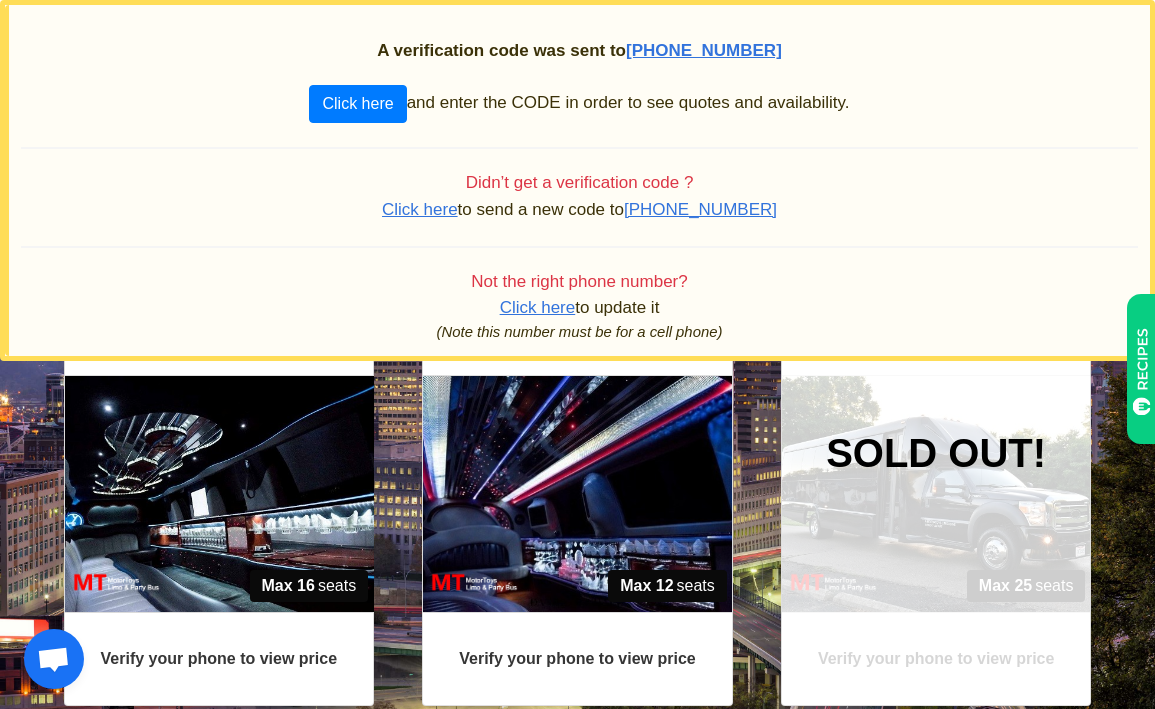 click on "Verify your phone to view price" at bounding box center (577, 658) 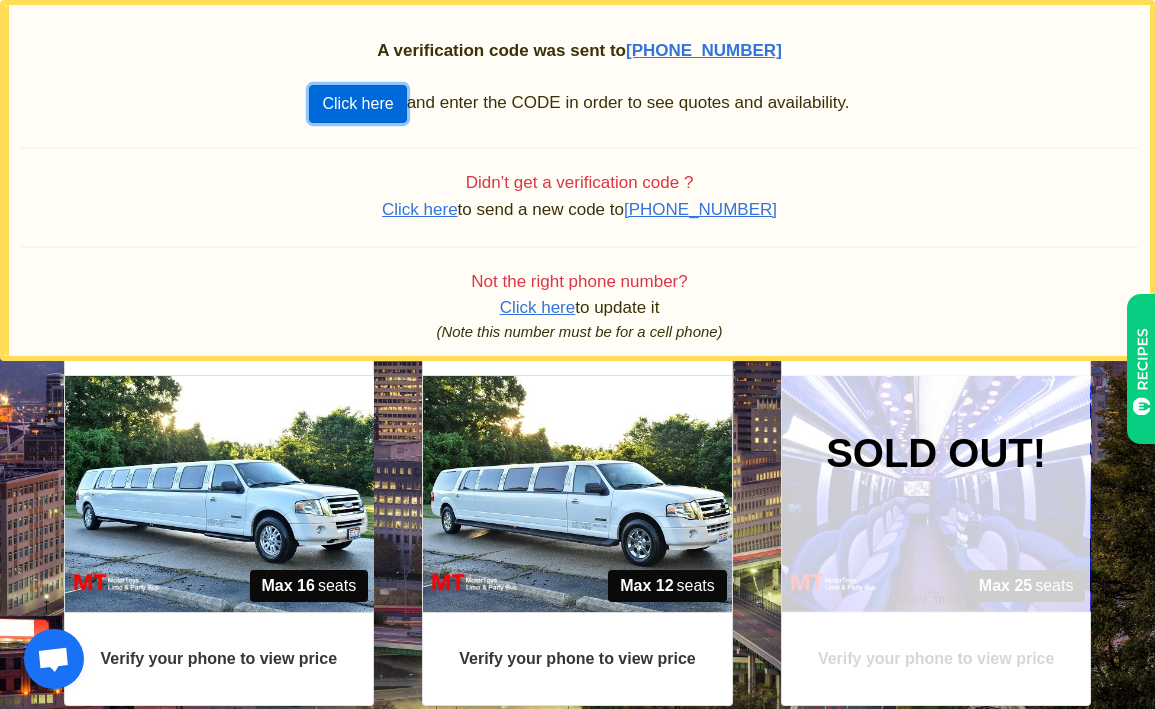 click on "Click here" at bounding box center (357, 104) 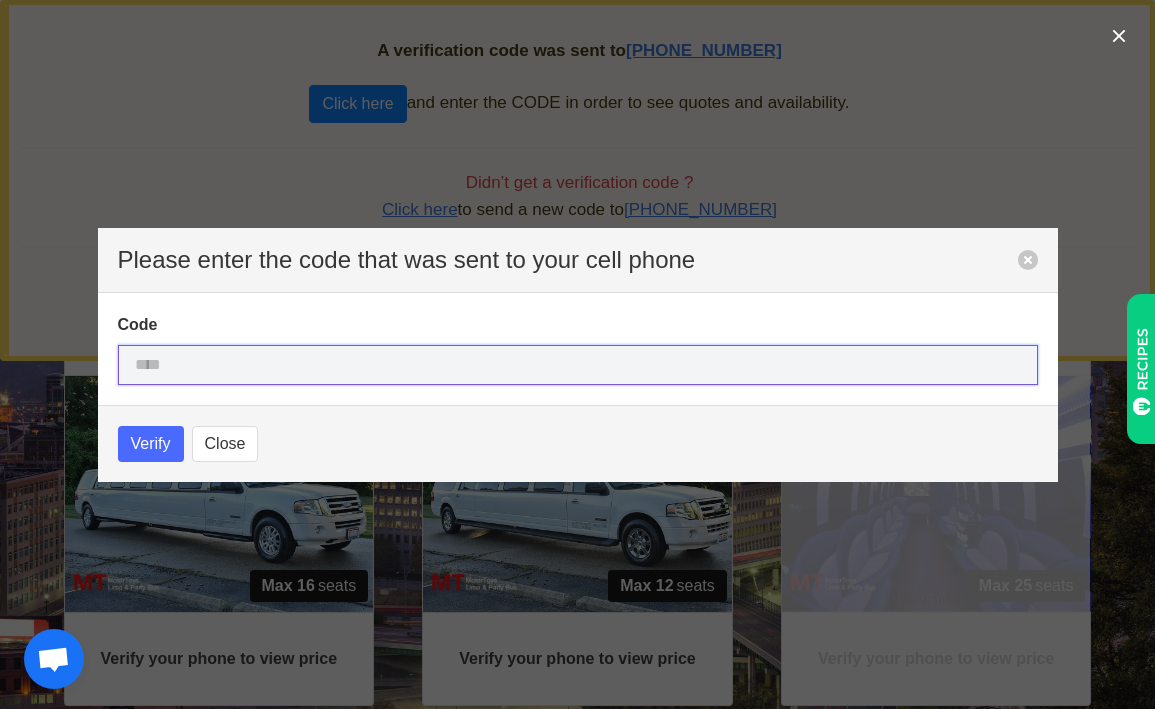 click at bounding box center (578, 365) 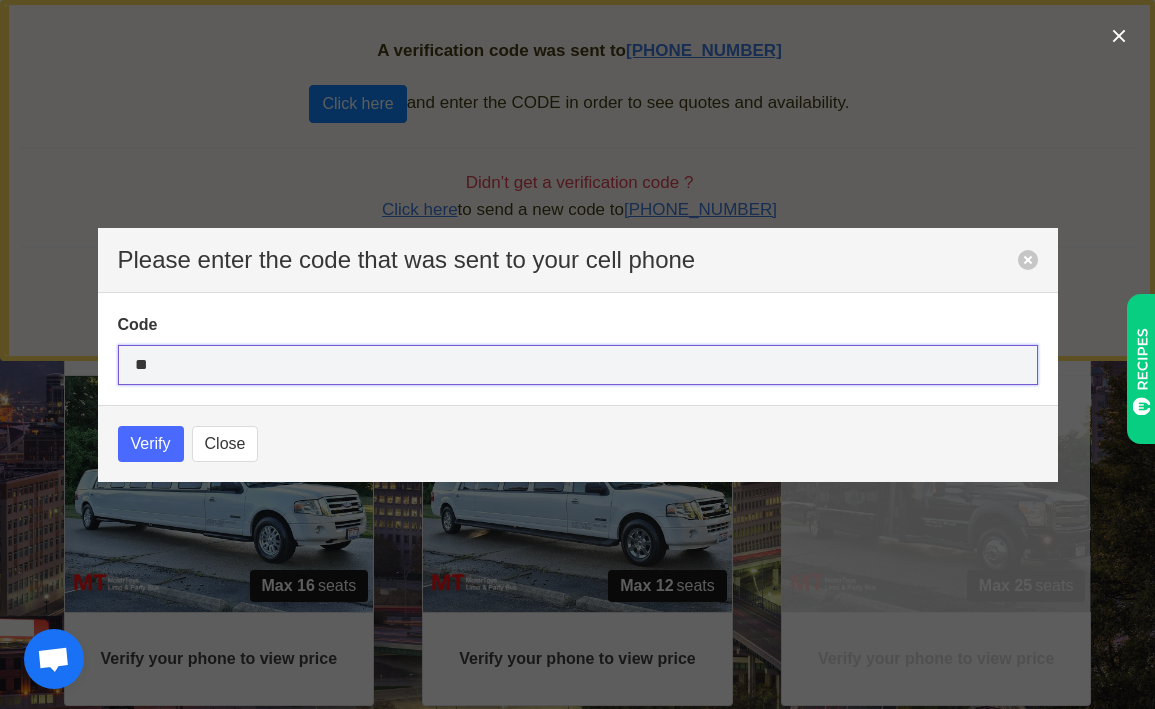 type on "*" 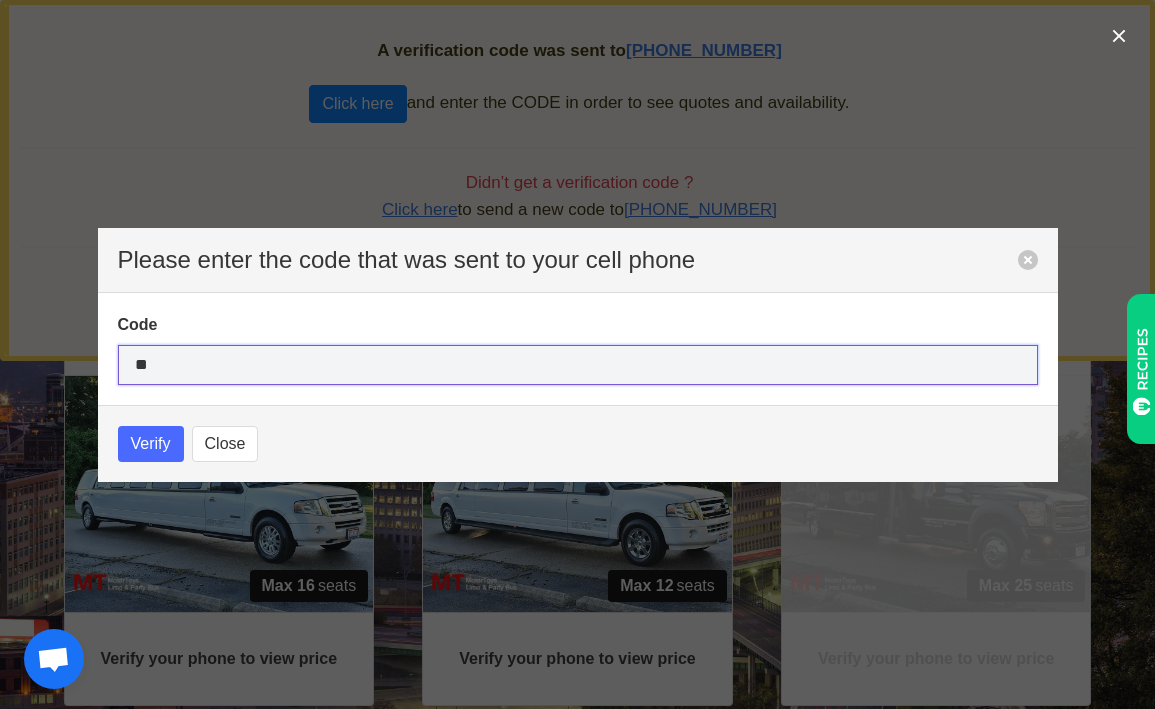 type on "*" 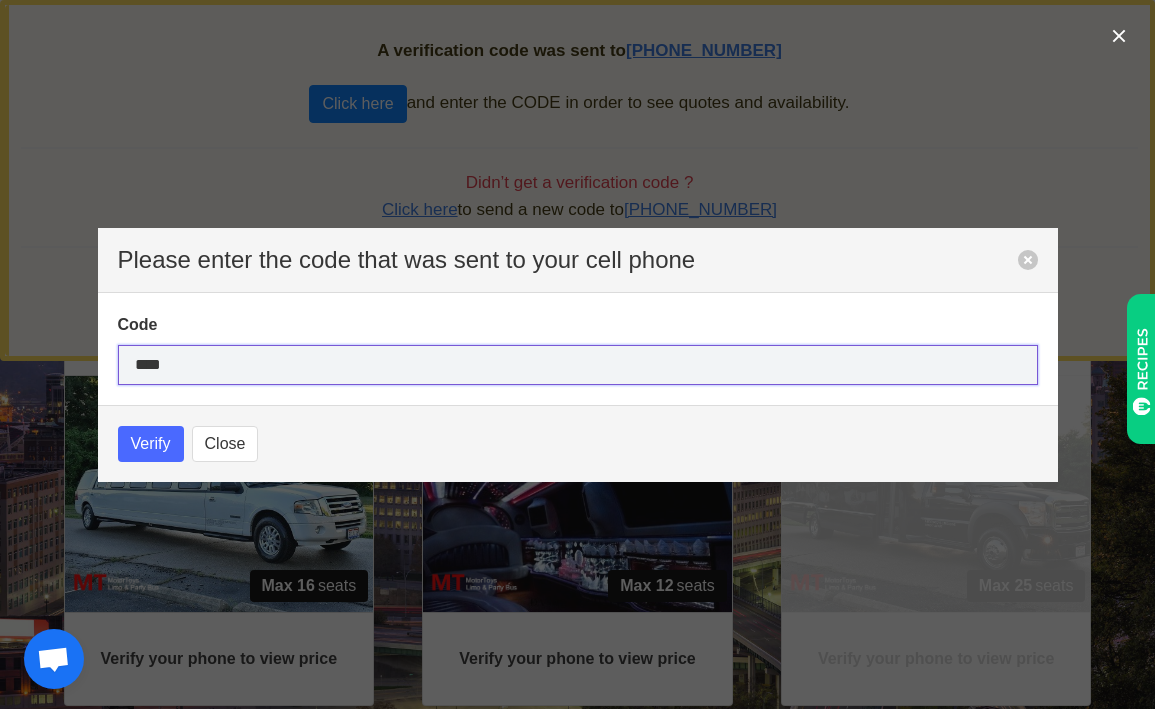 type on "****" 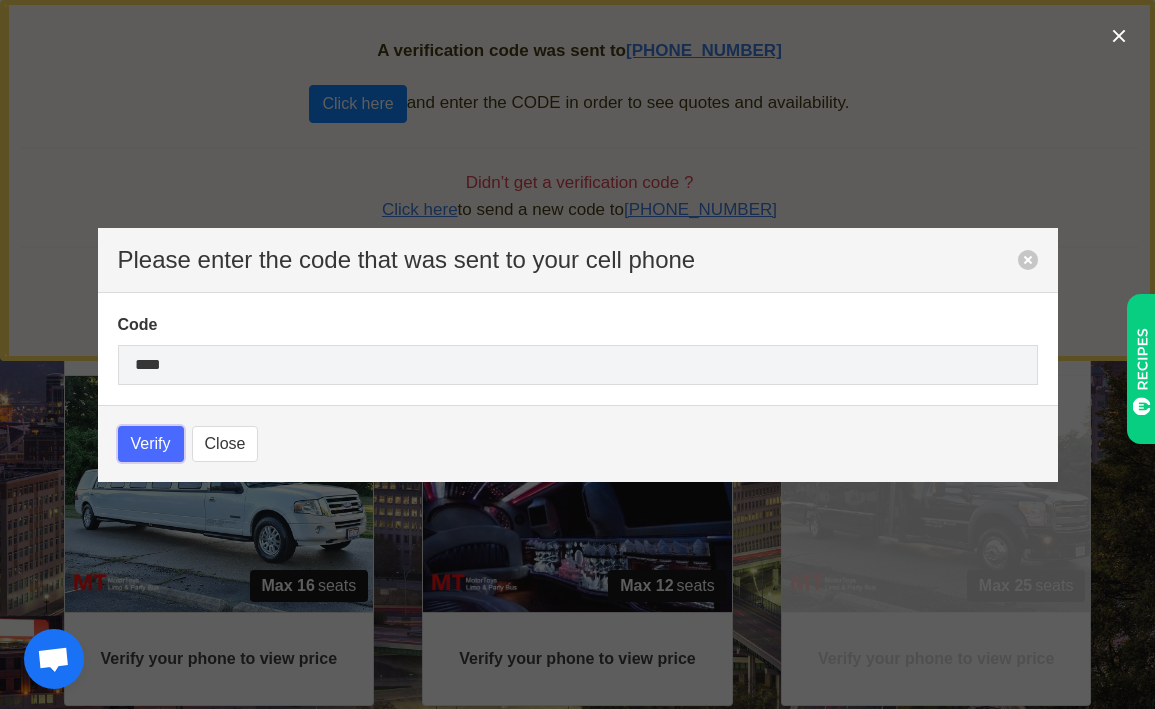 click on "Verify" at bounding box center (151, 444) 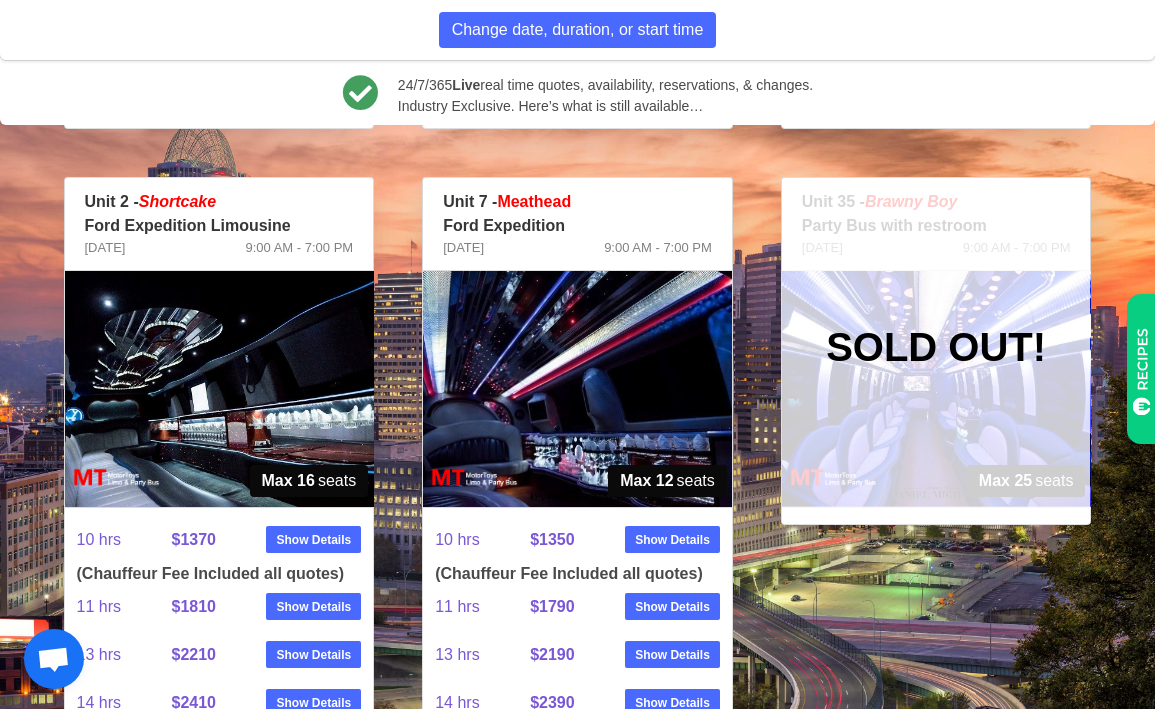 scroll, scrollTop: 1995, scrollLeft: 0, axis: vertical 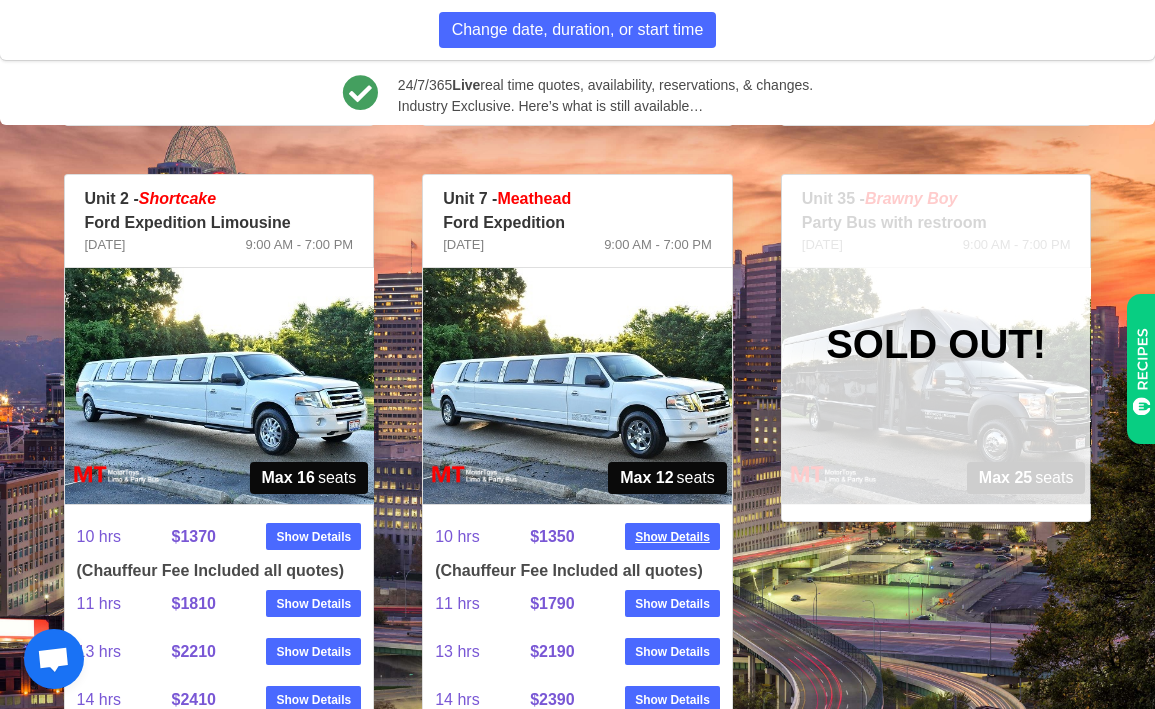 click on "Show Details" at bounding box center (672, 537) 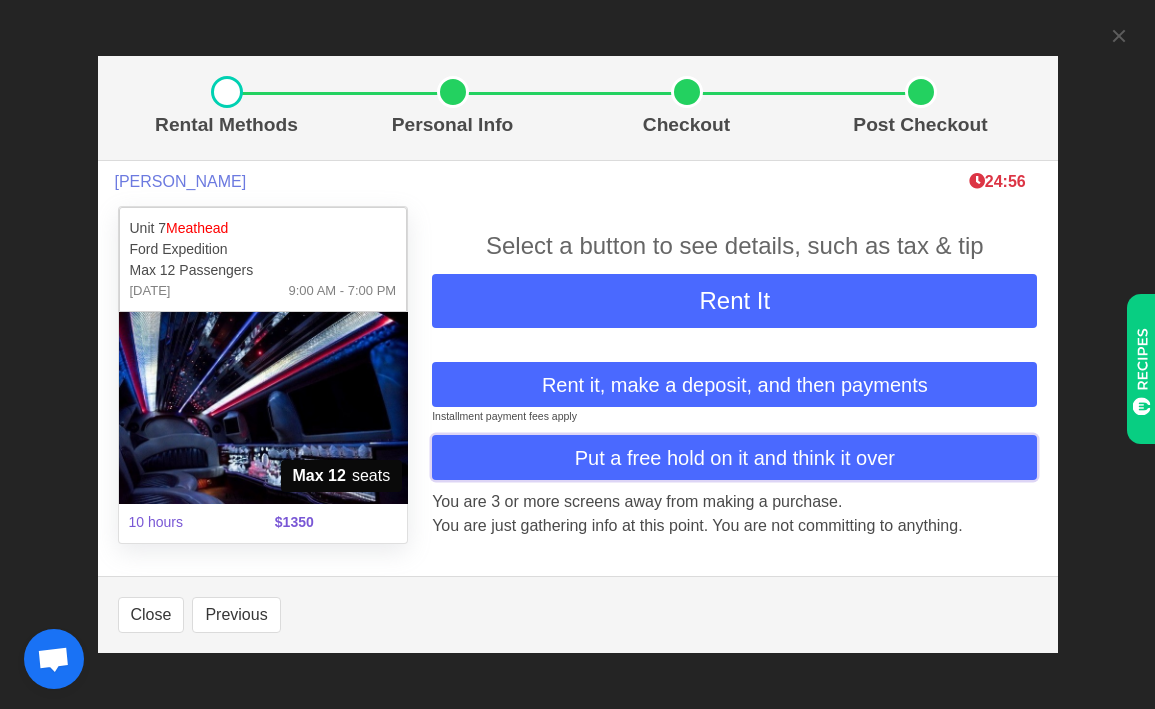 click on "Put a free hold on it and think it over" at bounding box center (735, 458) 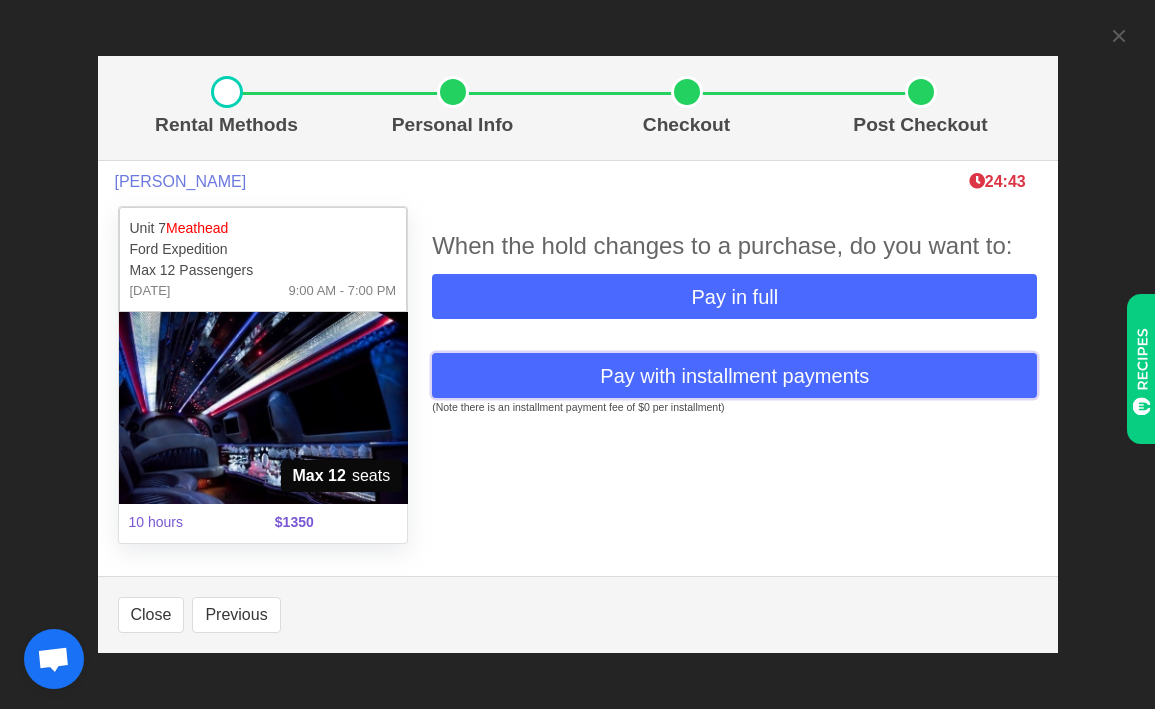 click on "Pay with installment payments" at bounding box center (734, 376) 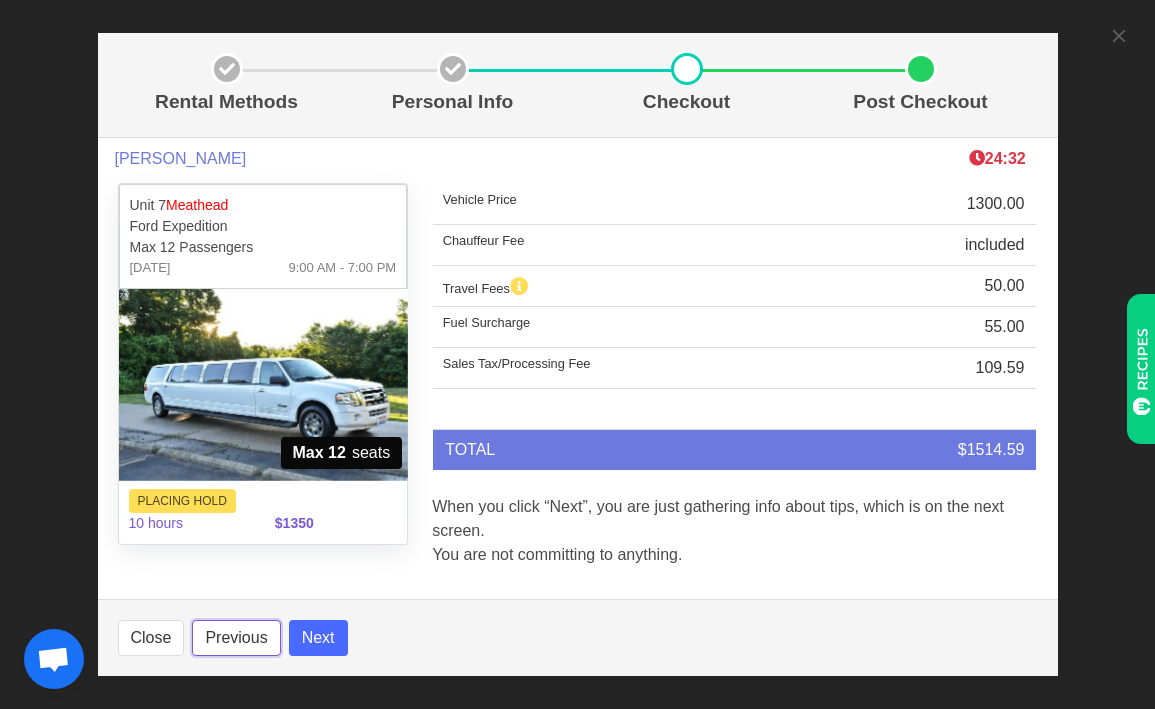 click on "Previous" at bounding box center (236, 638) 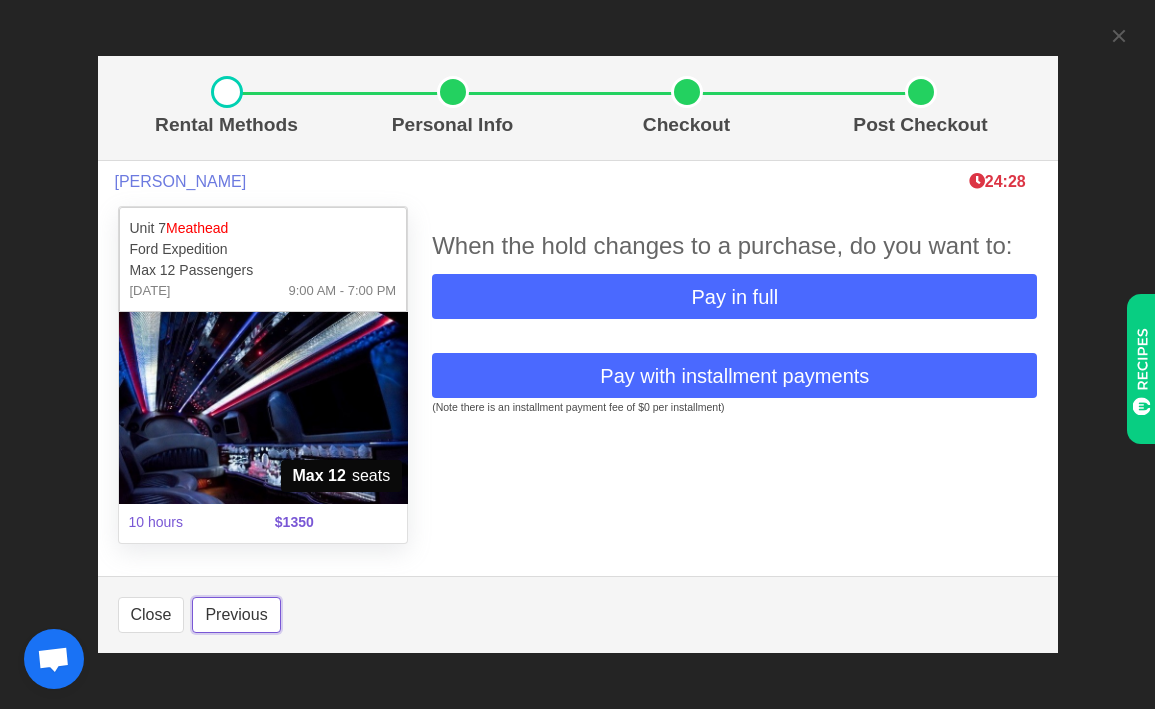 click on "Previous" at bounding box center [236, 615] 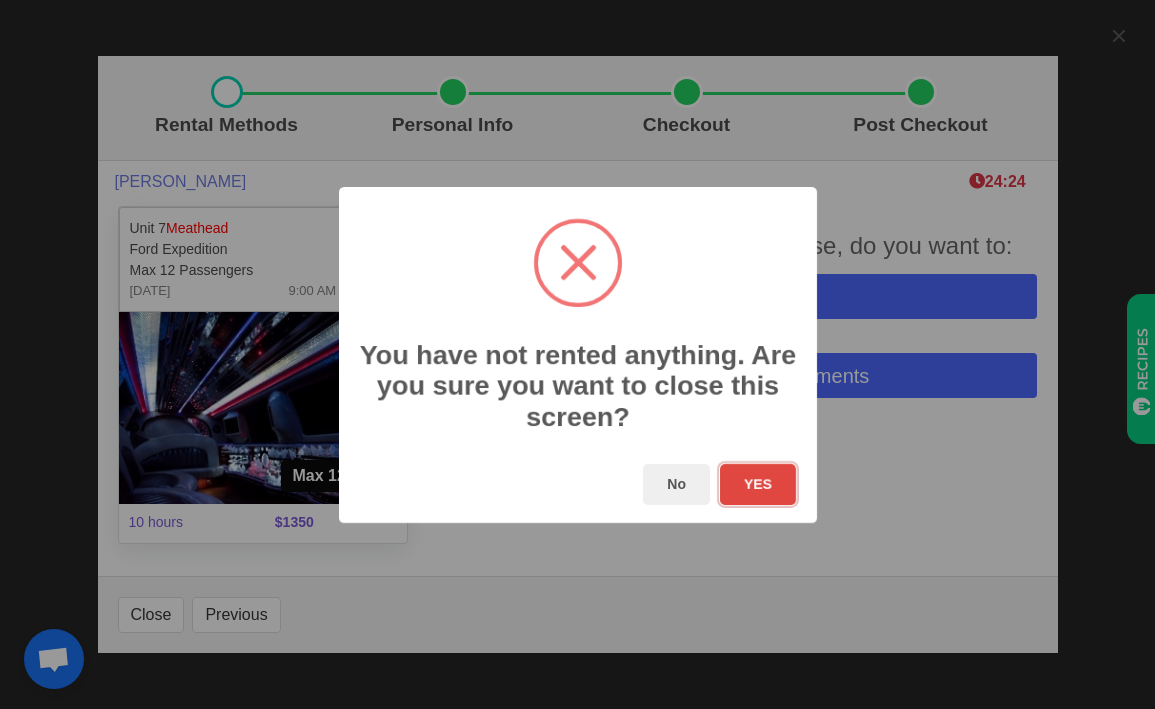click on "YES" at bounding box center [757, 484] 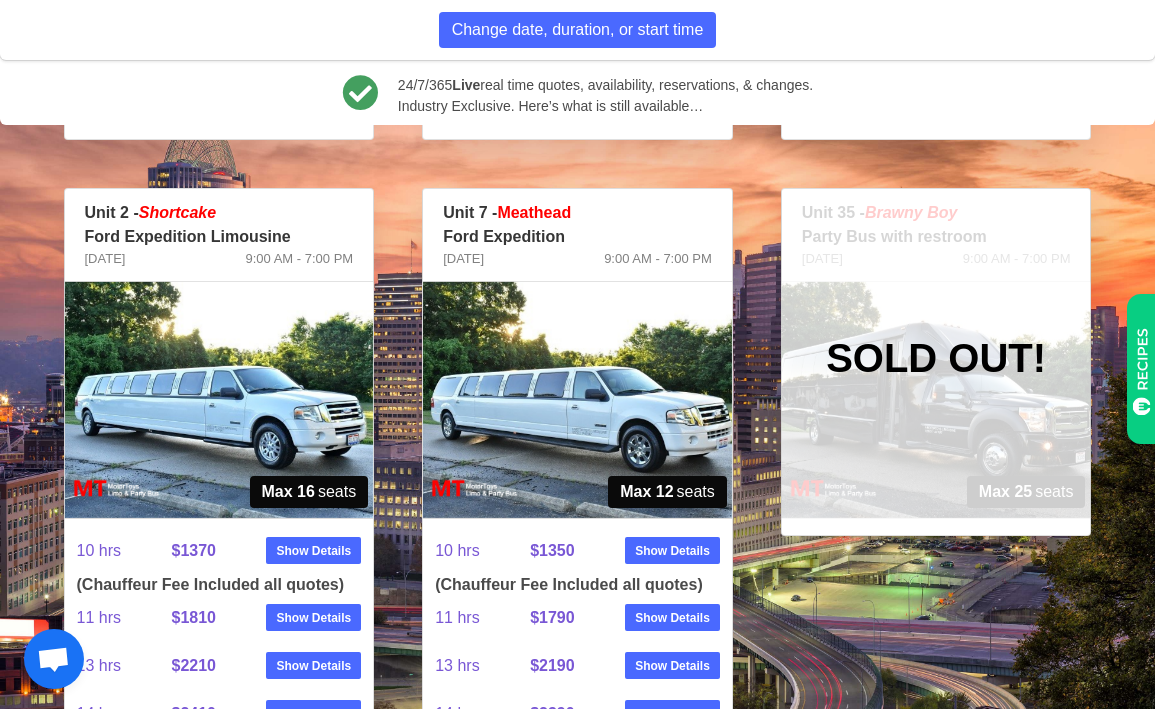 scroll, scrollTop: 1978, scrollLeft: 0, axis: vertical 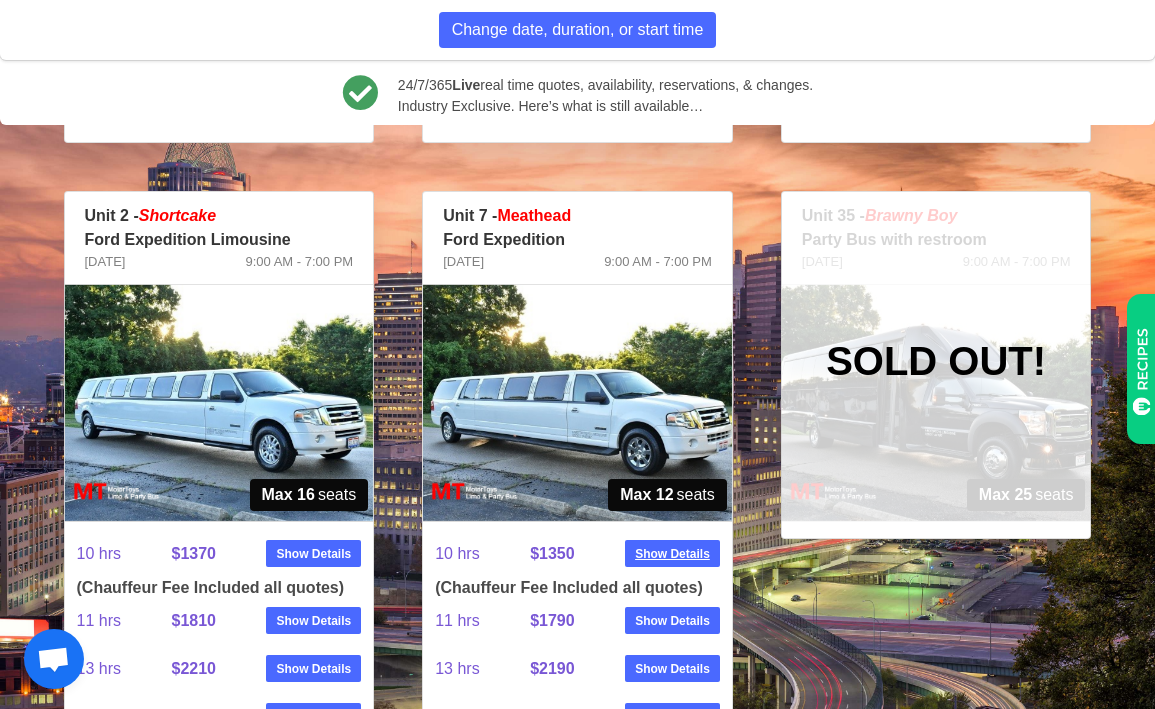 click on "Show Details" at bounding box center (672, 554) 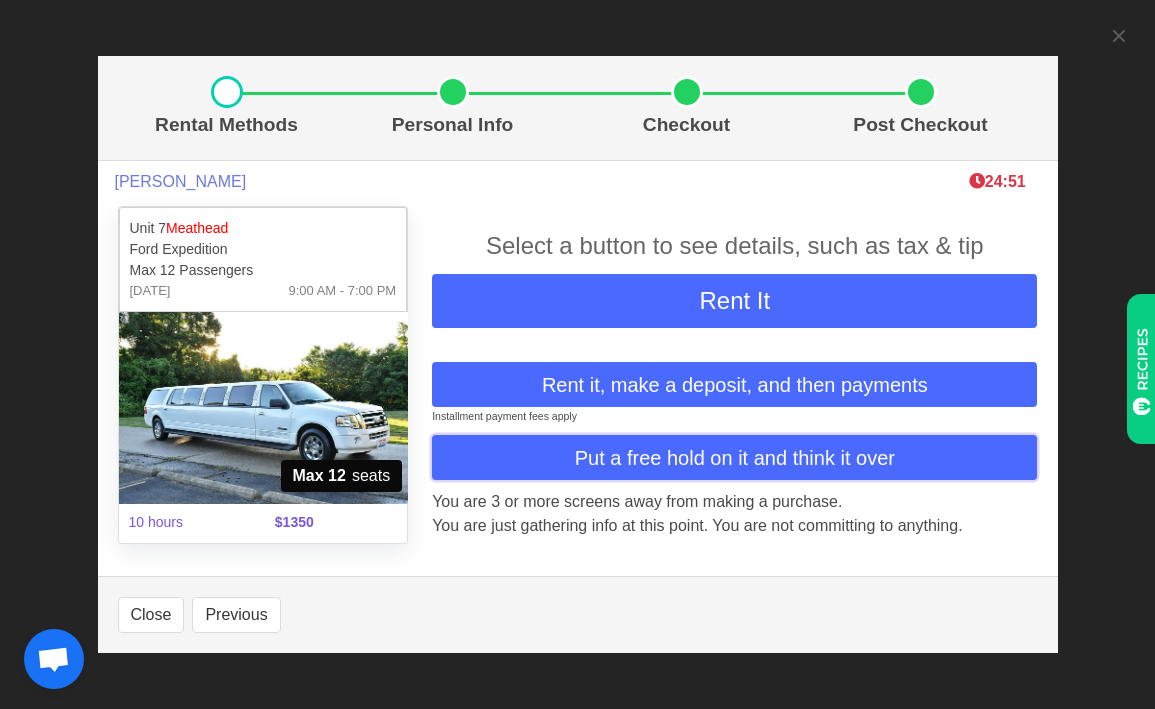 click on "Put a free hold on it and think it over" at bounding box center [735, 458] 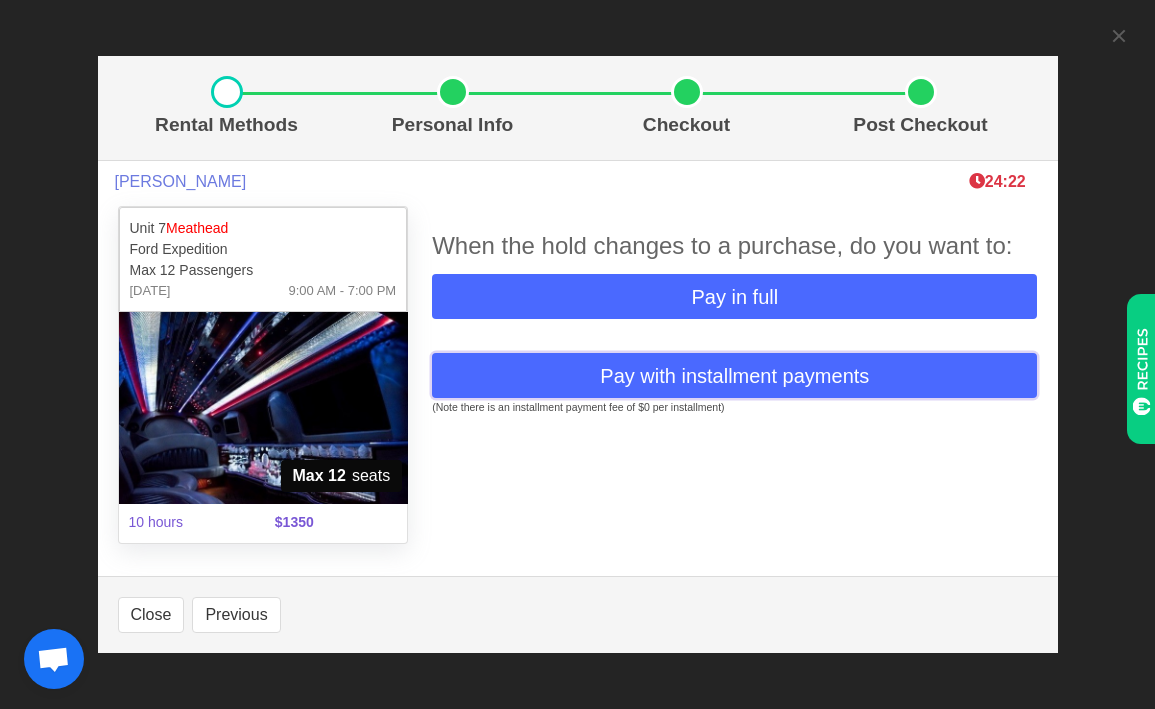 click on "Pay with installment payments" at bounding box center [734, 376] 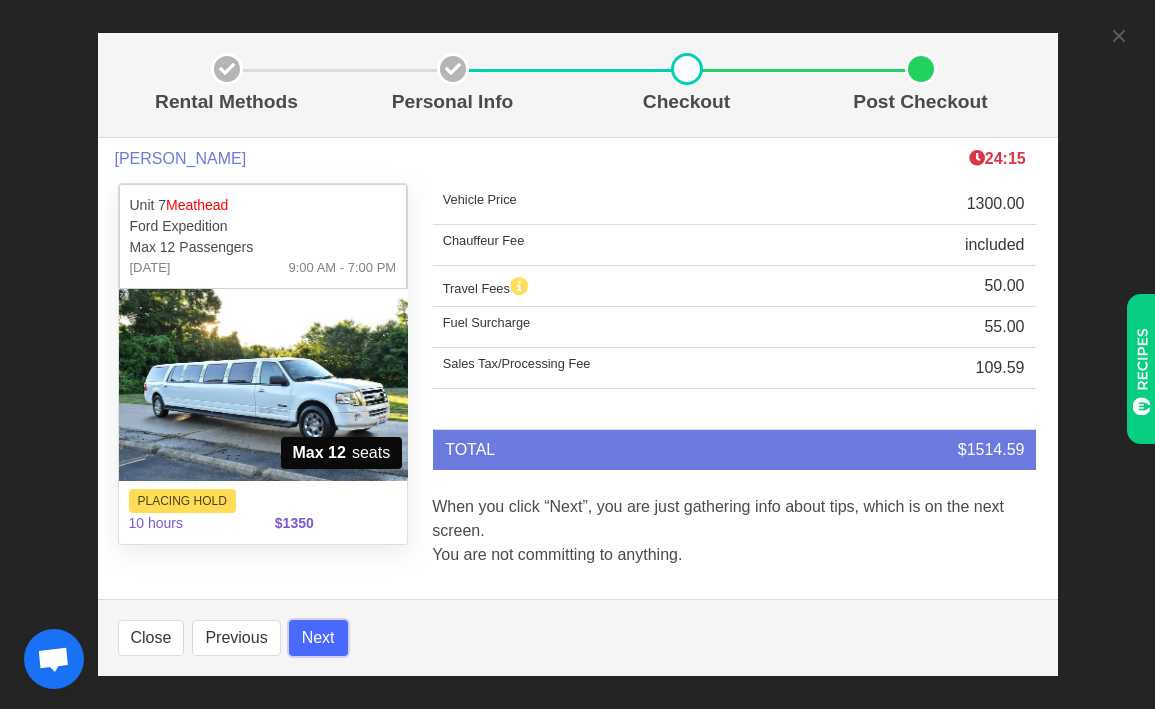 click on "Next" at bounding box center [318, 638] 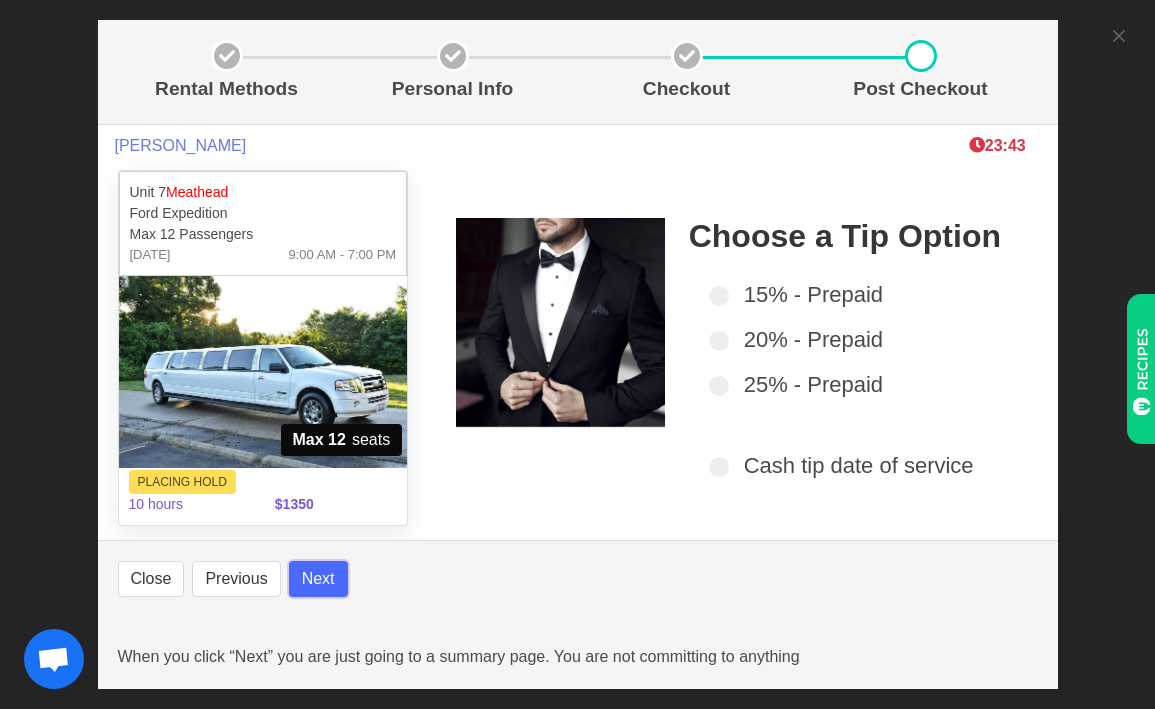 select 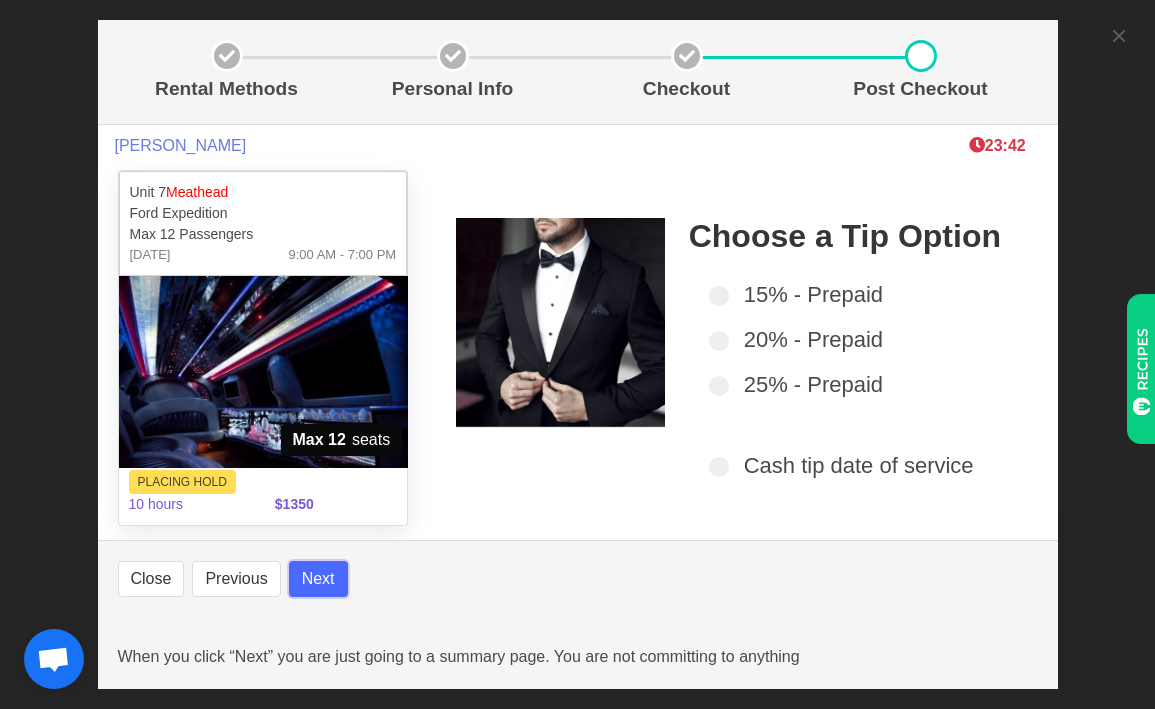 click on "Next" at bounding box center [318, 579] 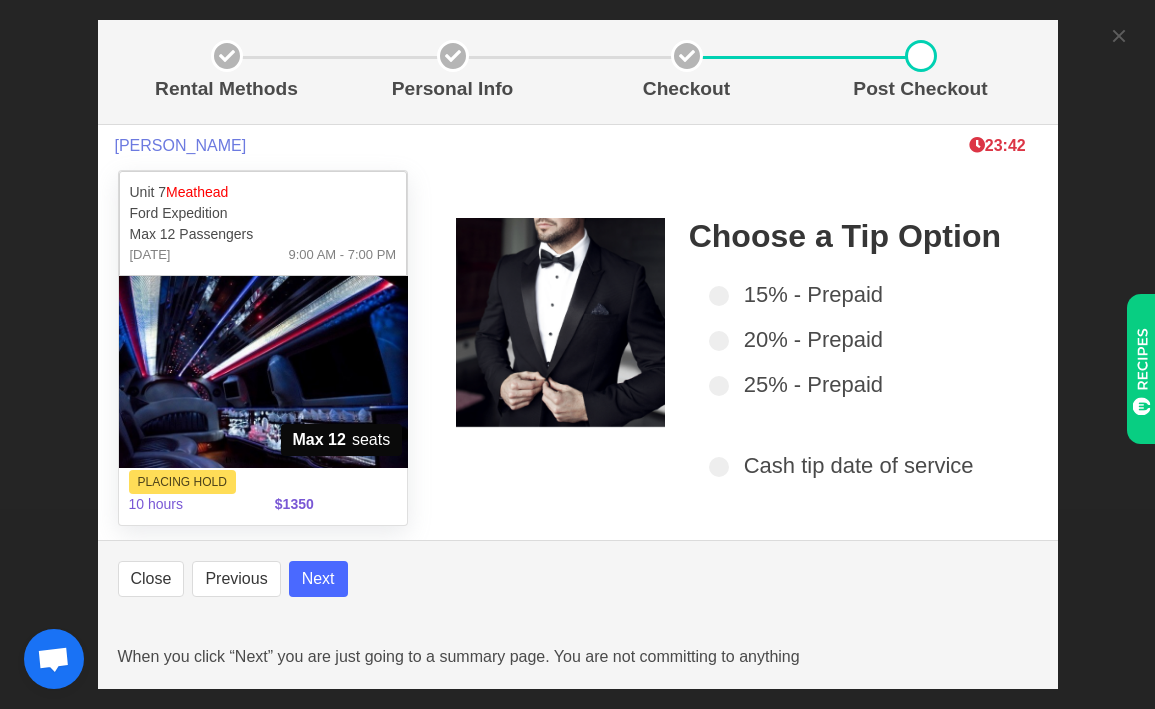 select 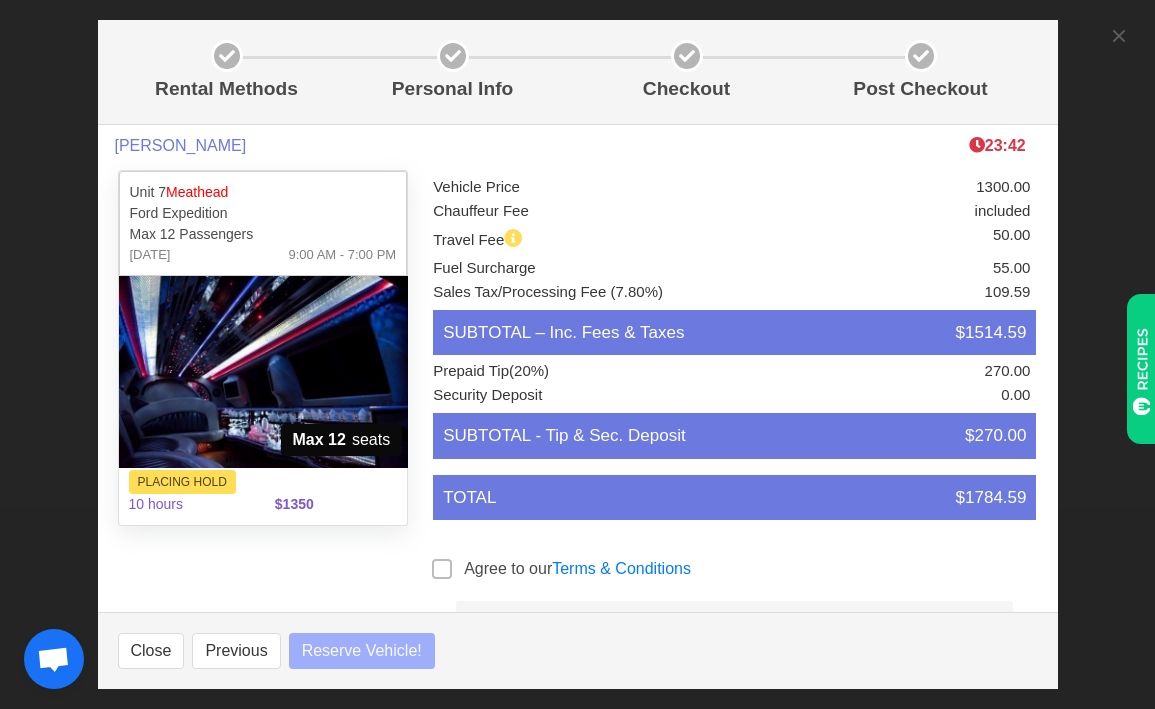 select 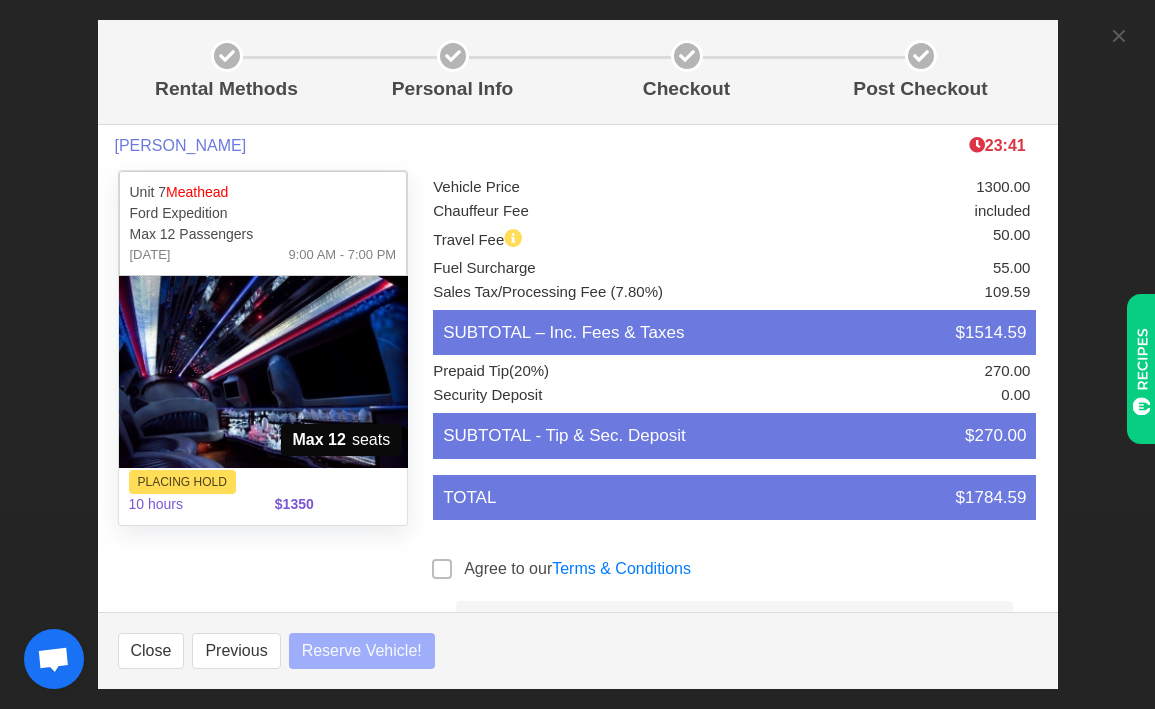 select 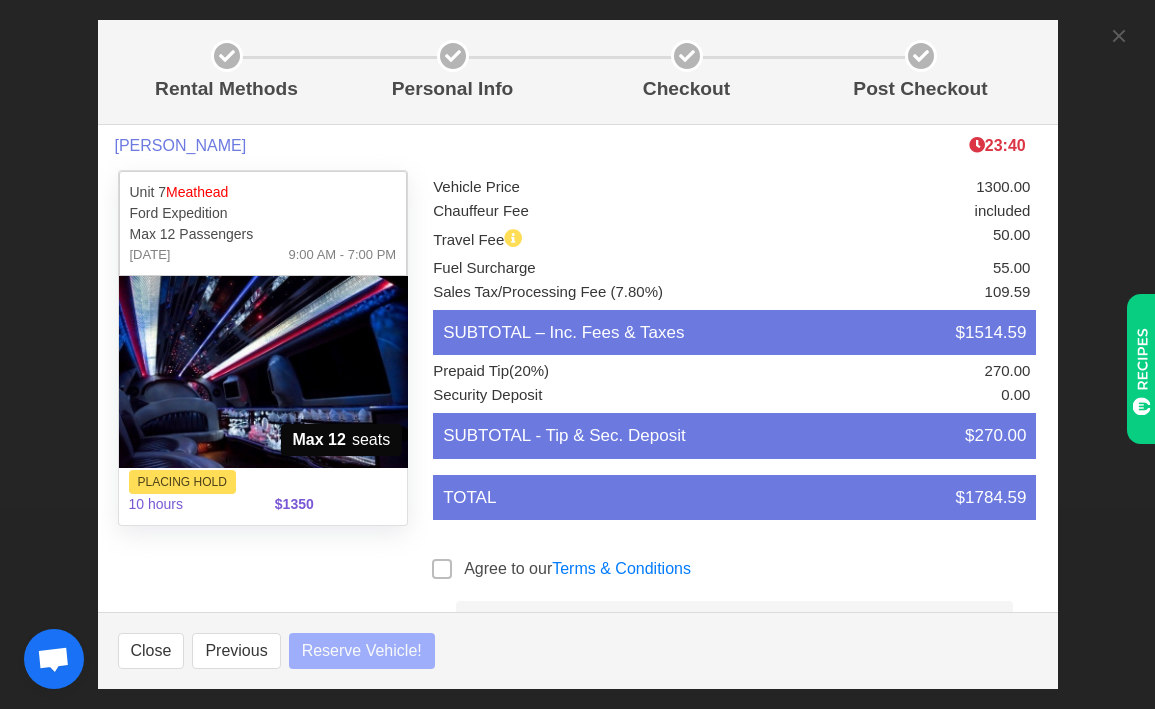 select 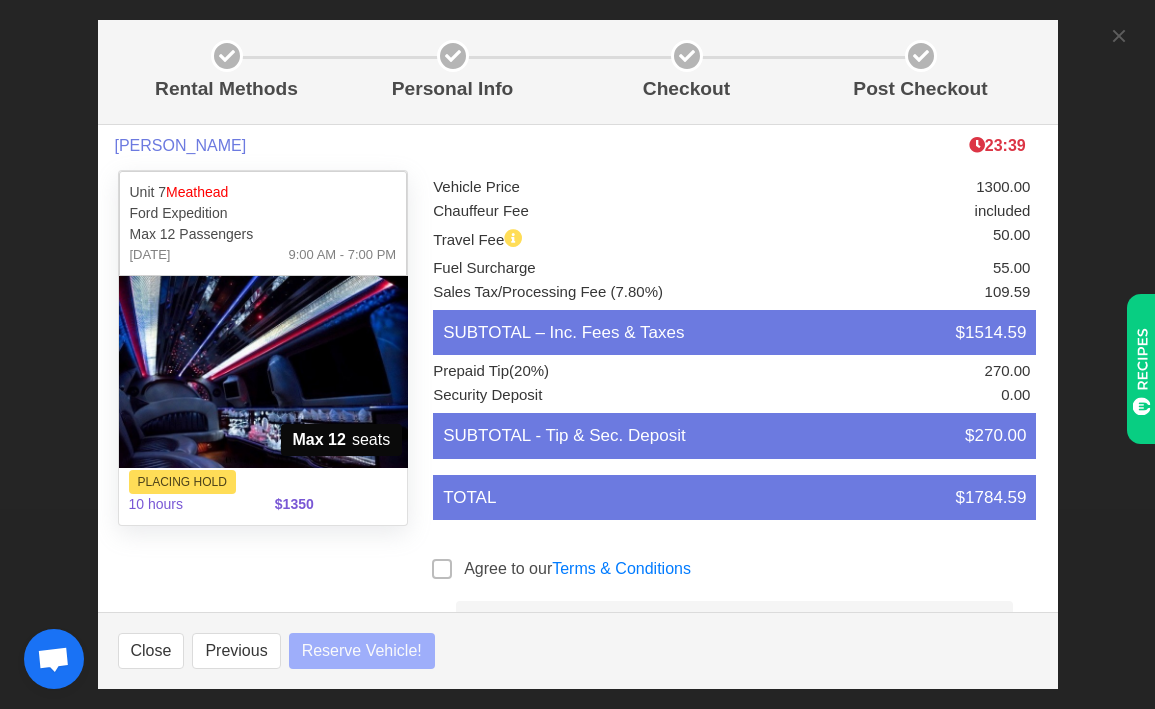 select 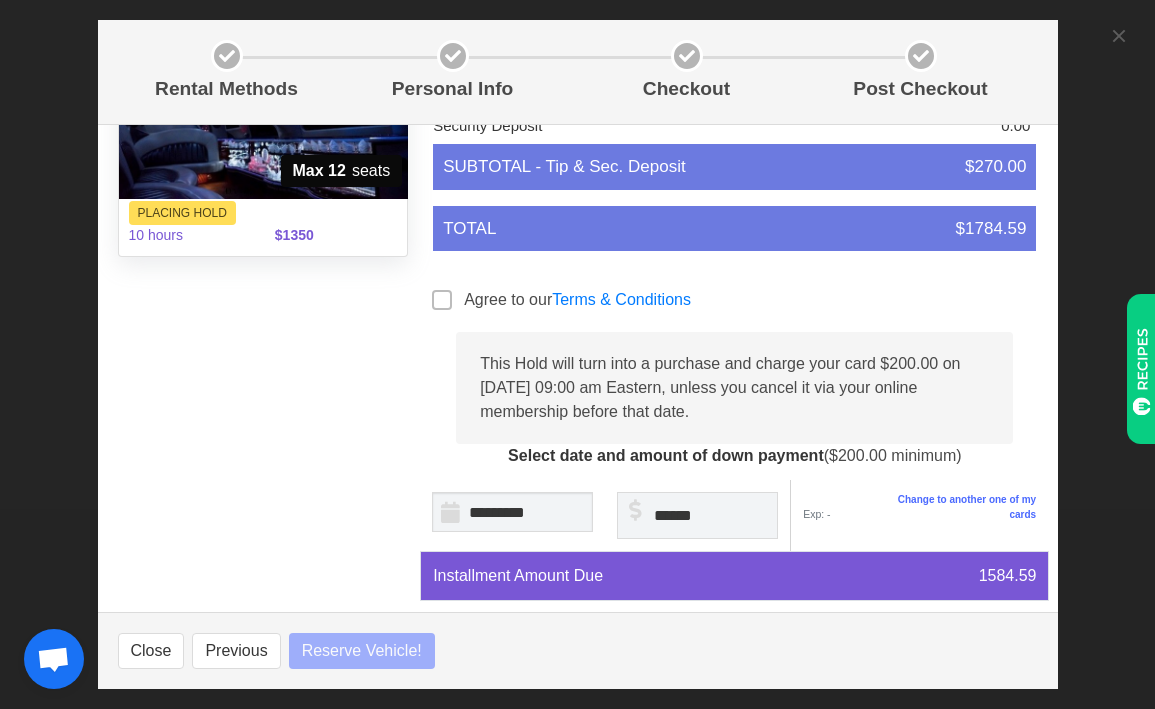 select 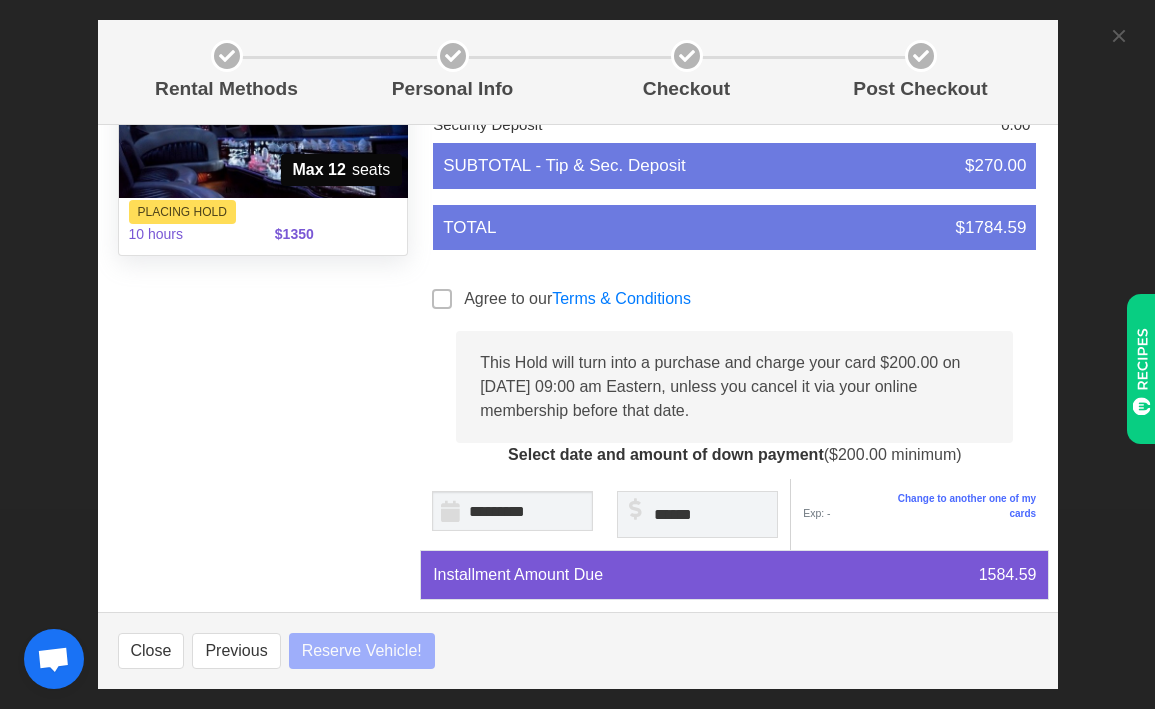 select 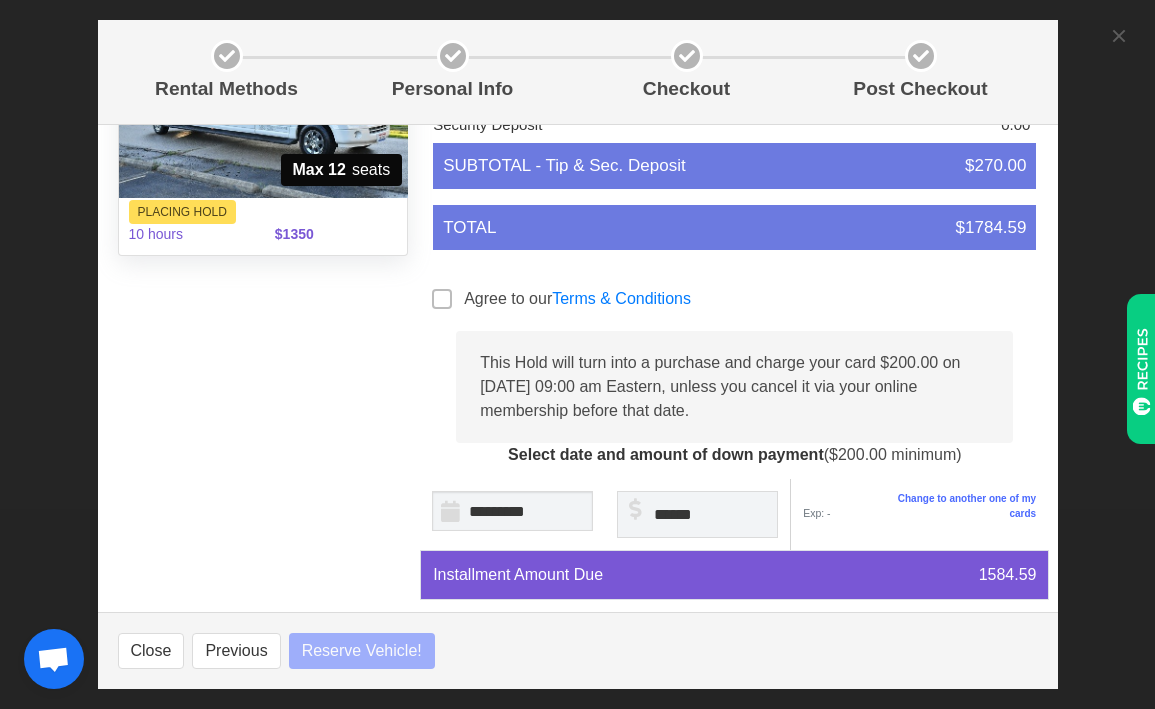 select 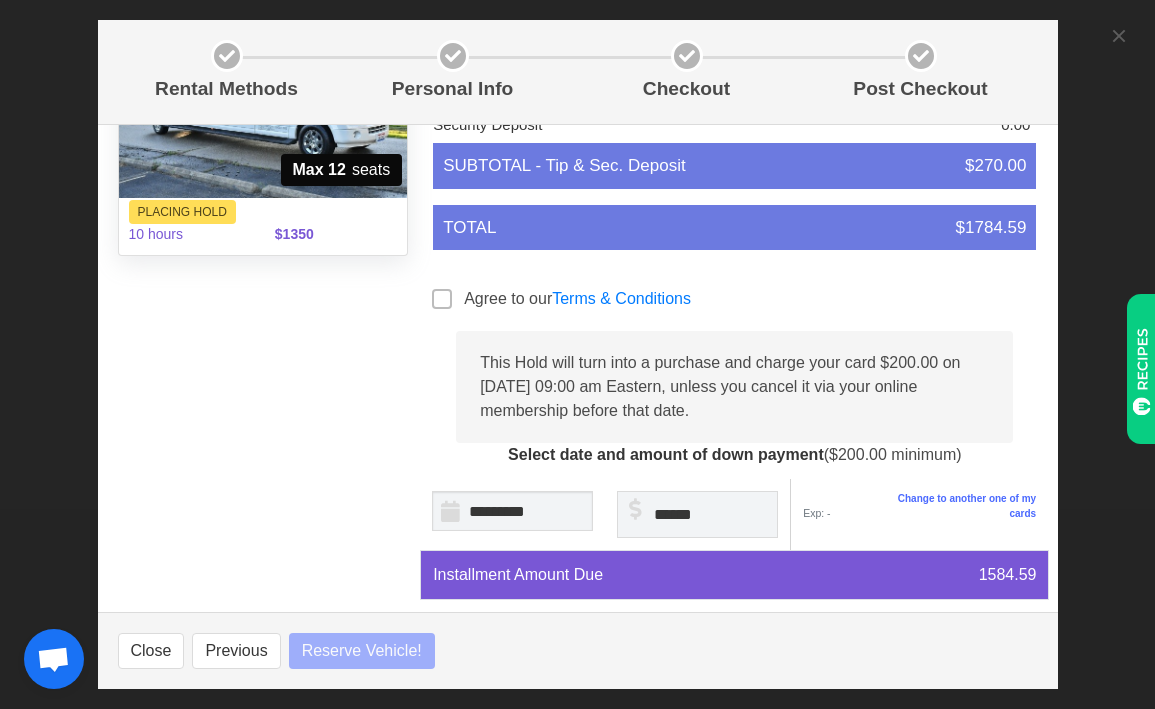 select 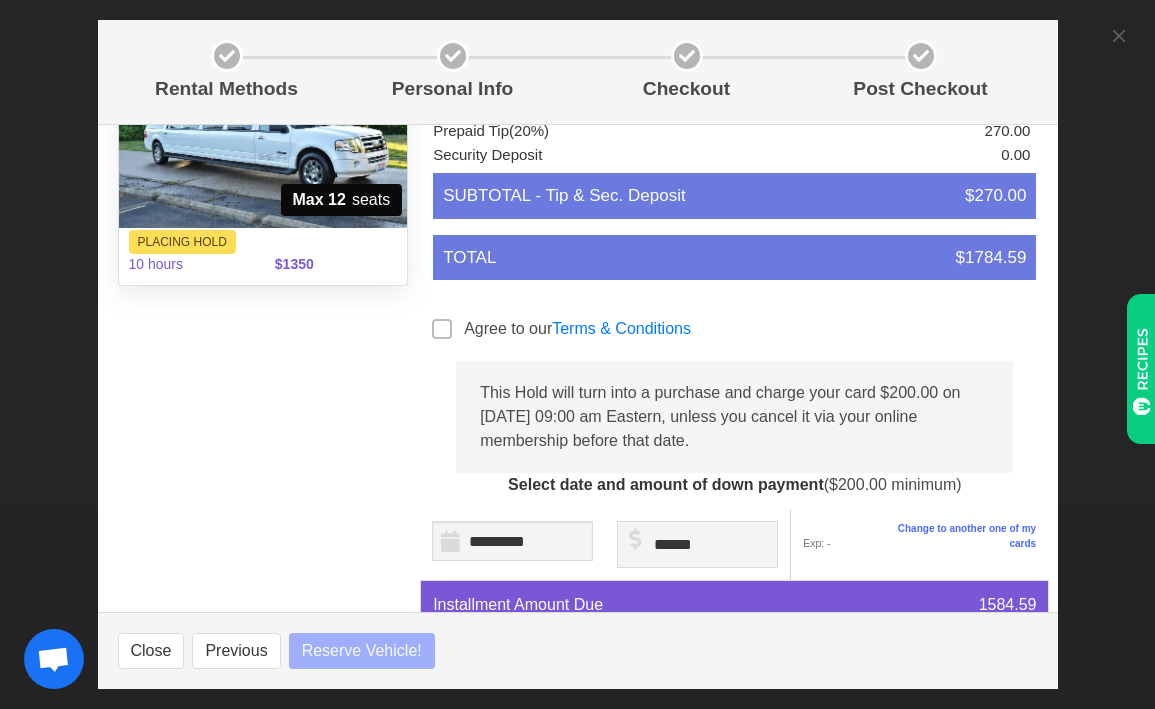 select 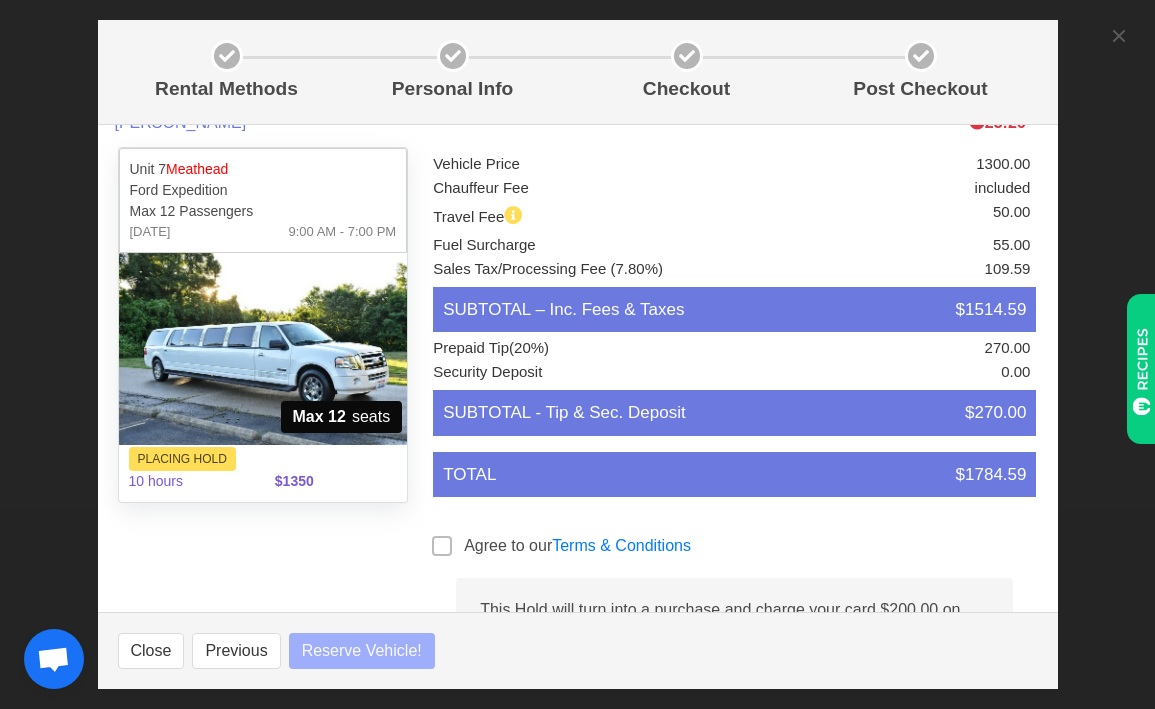 scroll, scrollTop: 0, scrollLeft: 0, axis: both 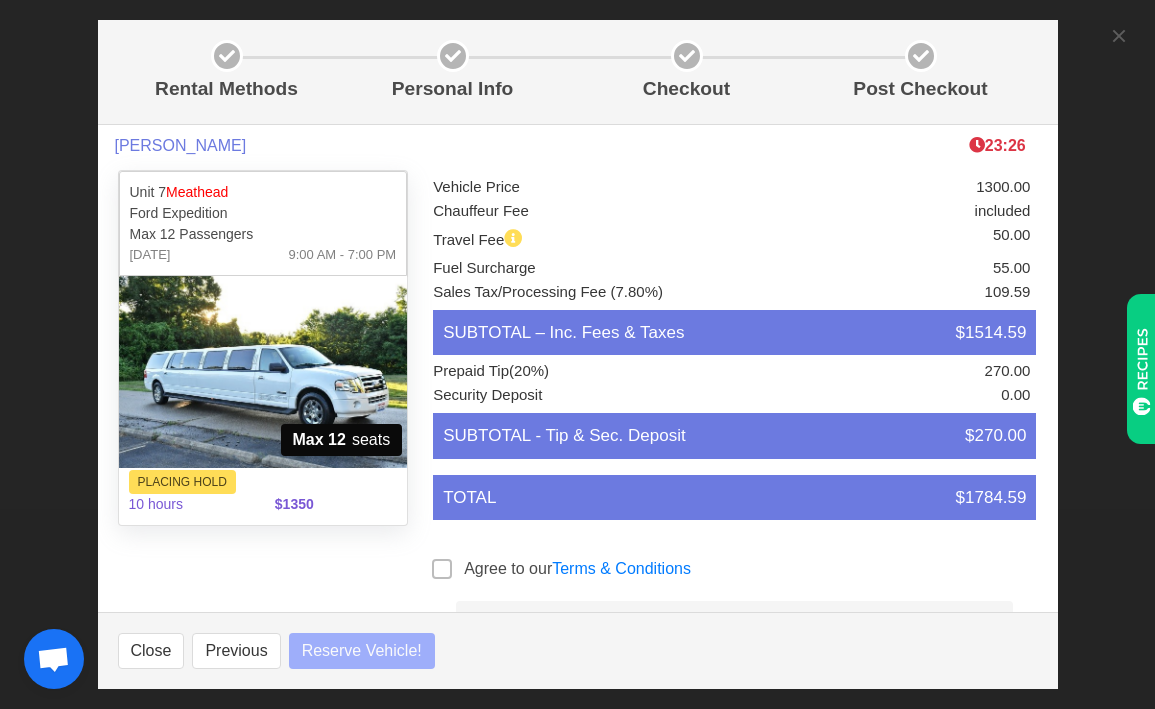 select 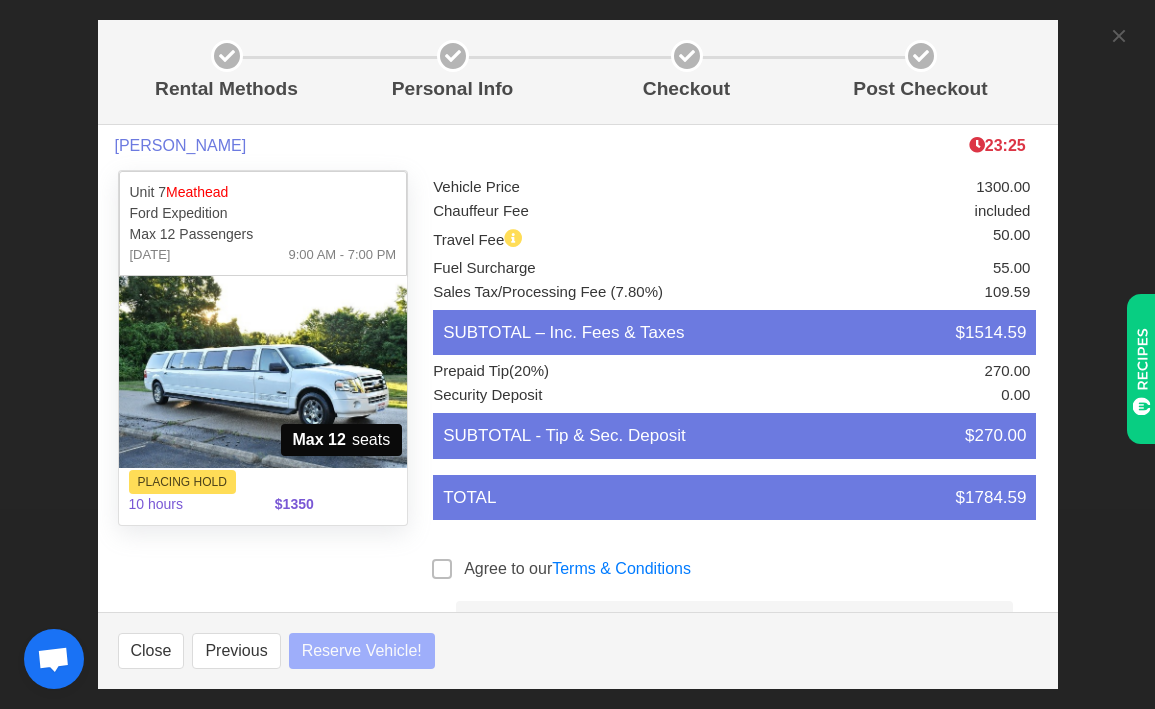 select 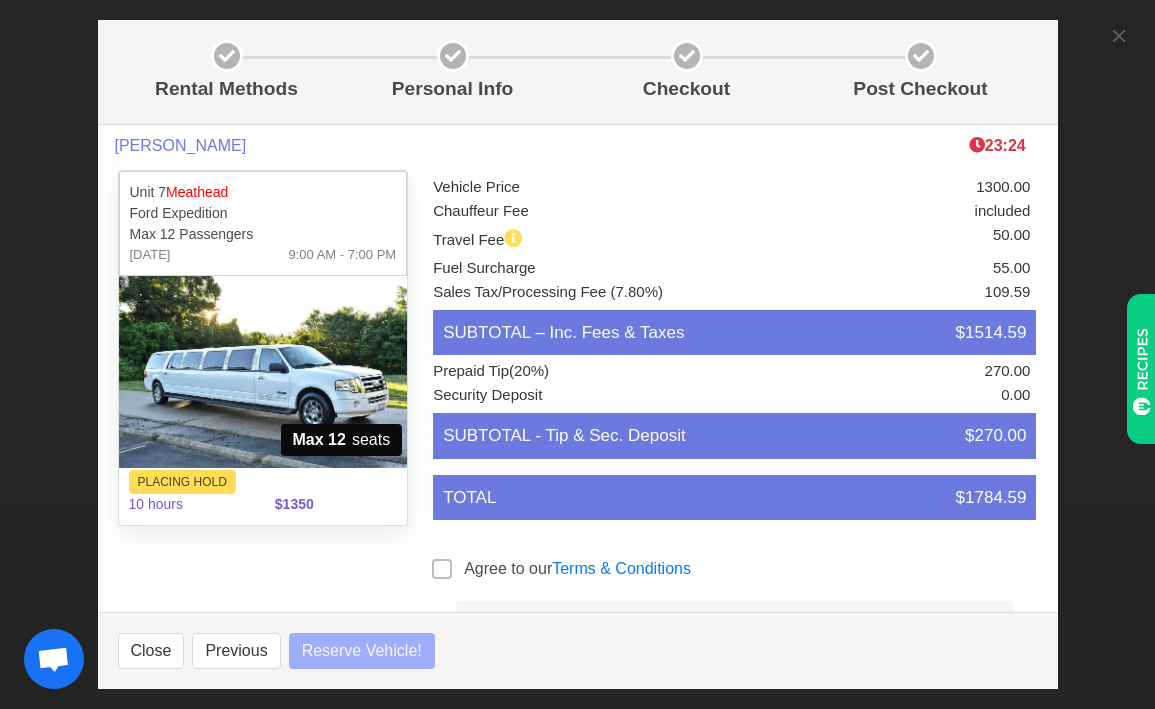 select 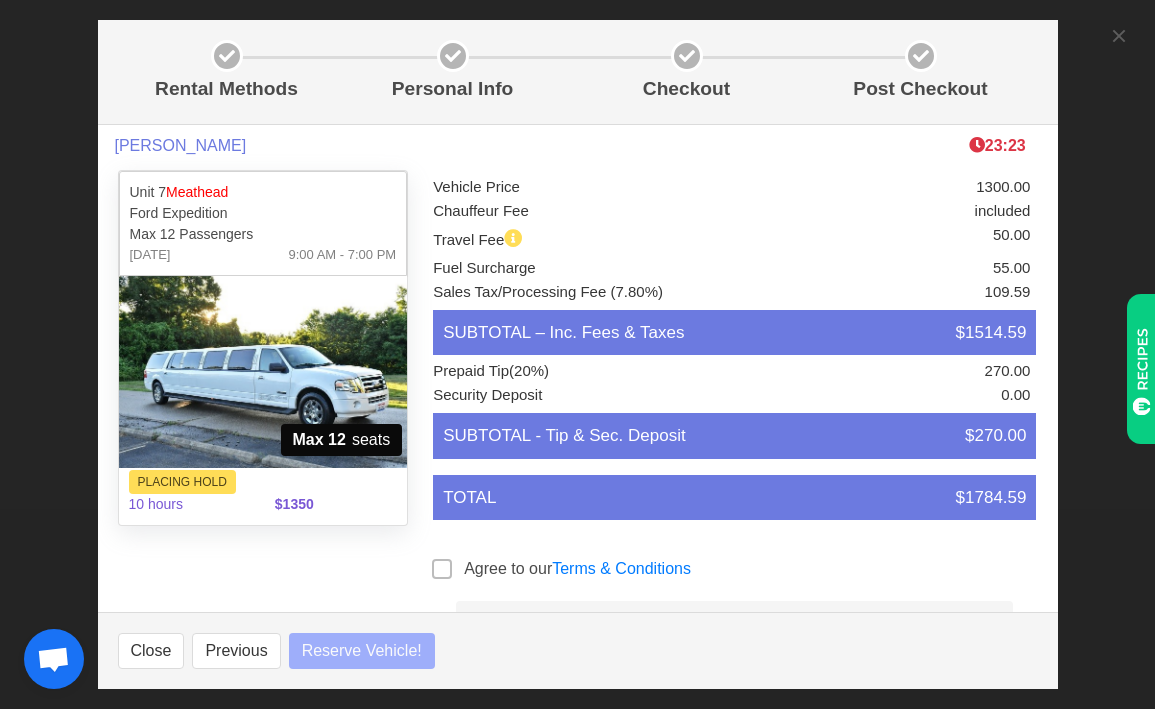 select 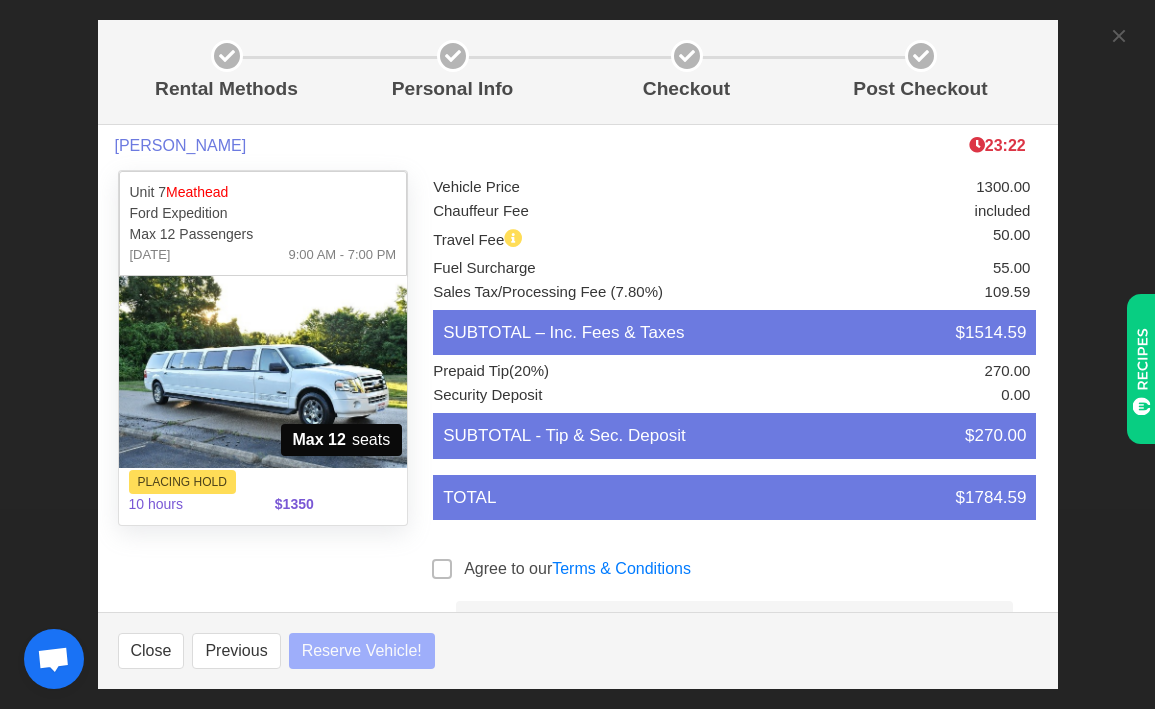 select 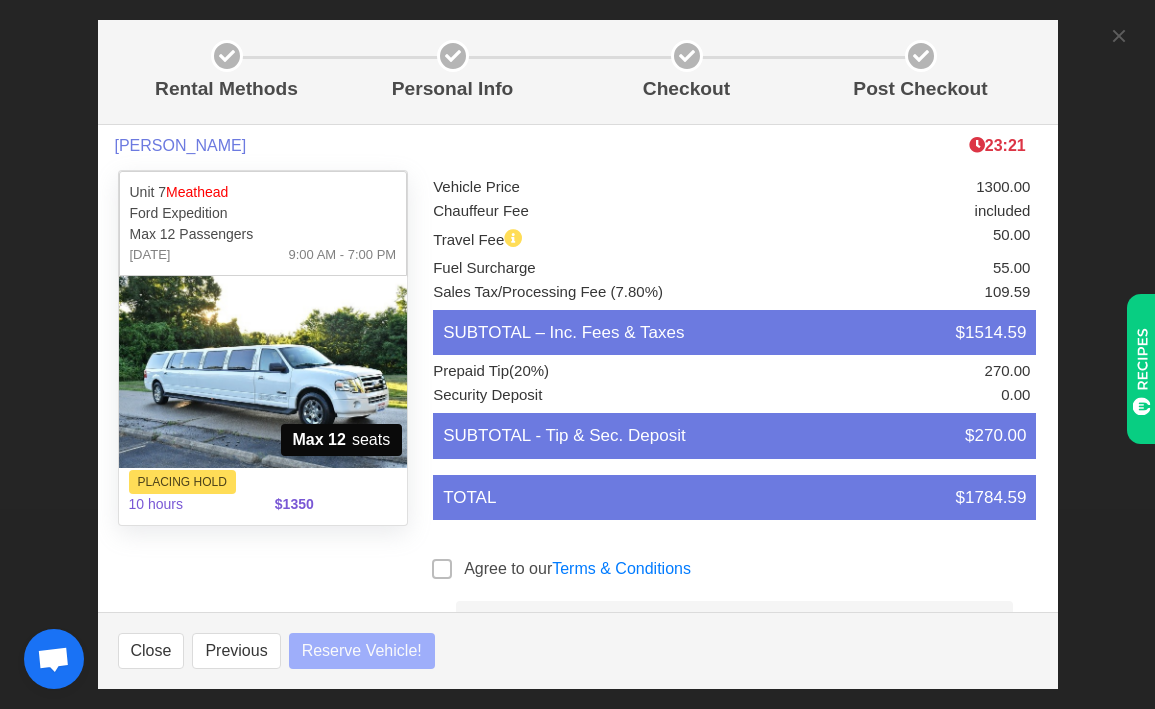 select 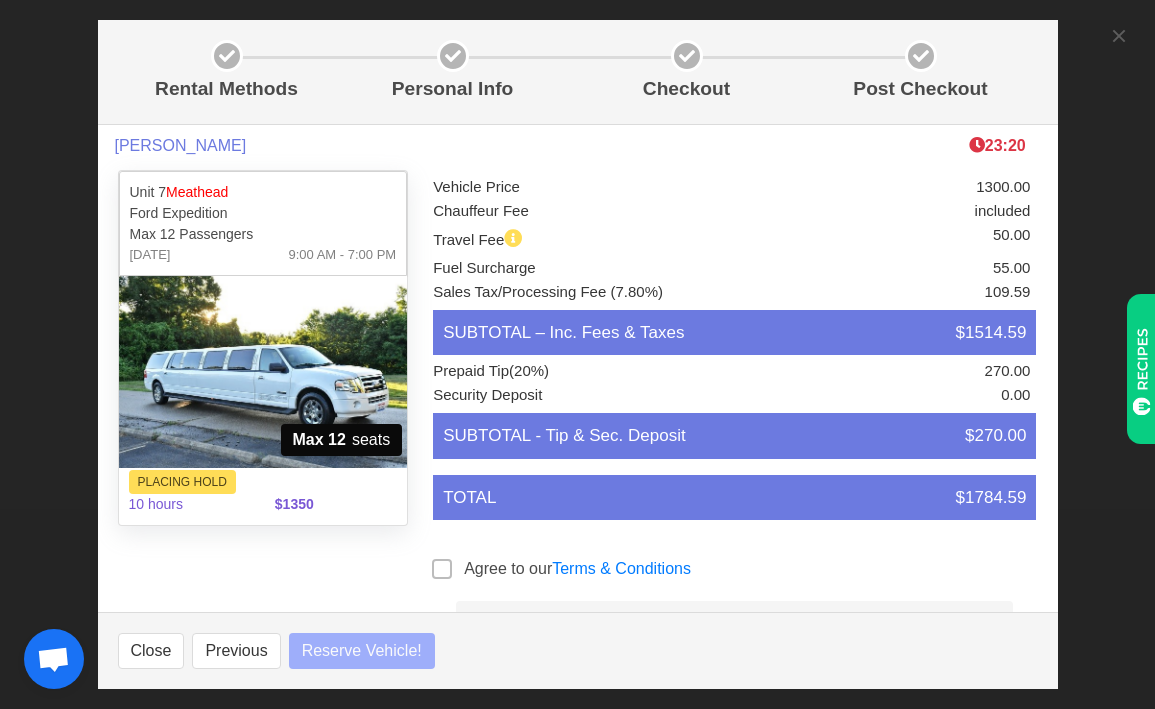 select 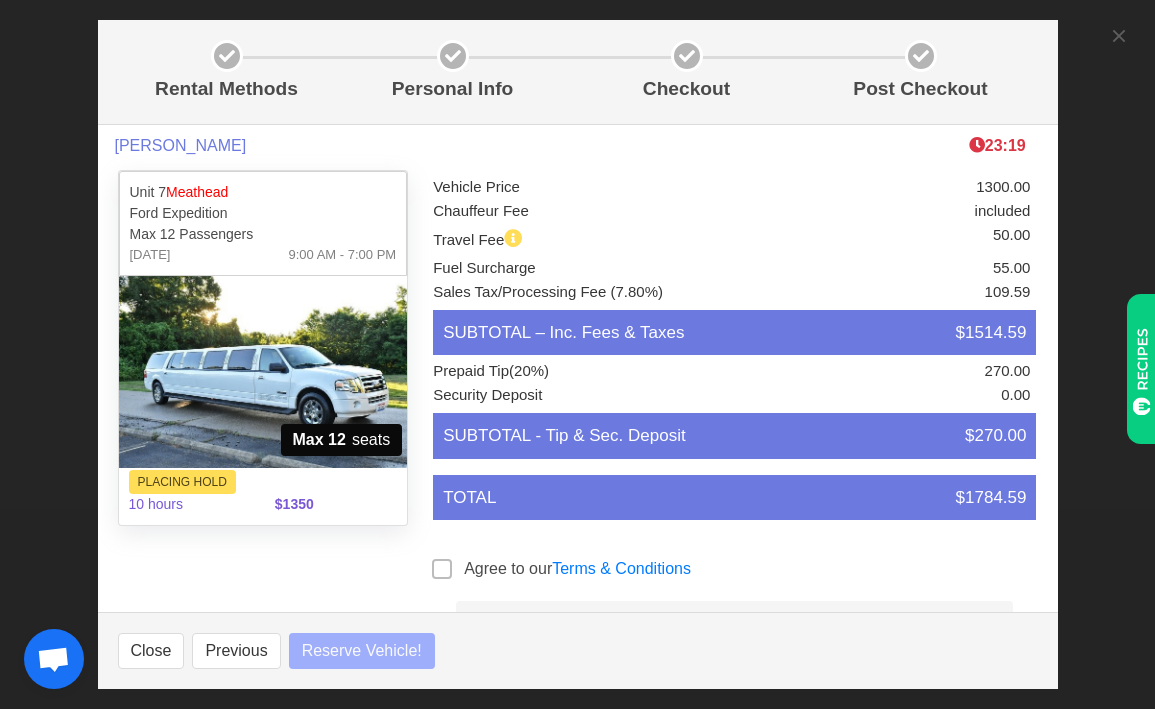 select 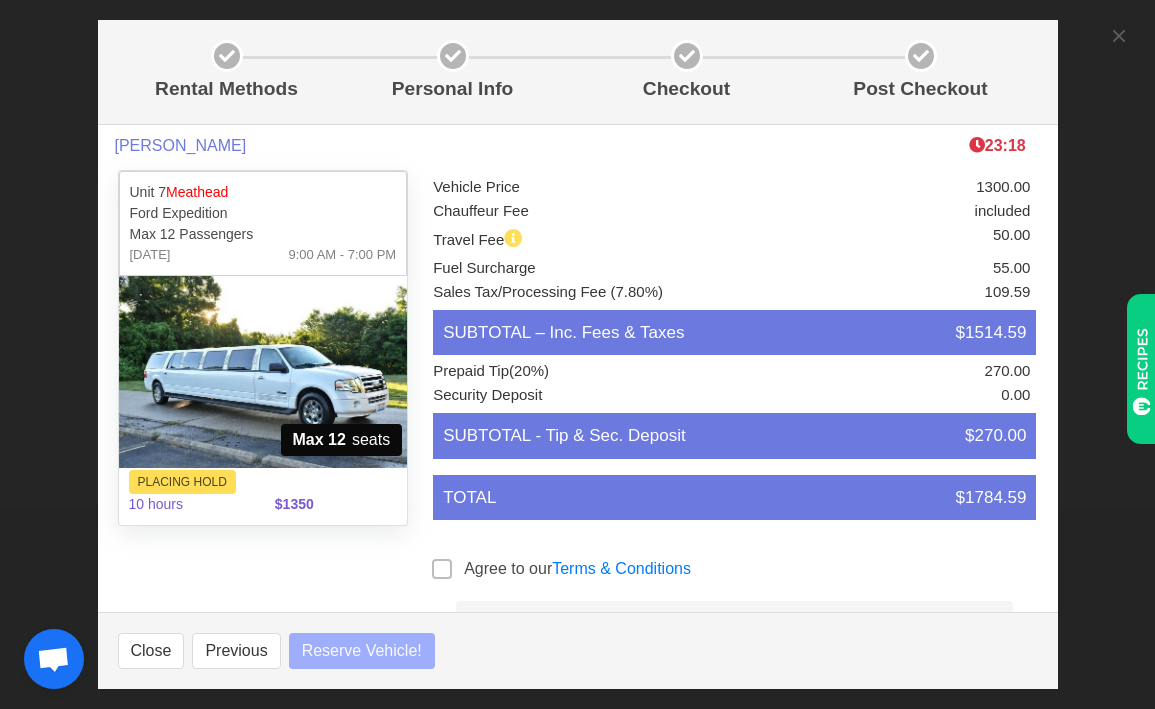 select 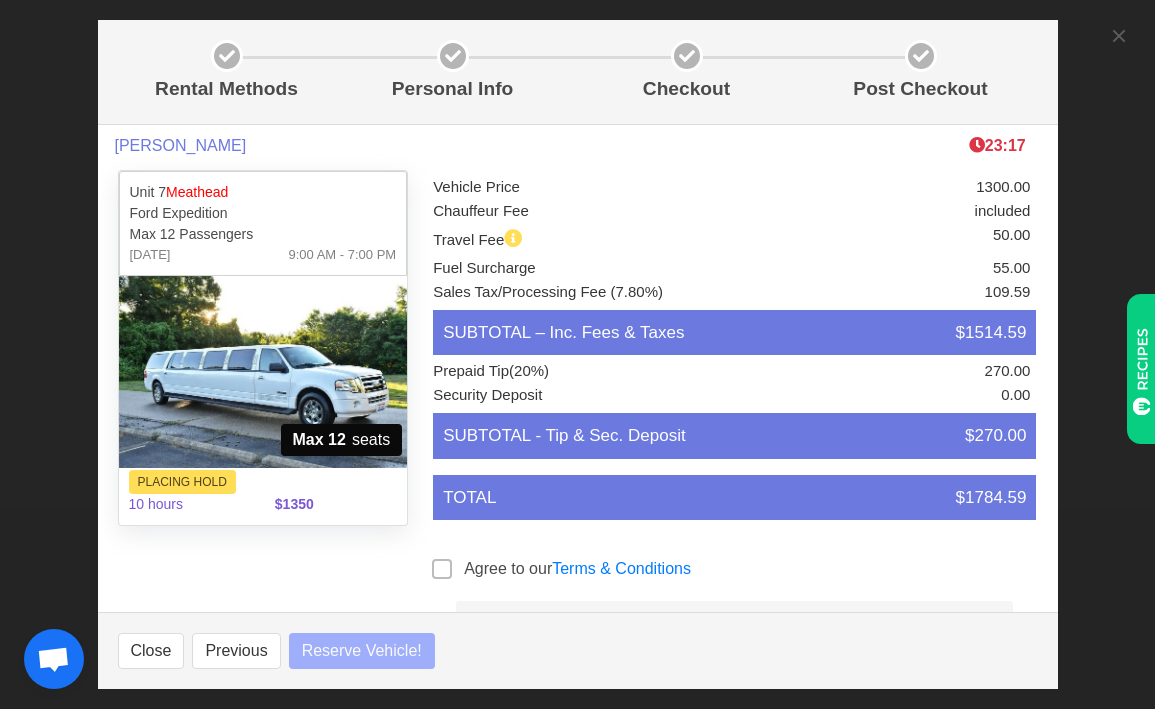 select 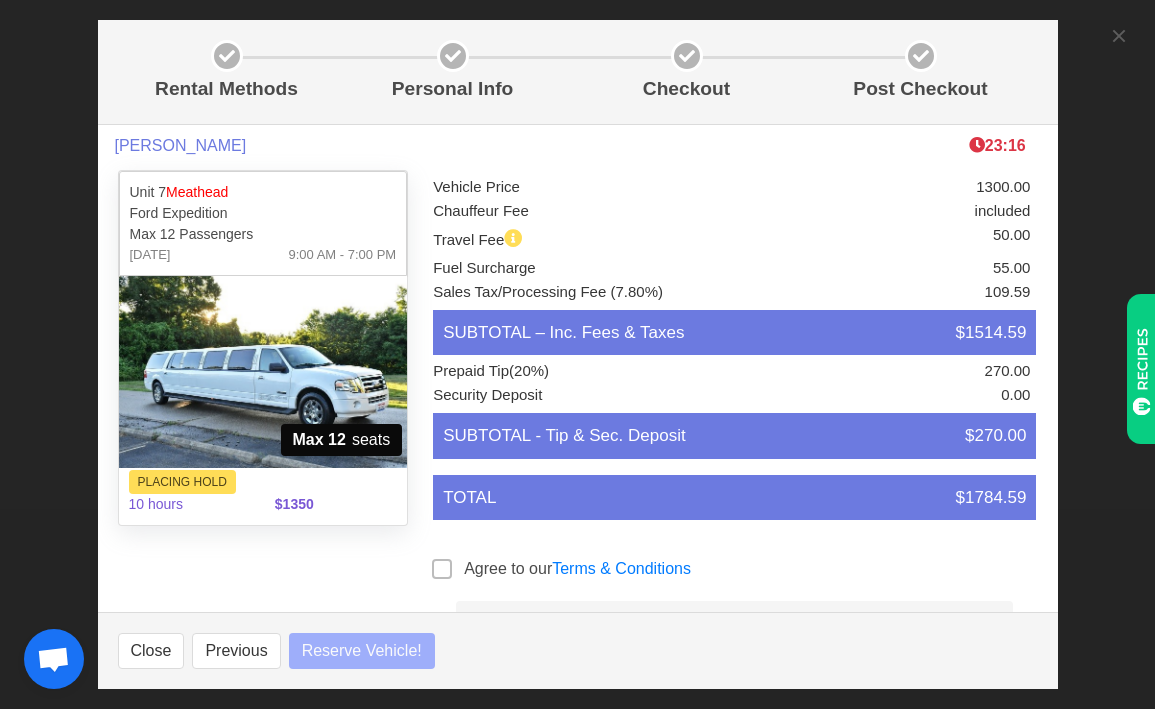 select 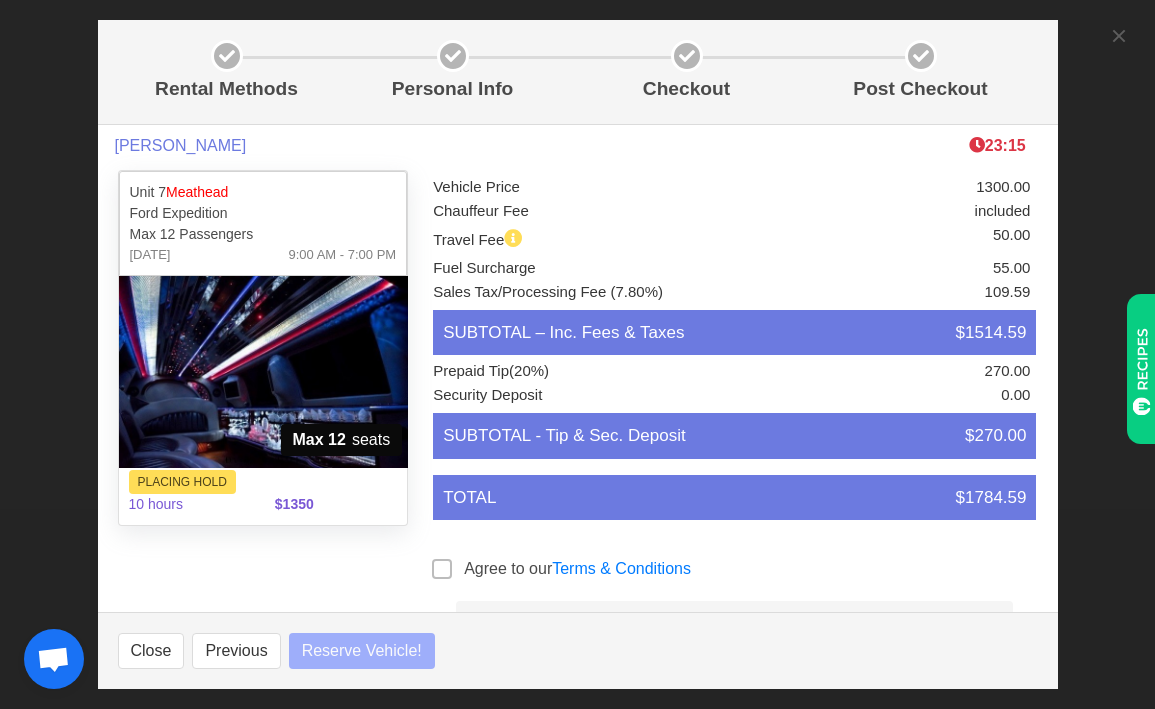 select 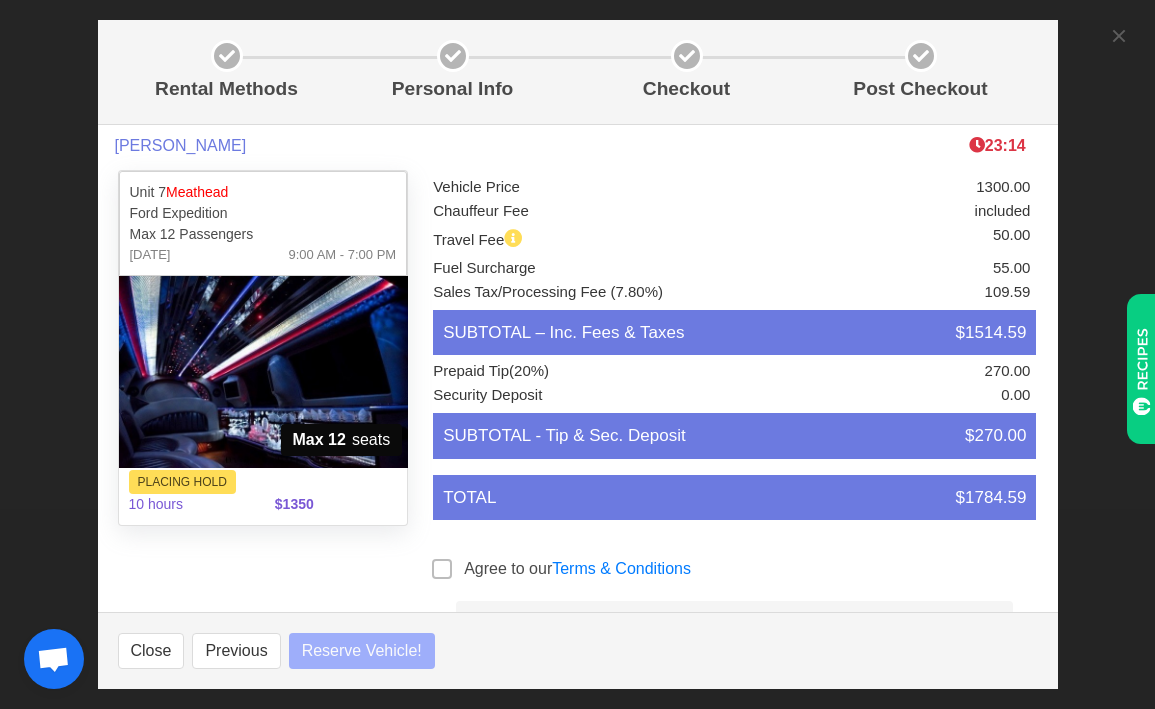 select 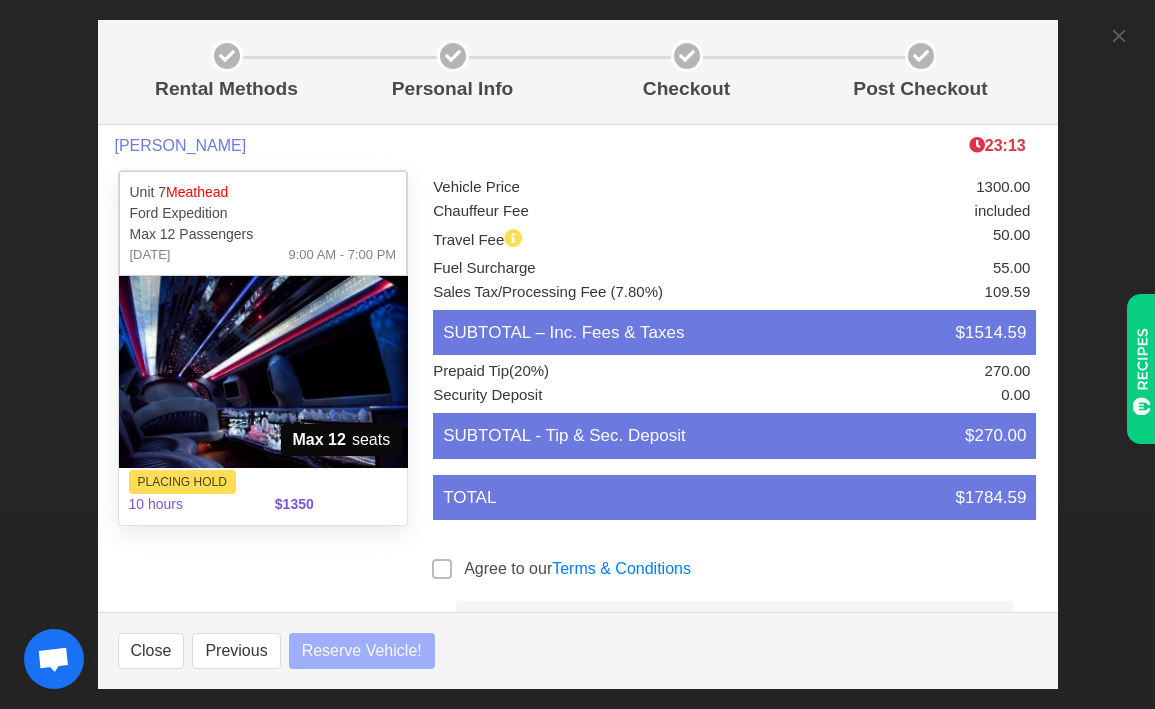 select 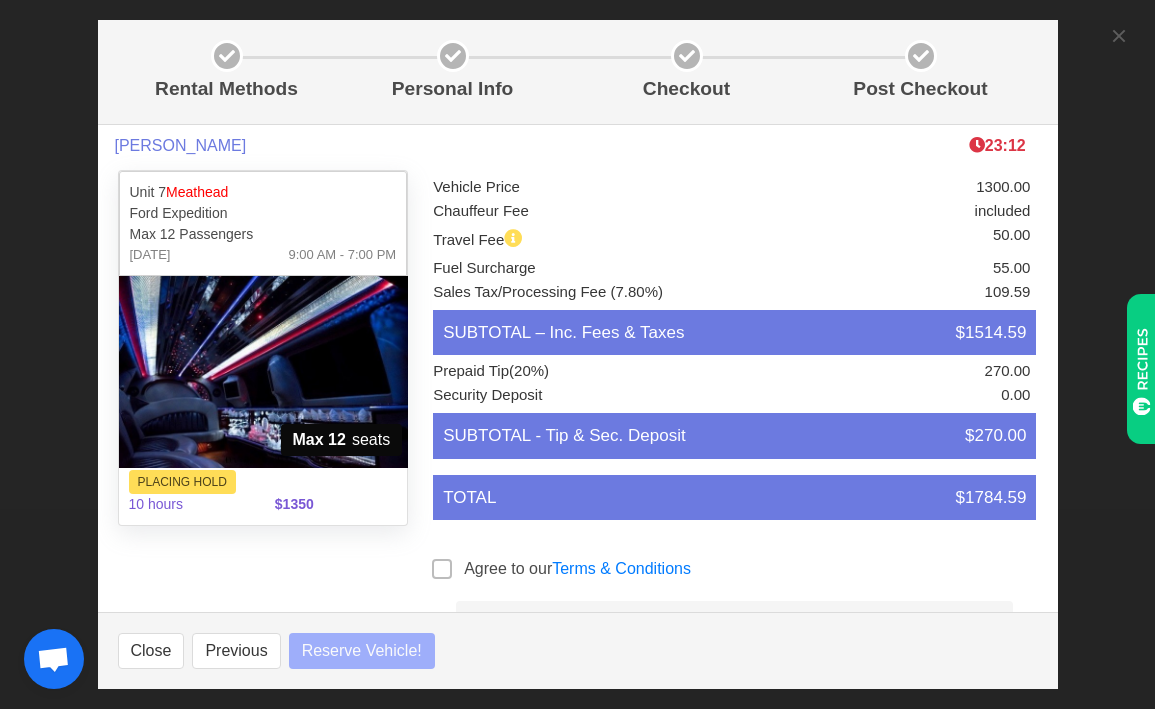 select 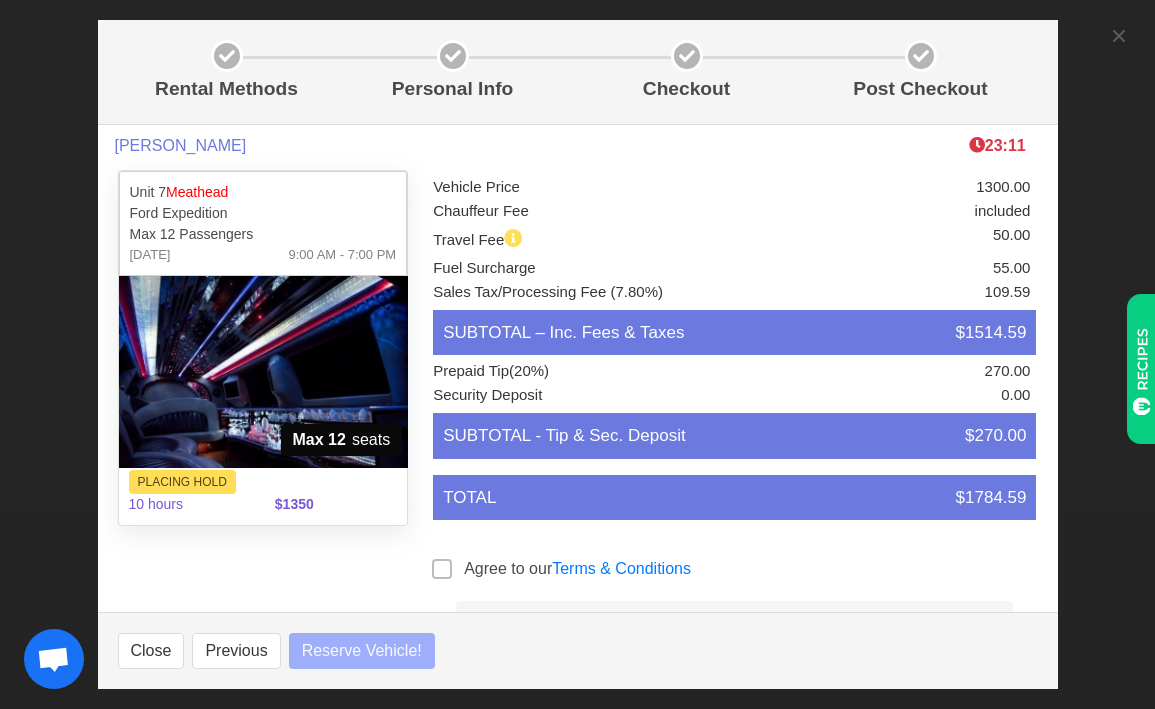 select 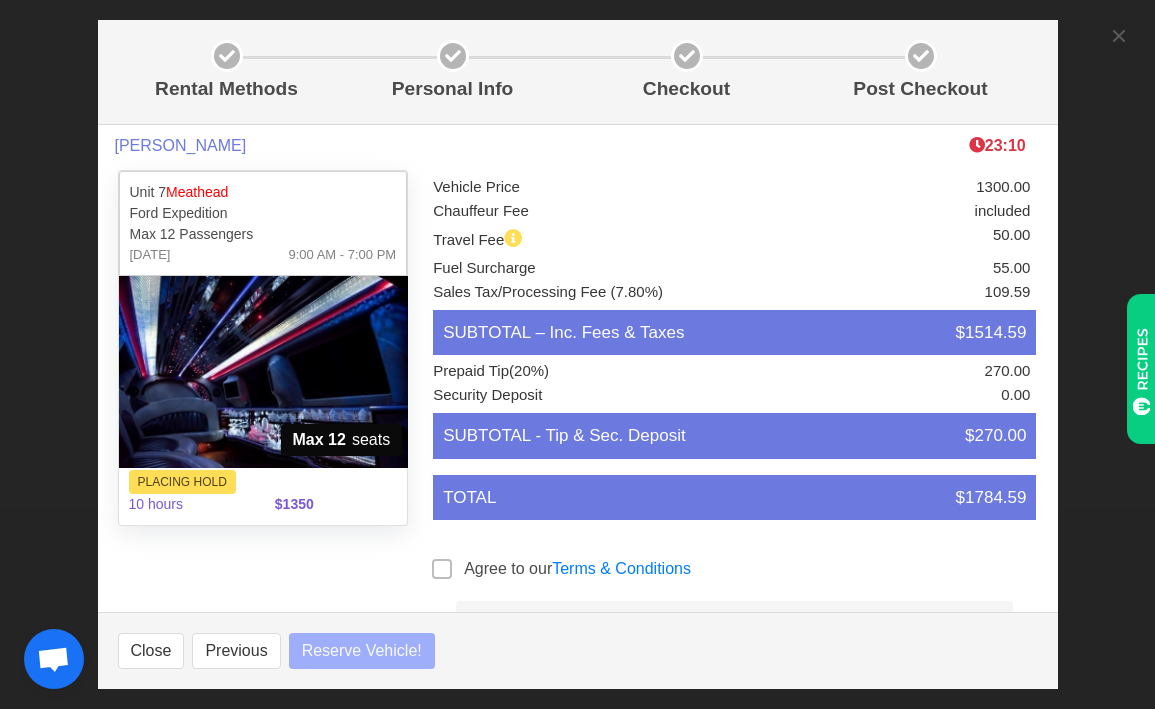 select 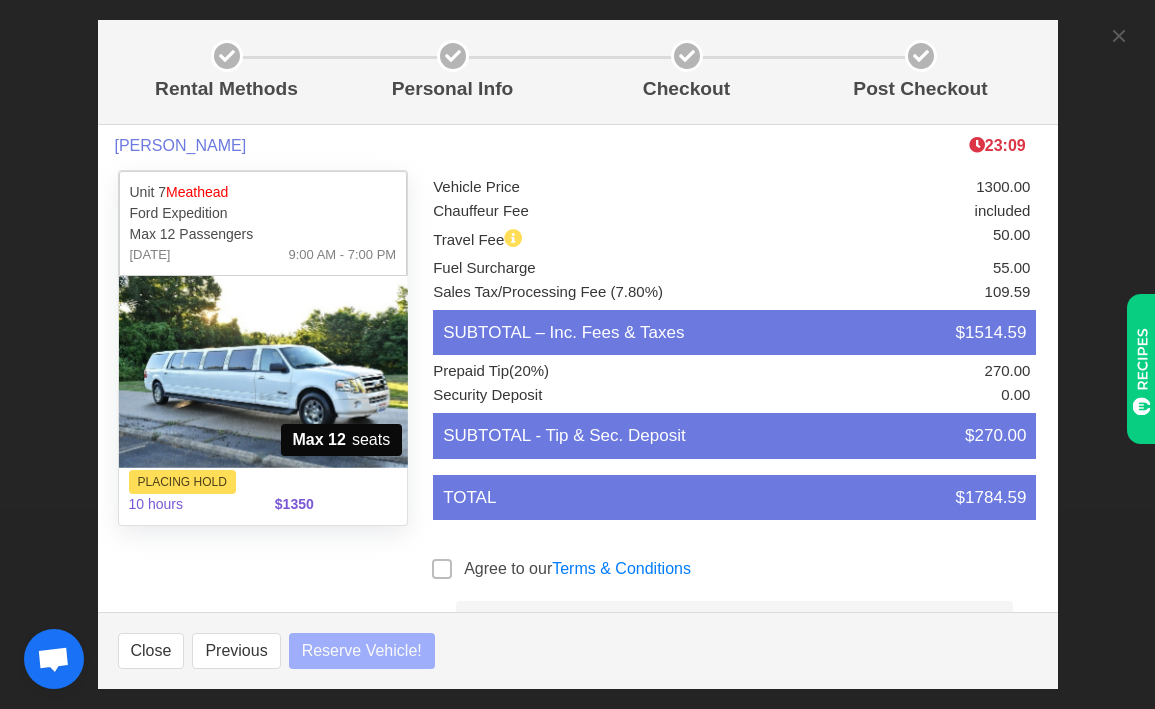 select 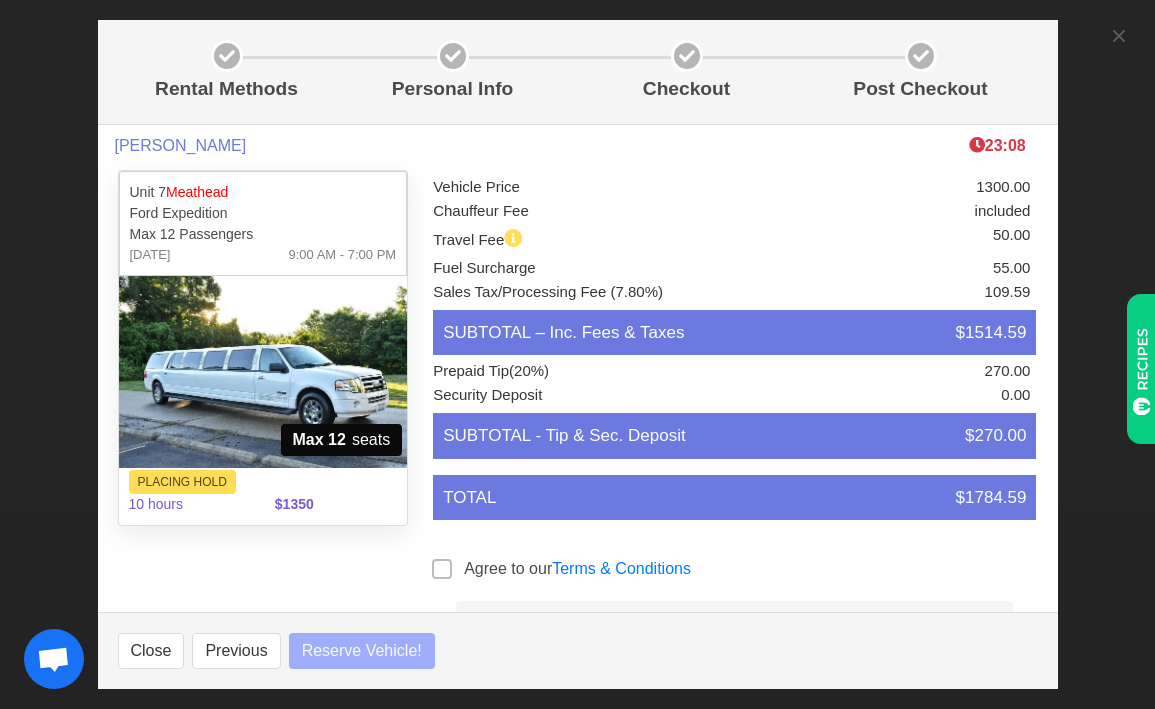 select 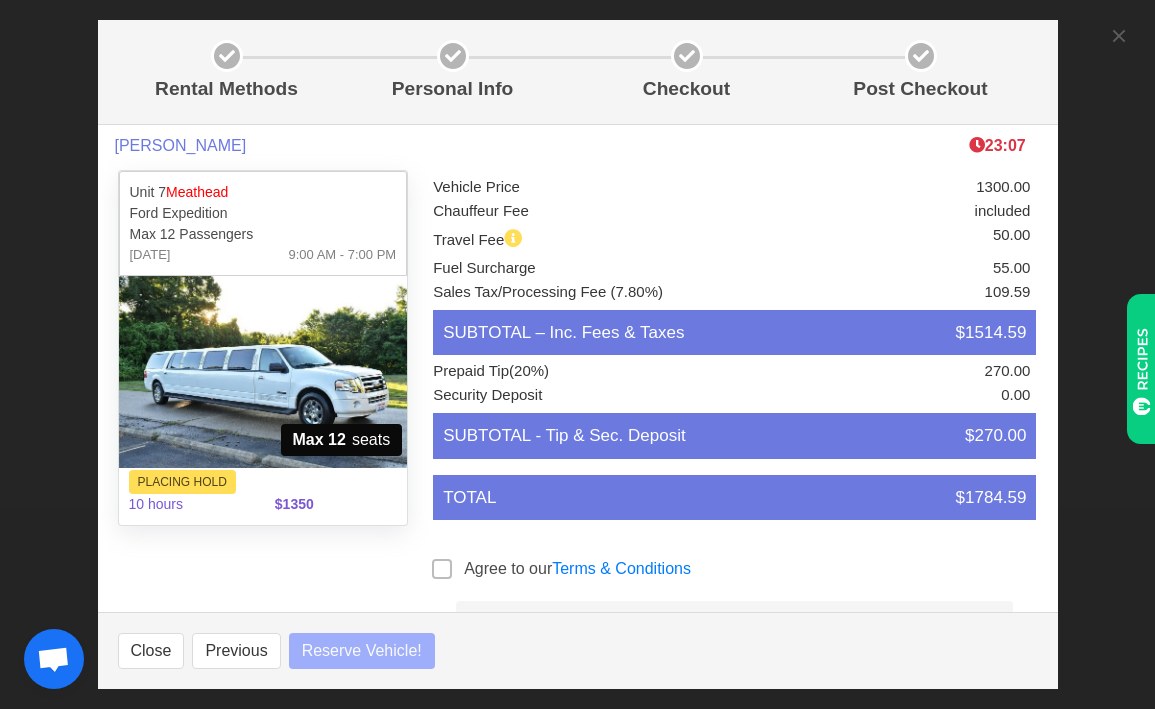 select 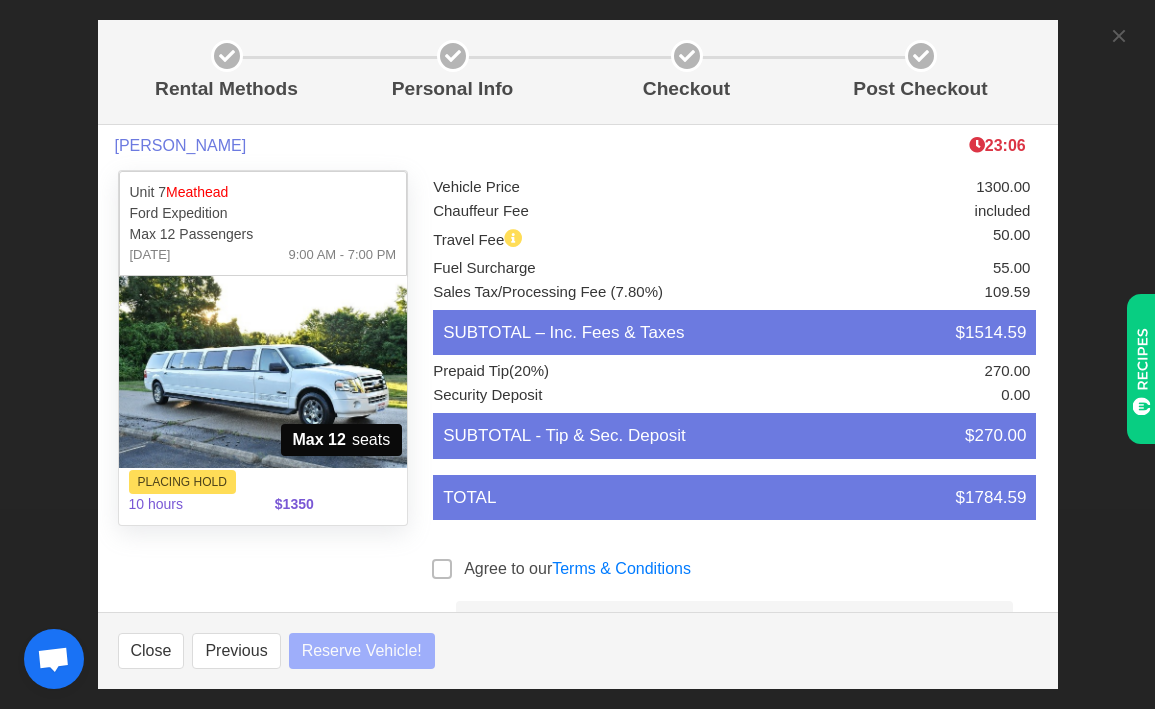 select 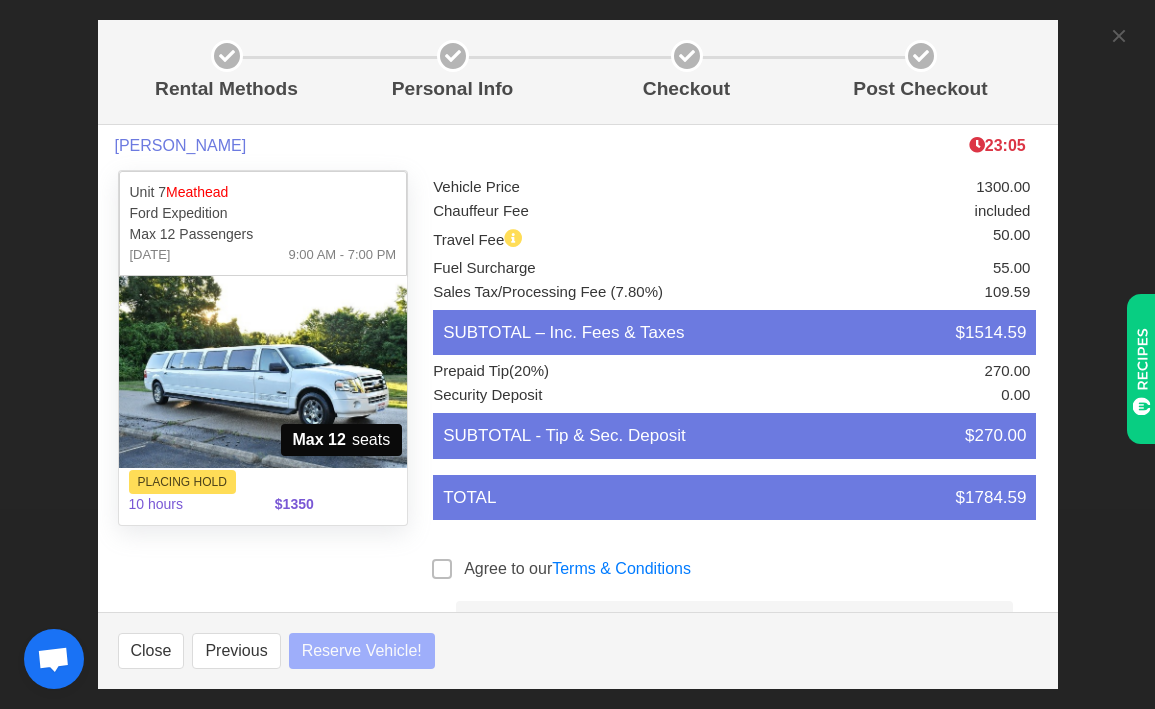 select 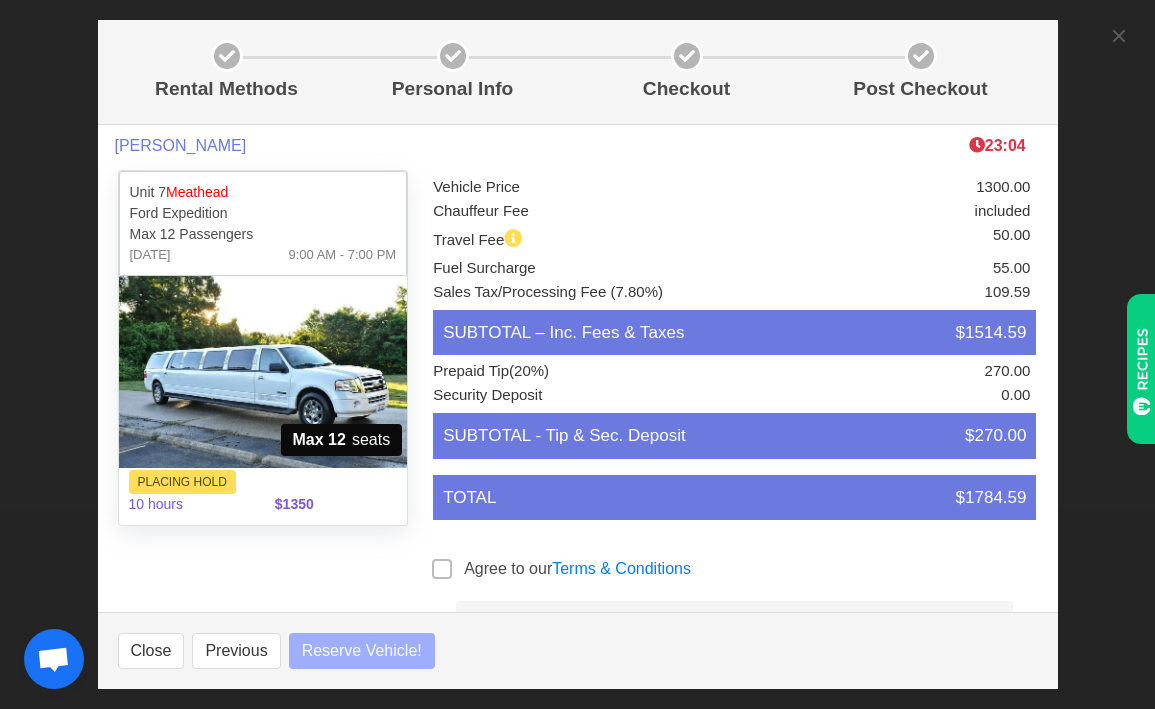 select 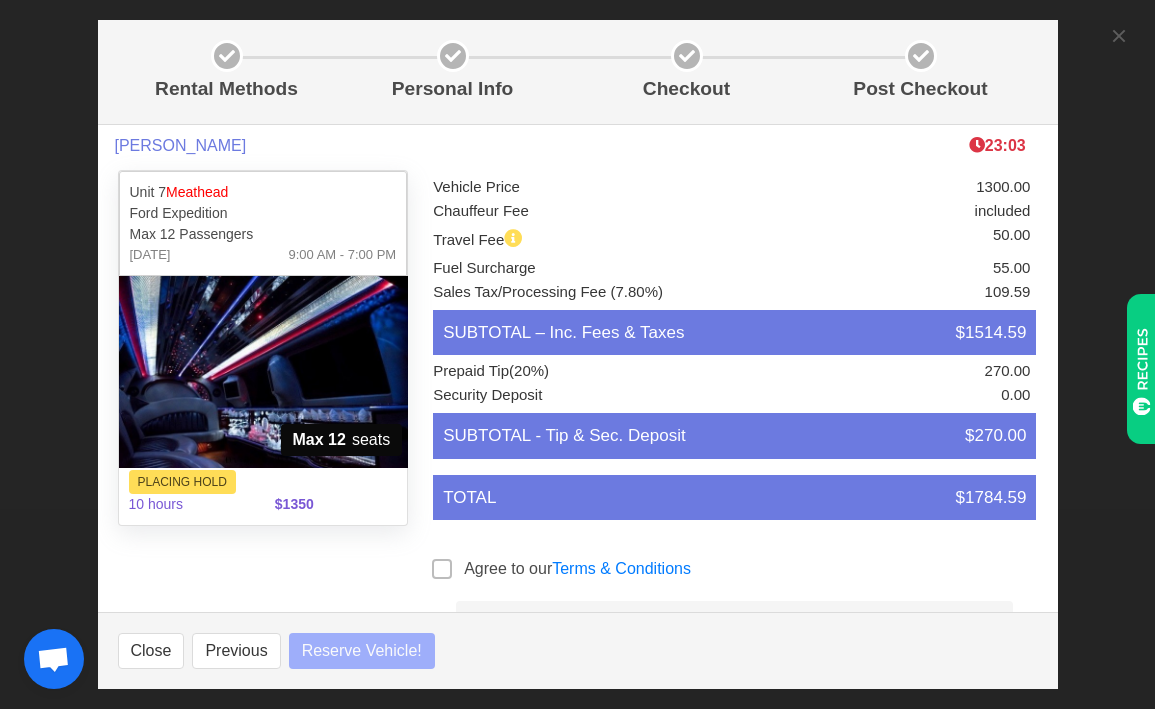 select 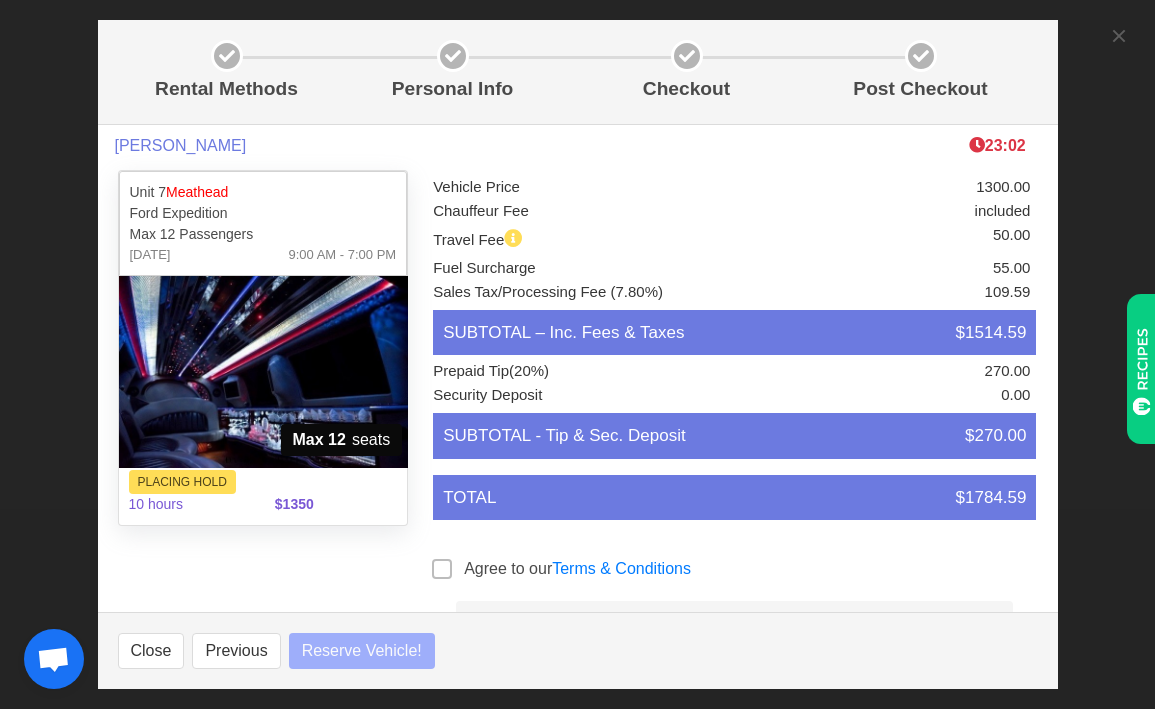 select 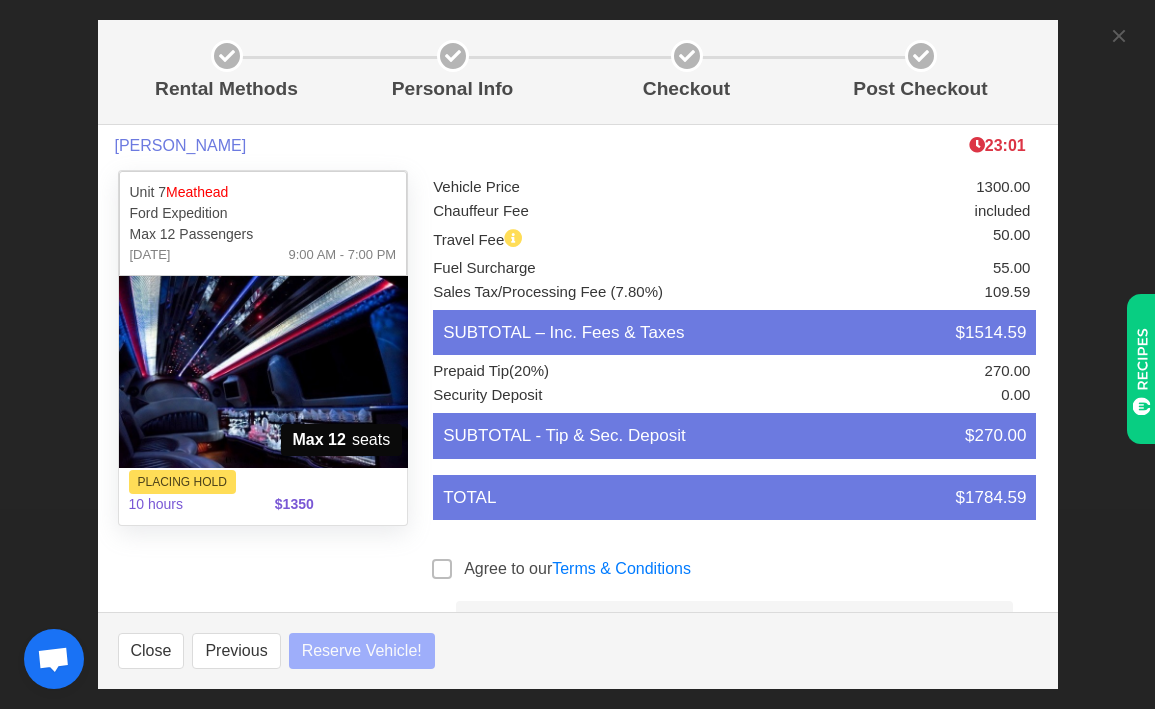 select 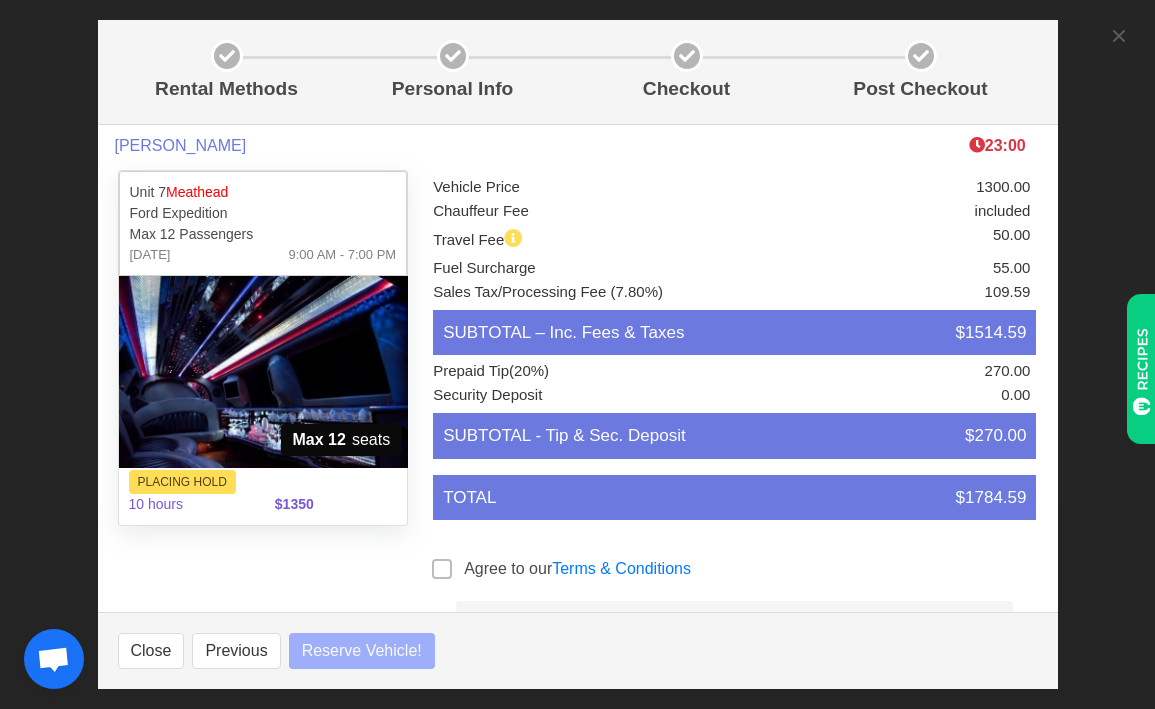 select 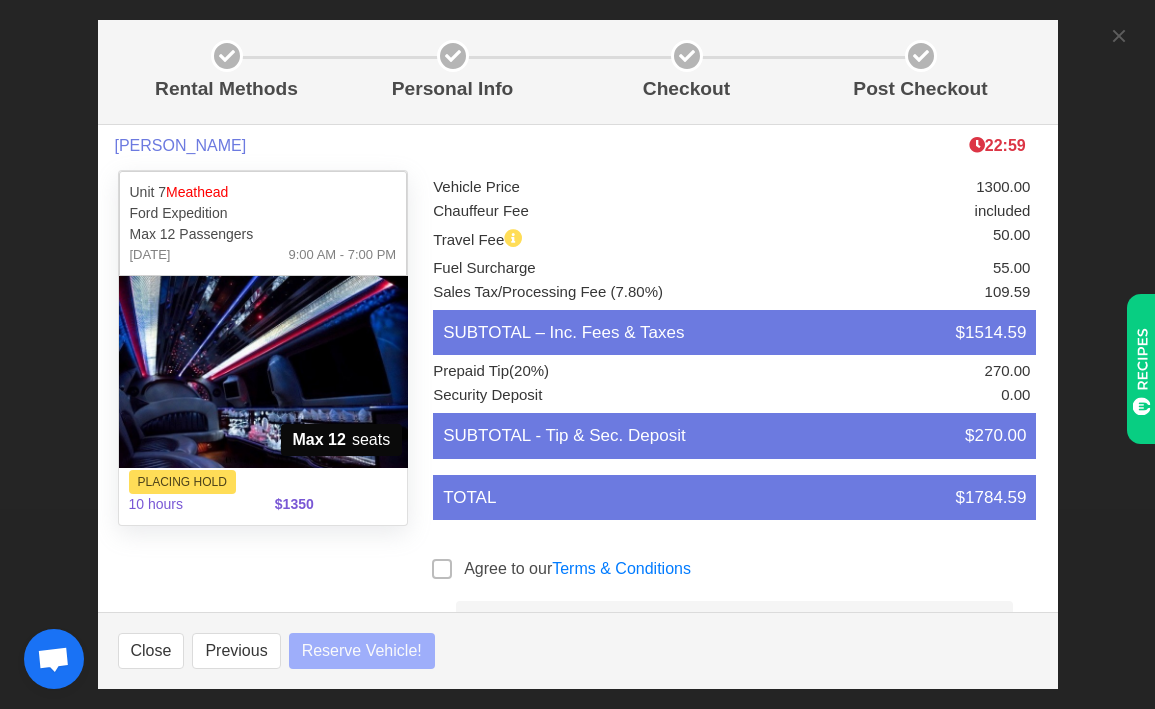 select 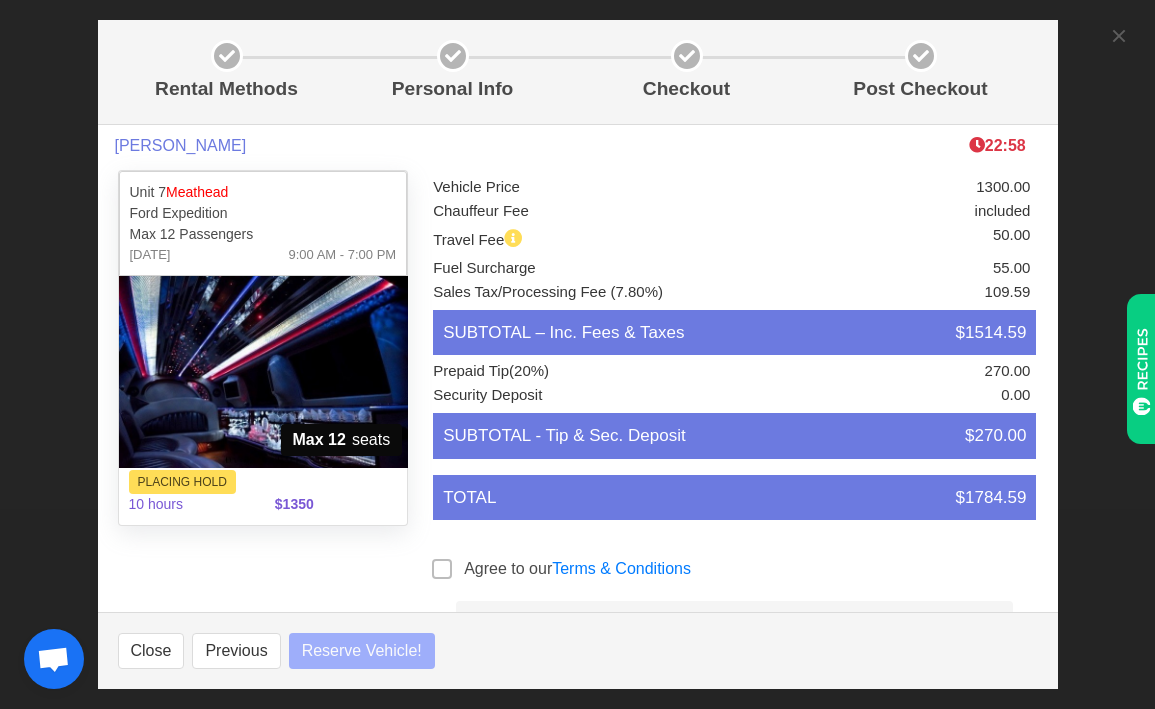 select 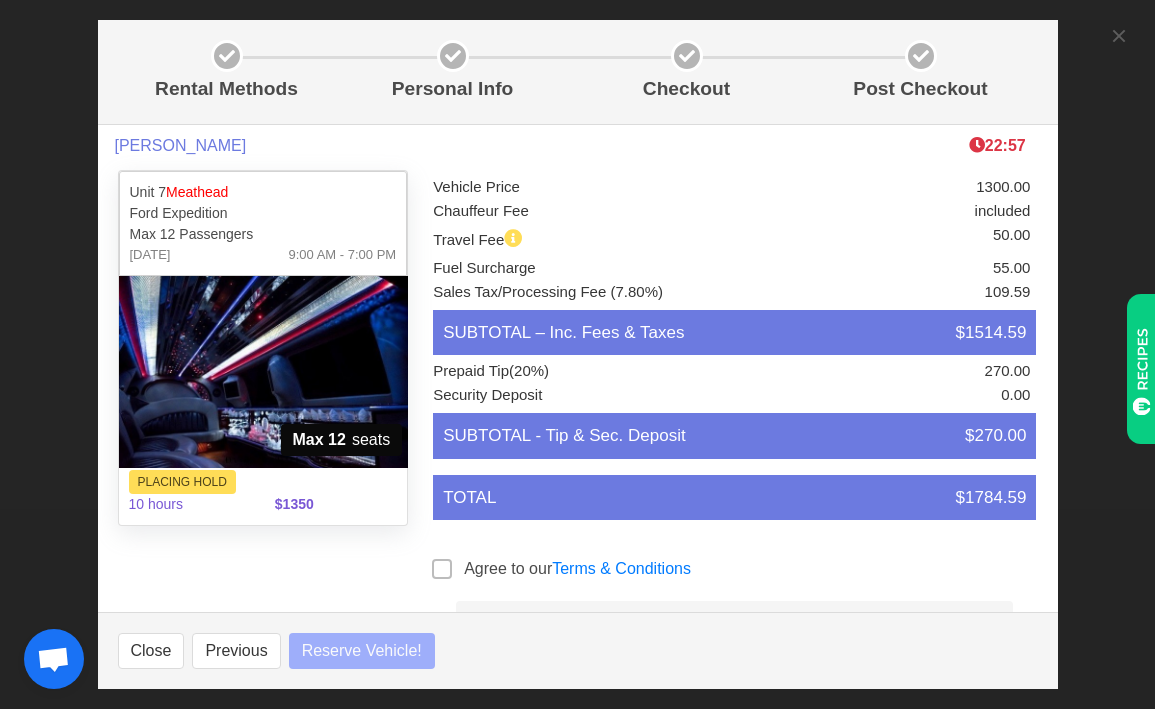 select 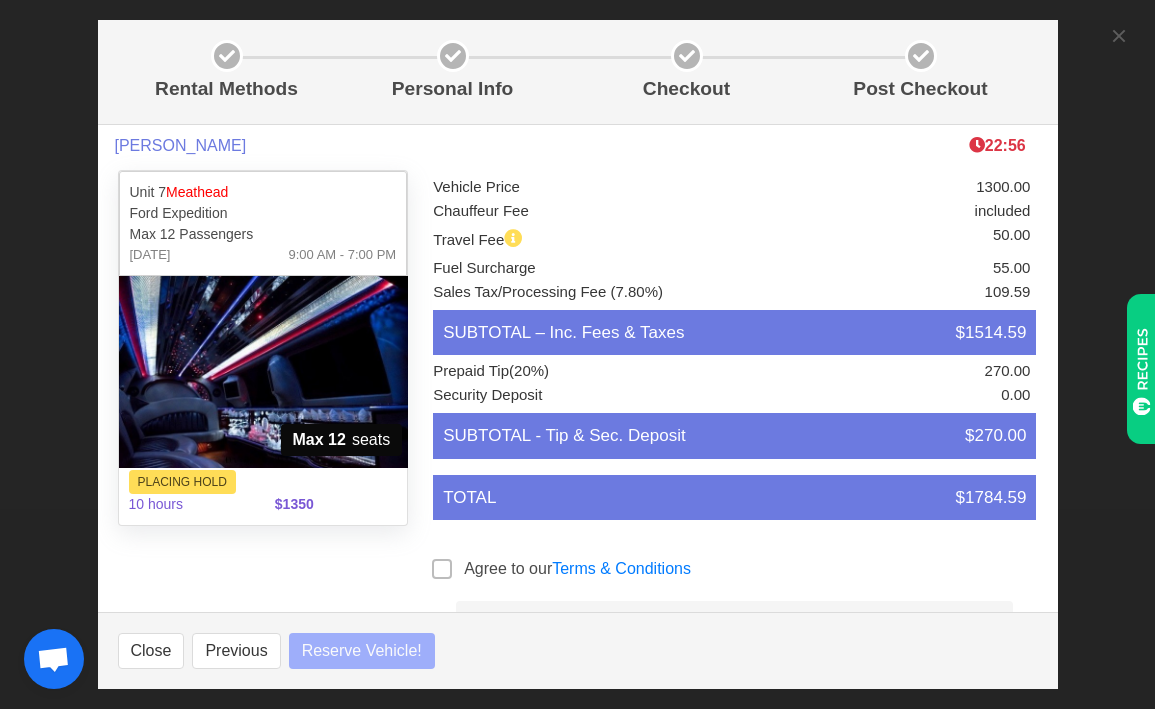 select 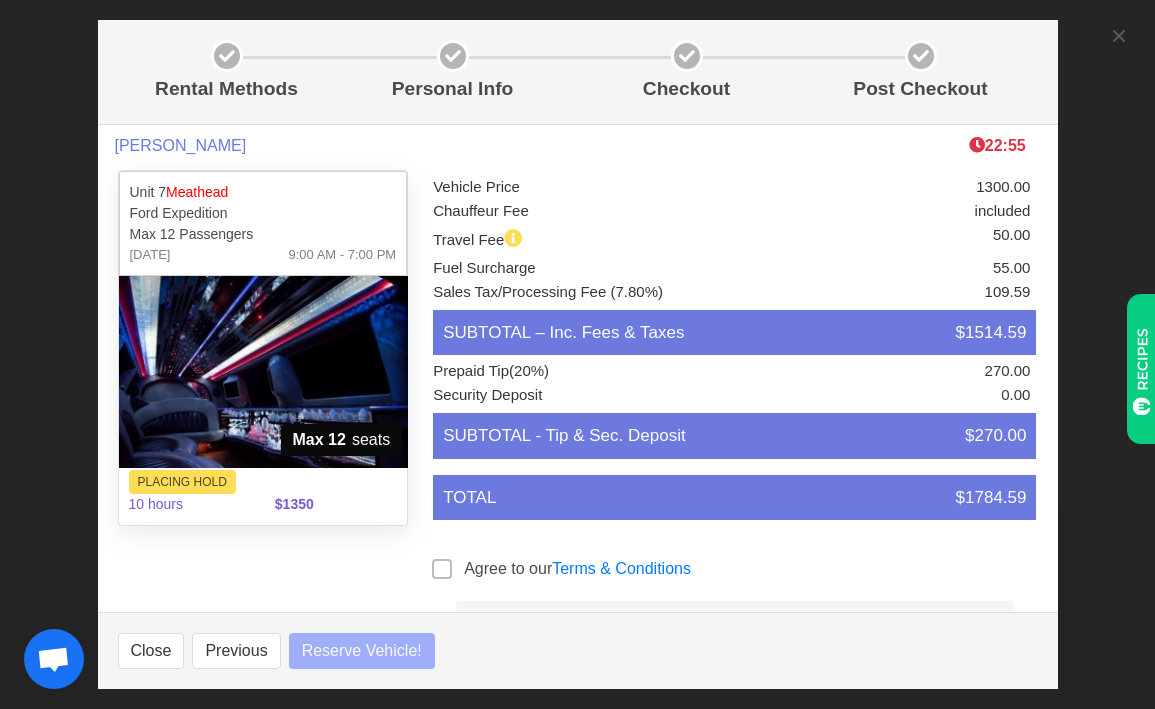 select 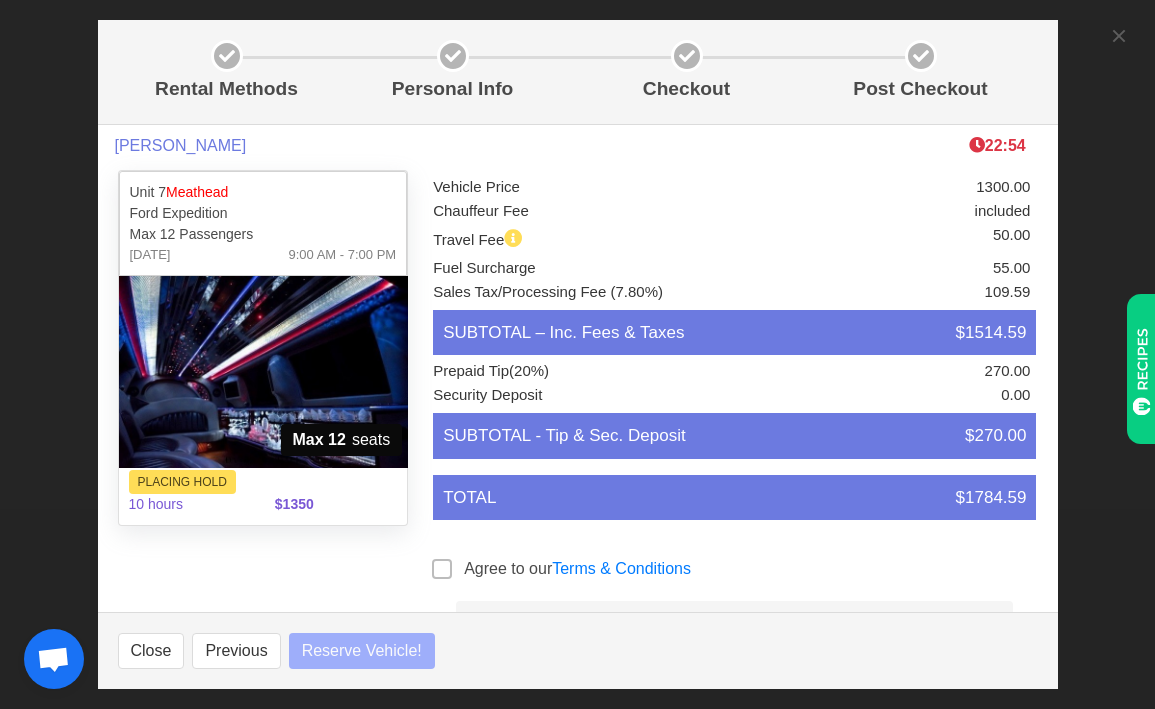 select 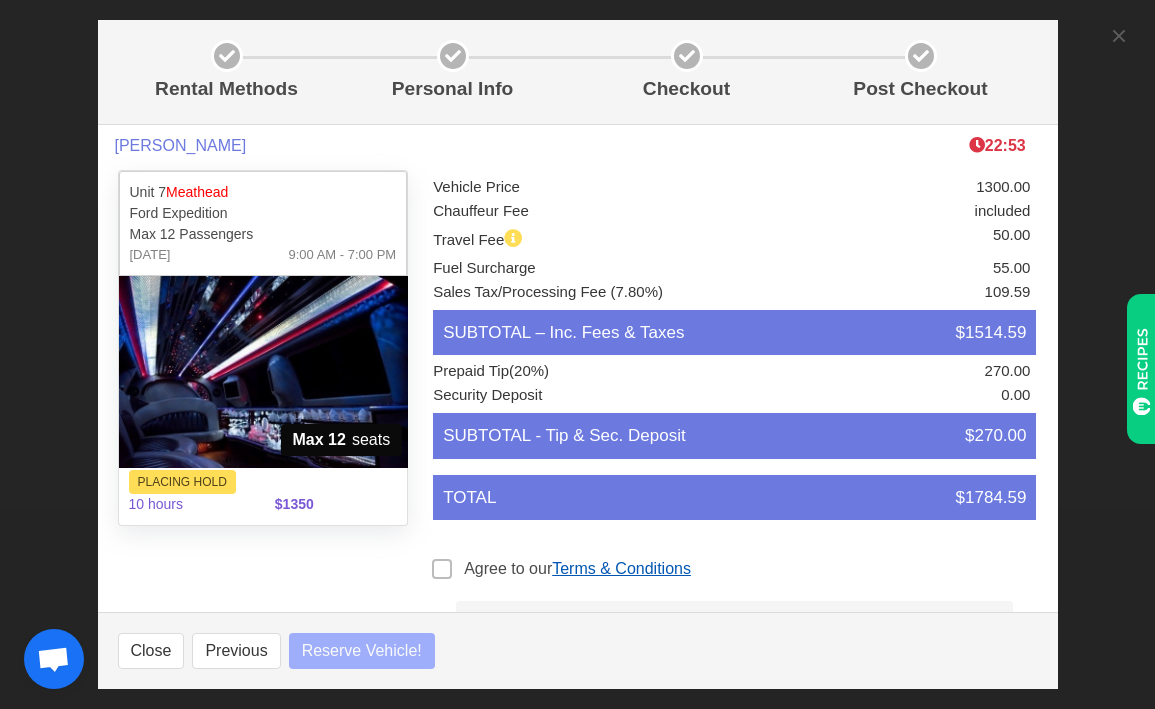 select 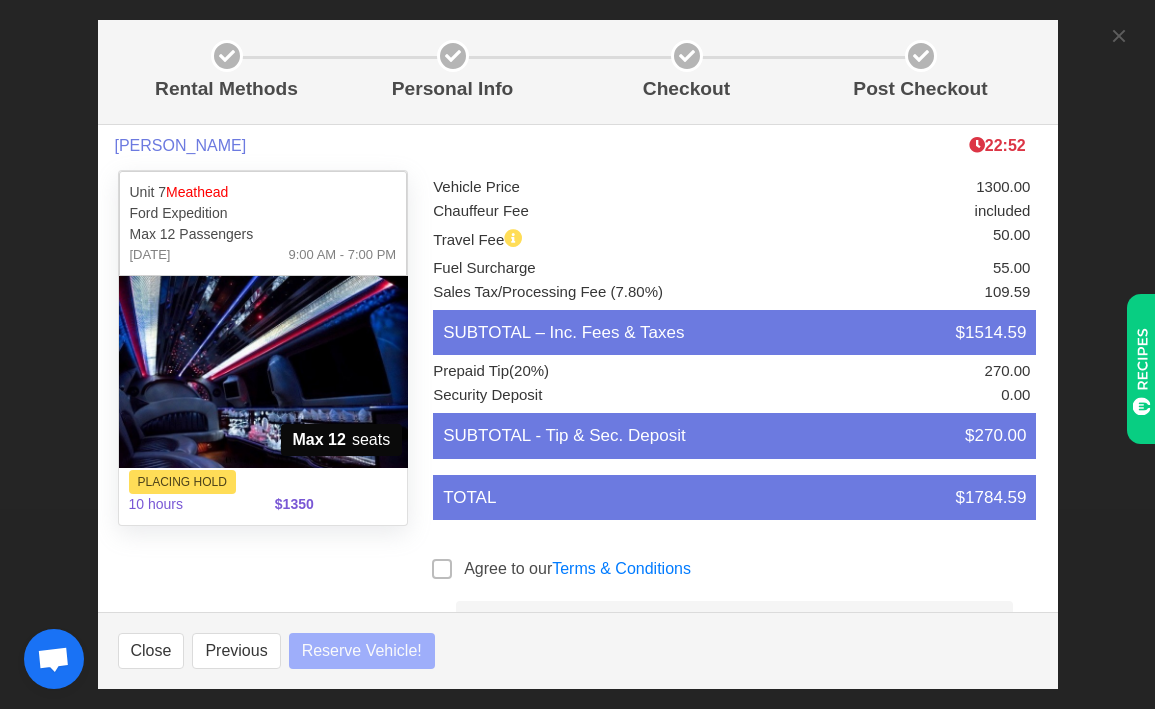select 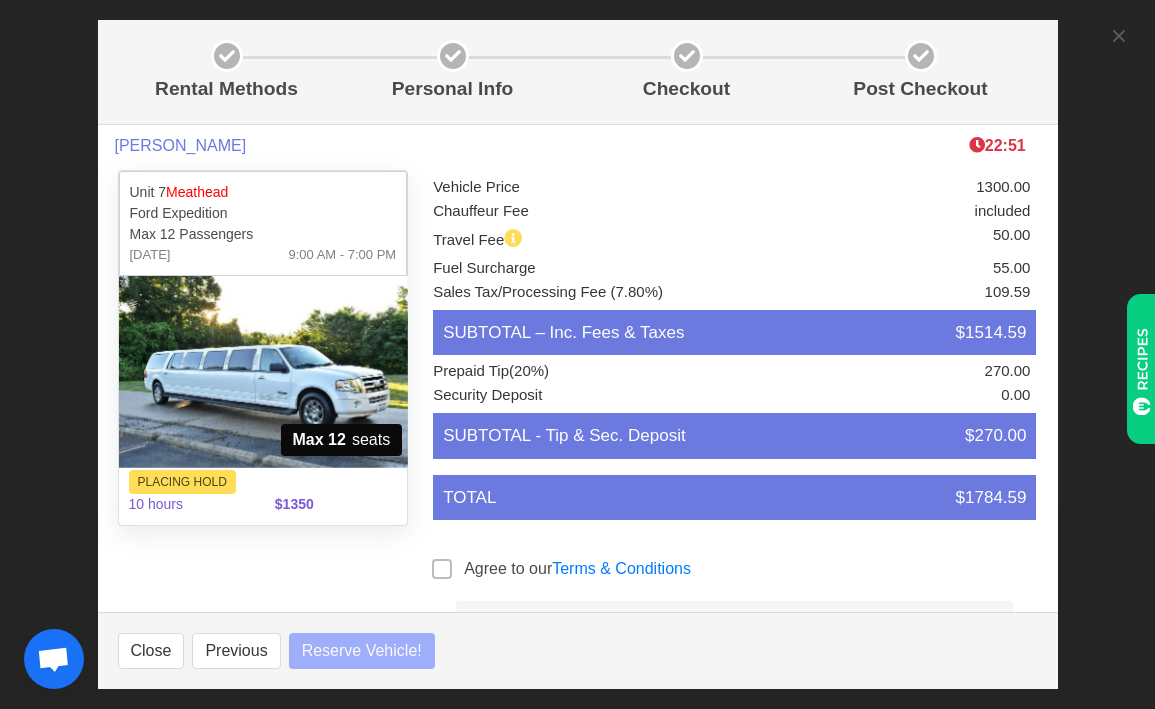 click at bounding box center [442, 569] 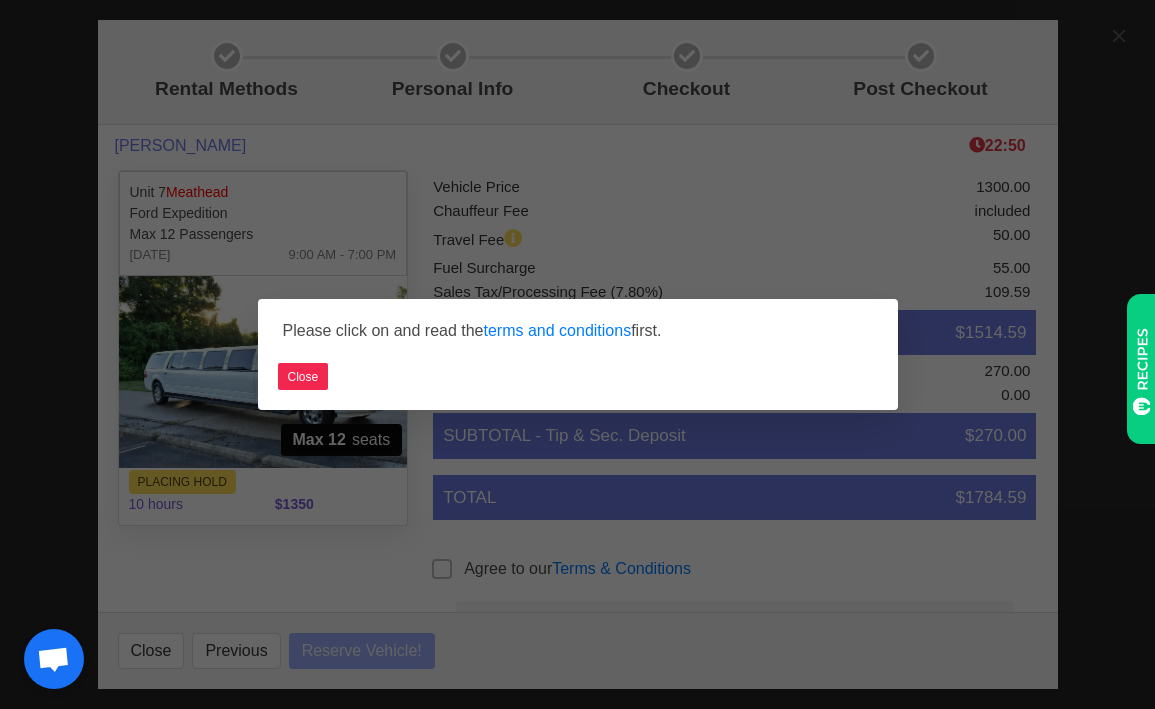 select 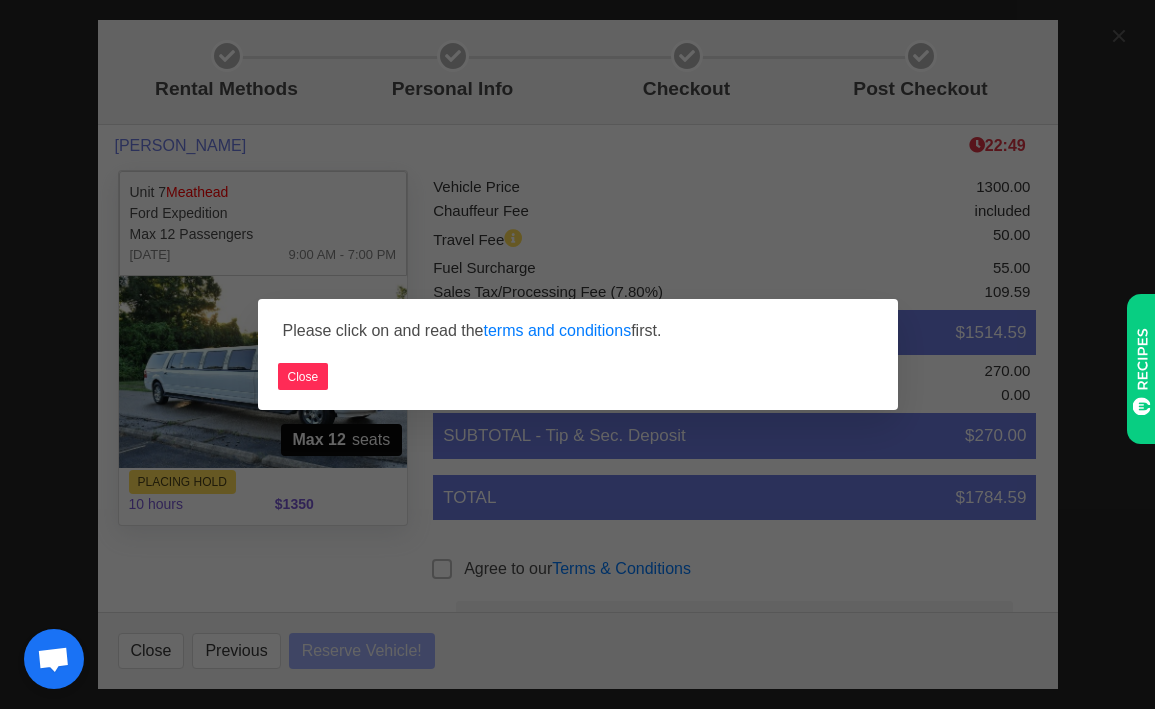select 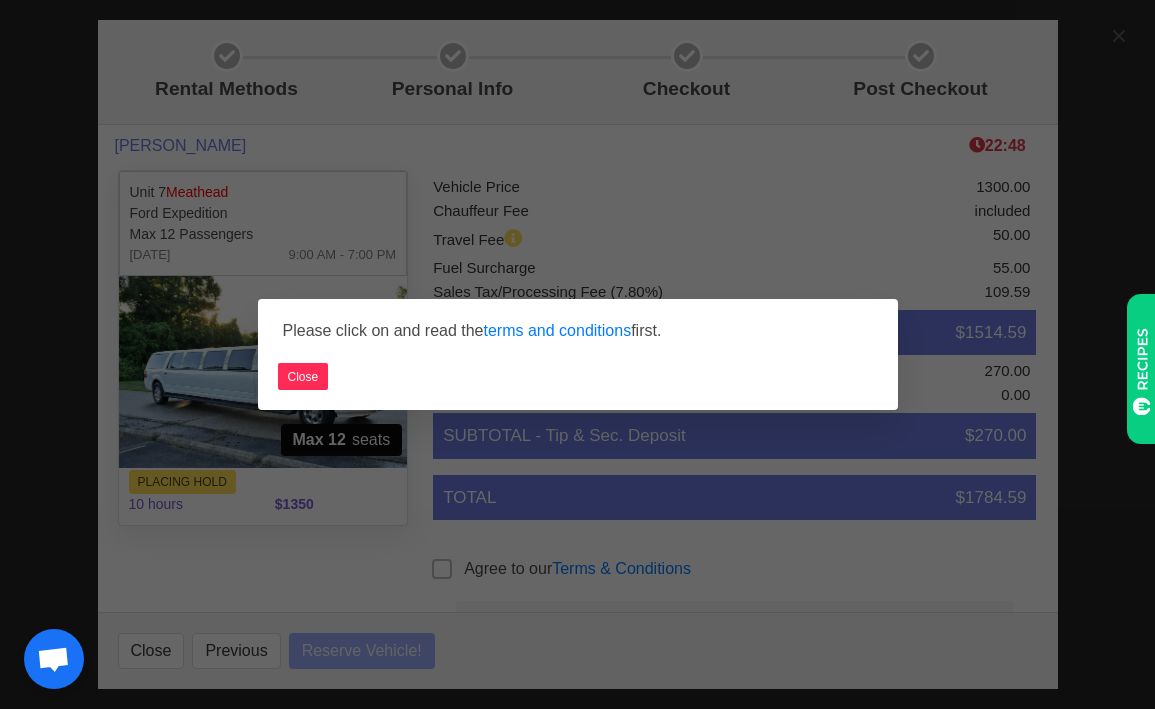 select 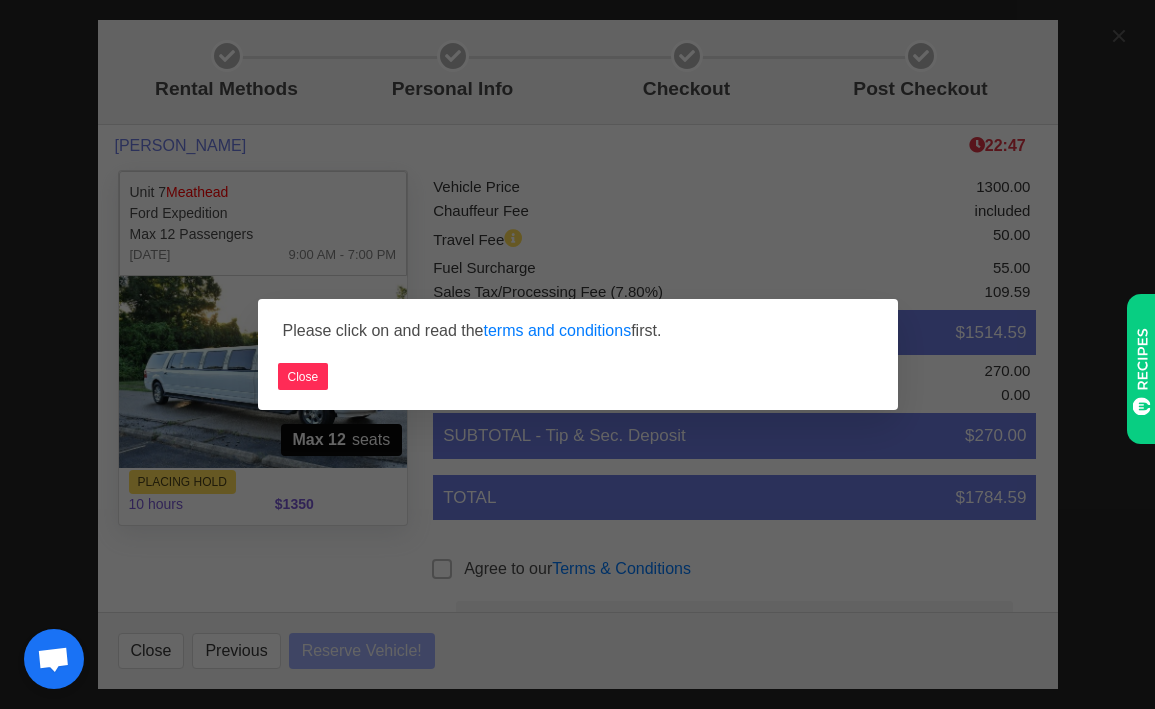 select 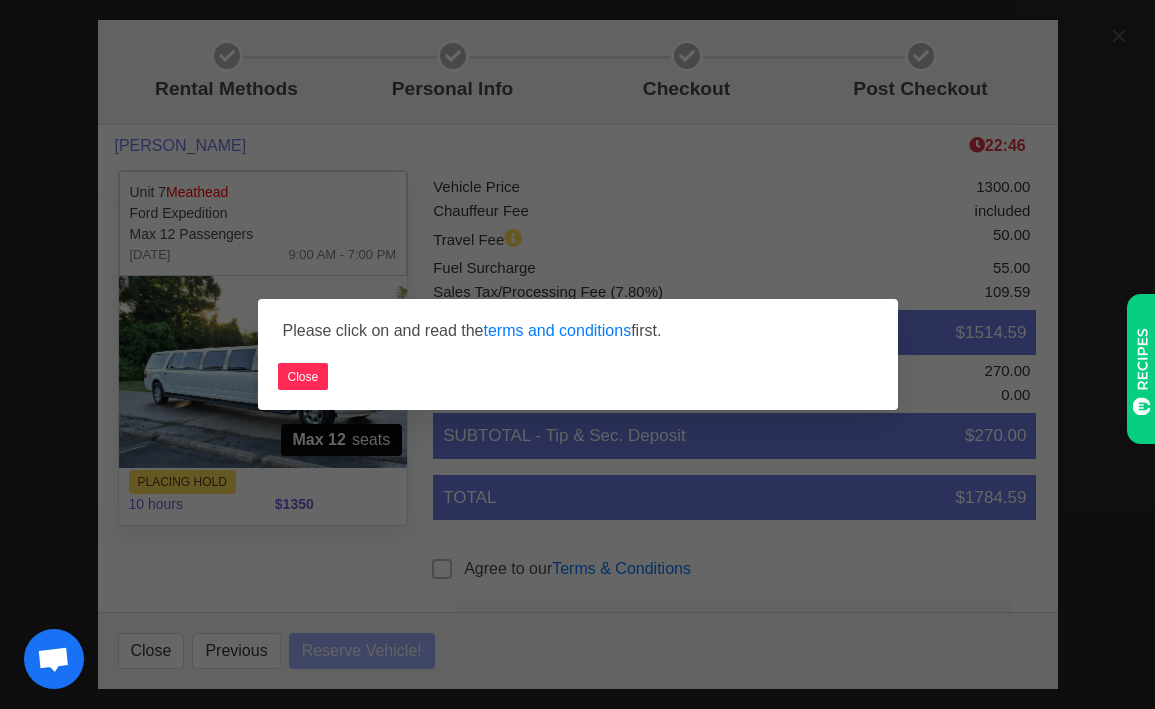 select 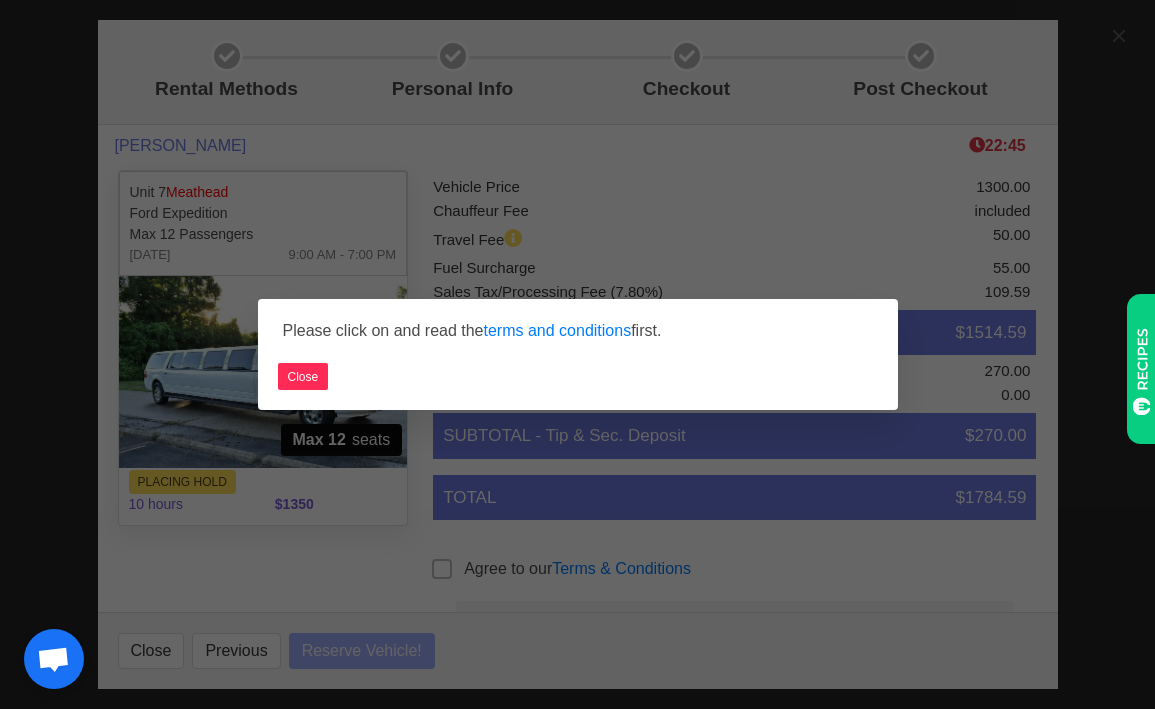 select 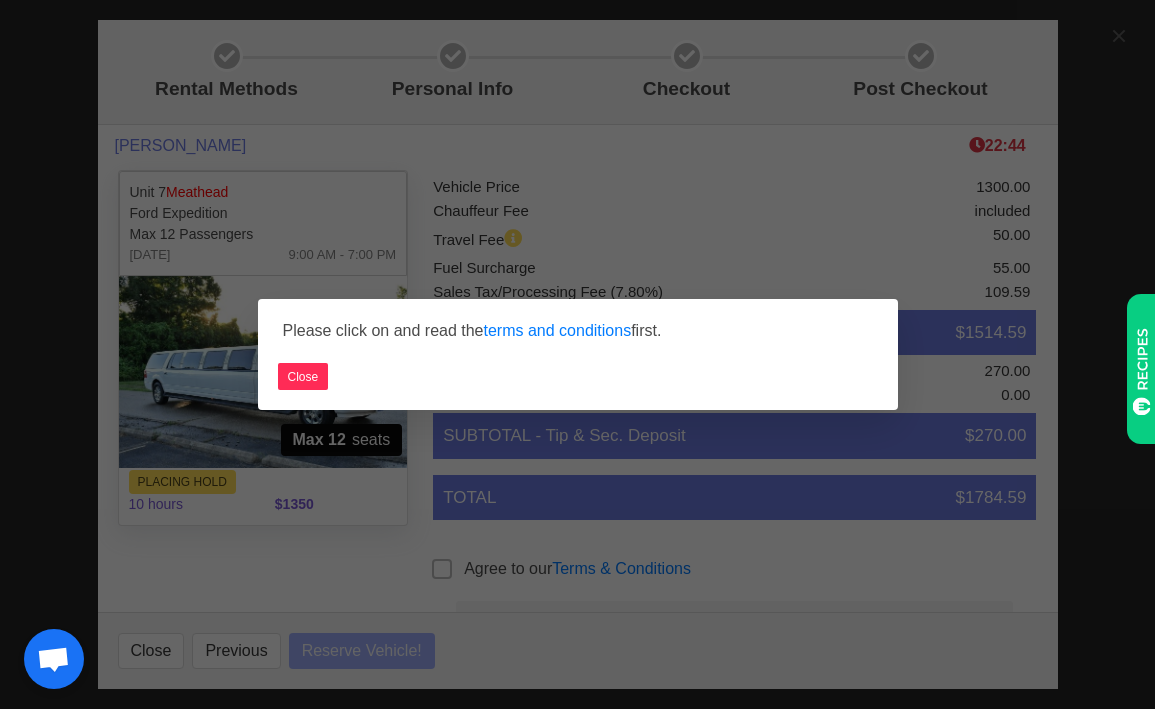 select 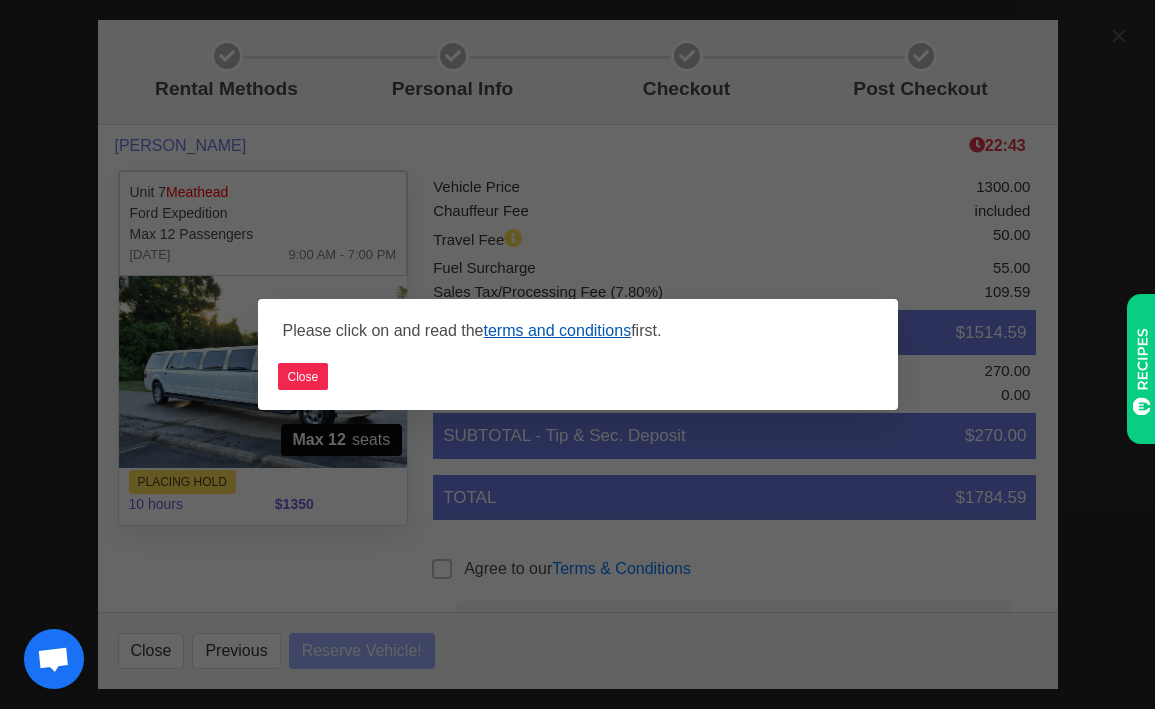 select 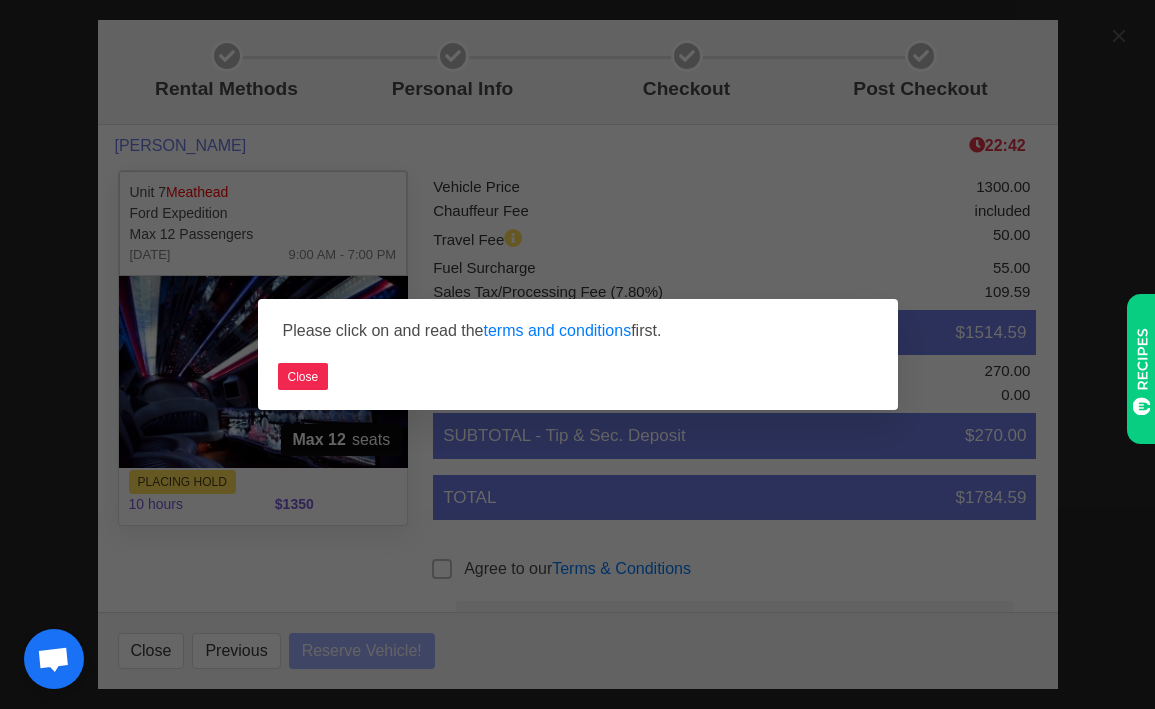 select 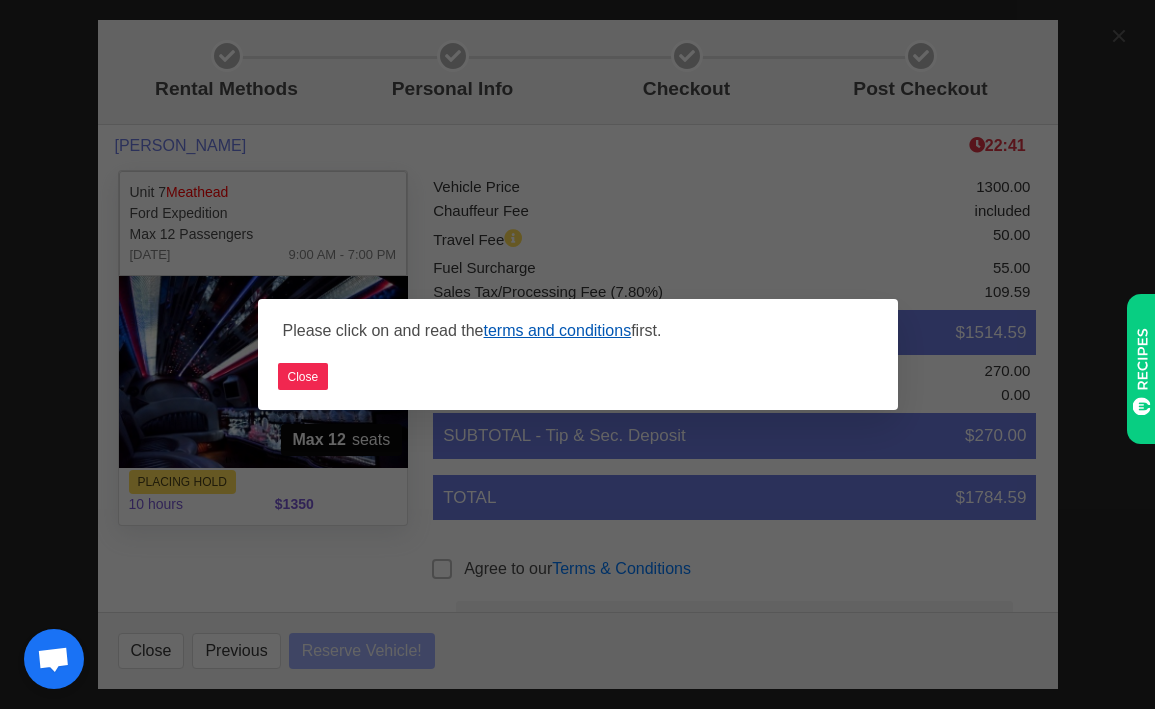 select 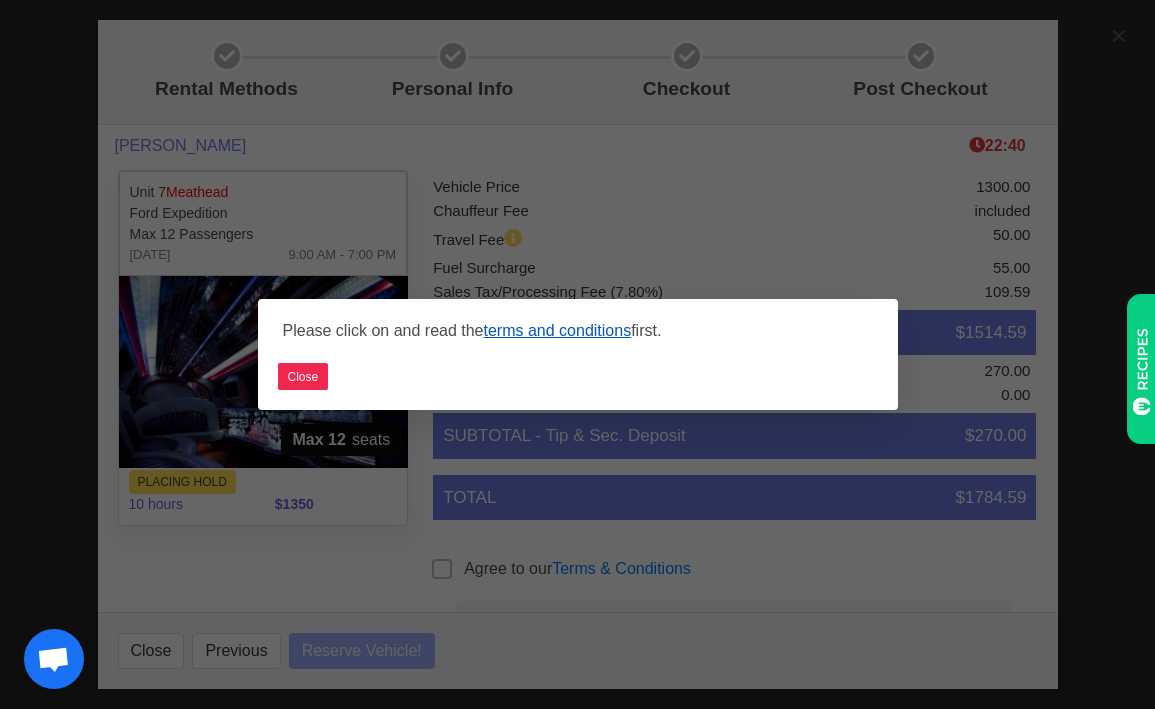 select 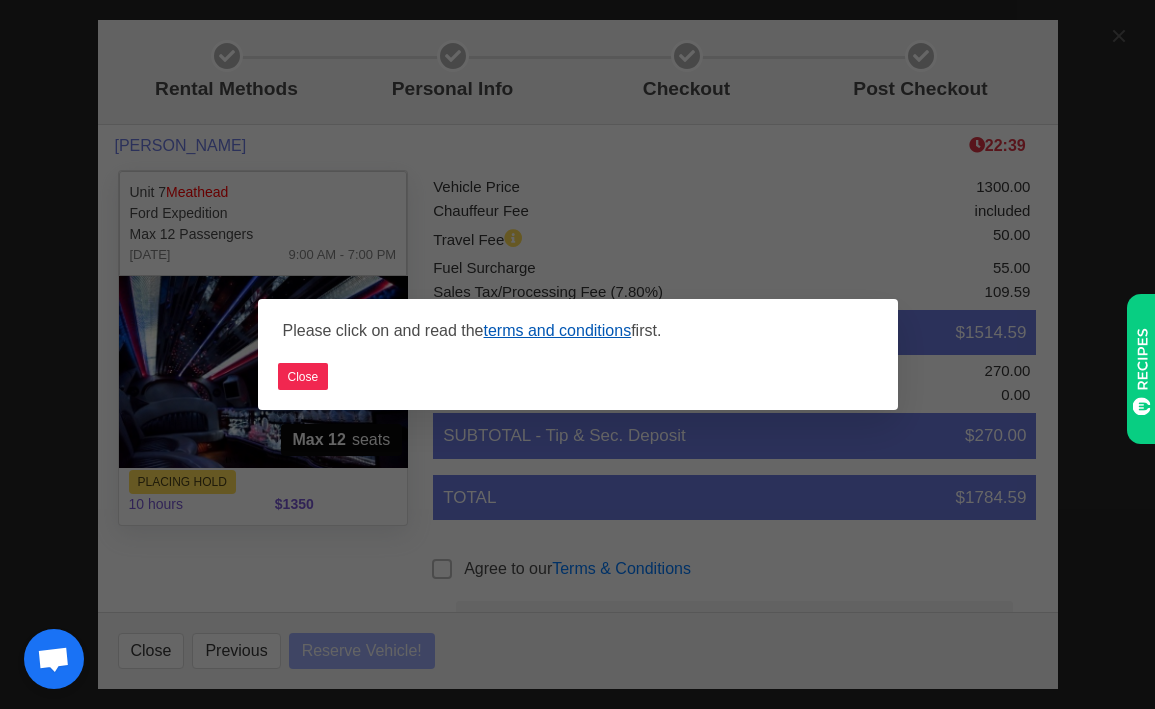 click on "terms and conditions" at bounding box center [558, 330] 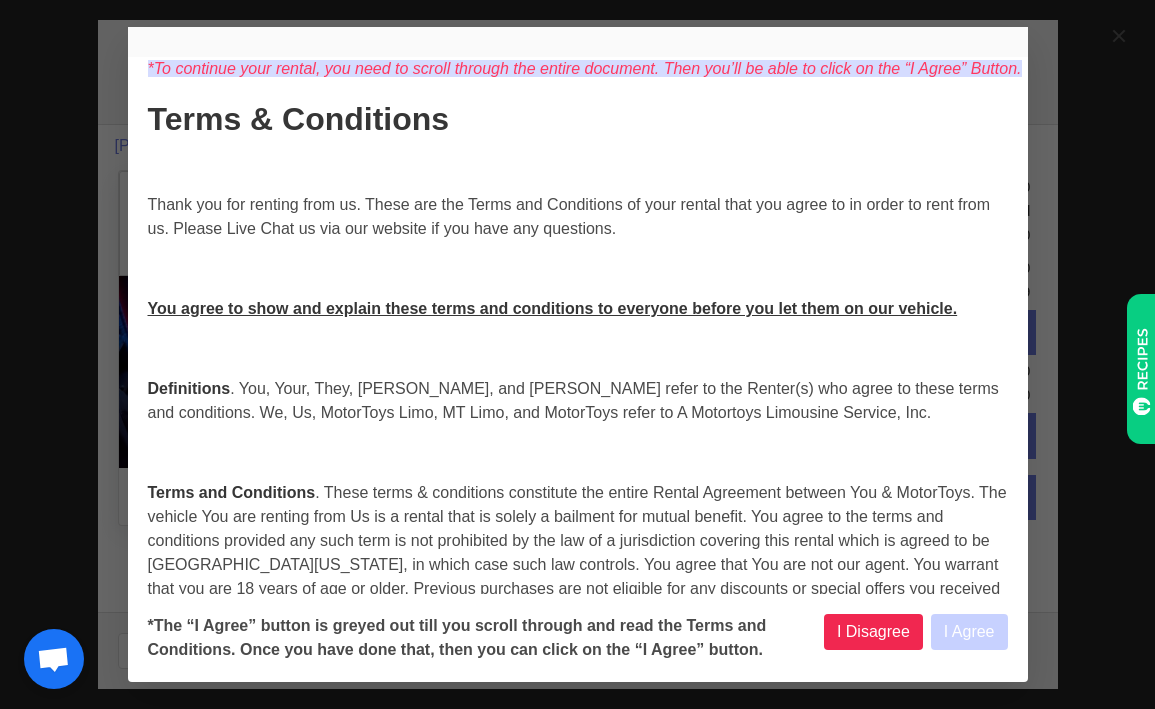 select 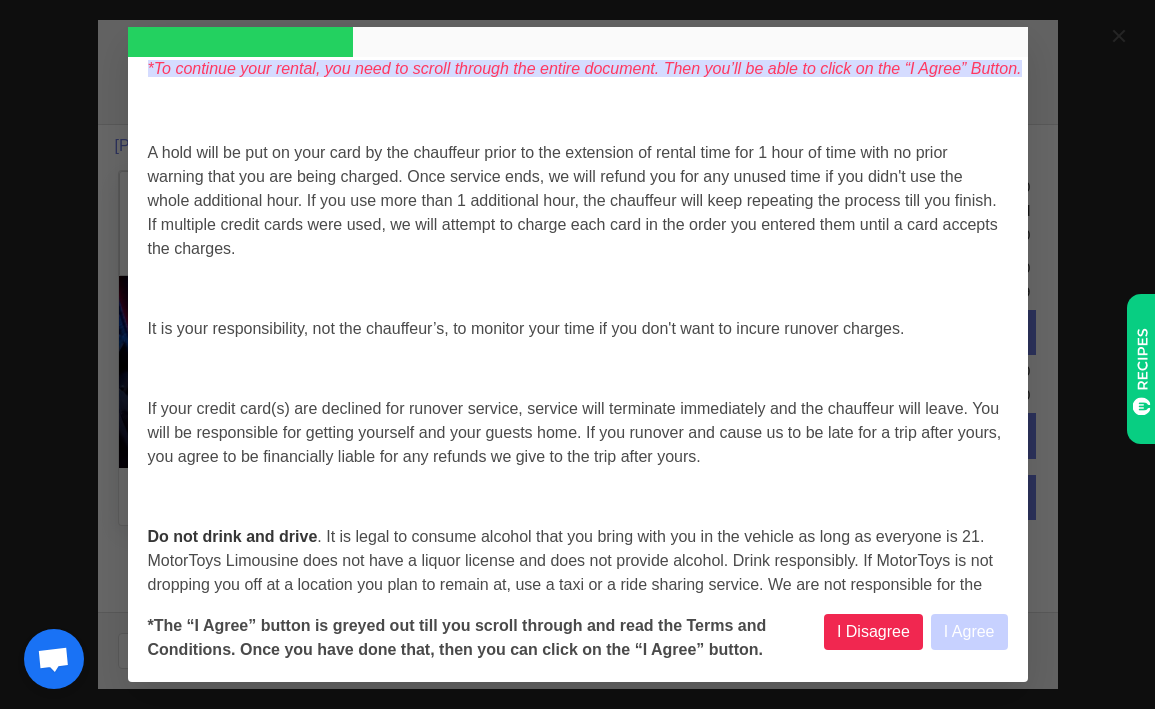 select 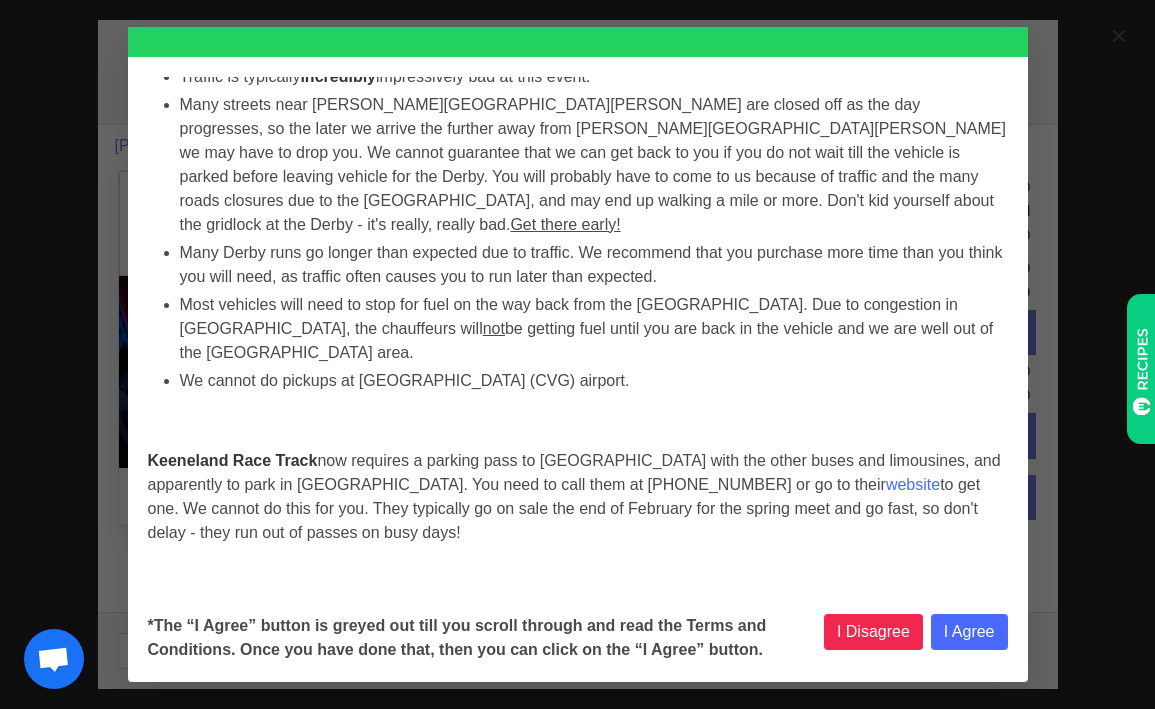 scroll, scrollTop: 8425, scrollLeft: 0, axis: vertical 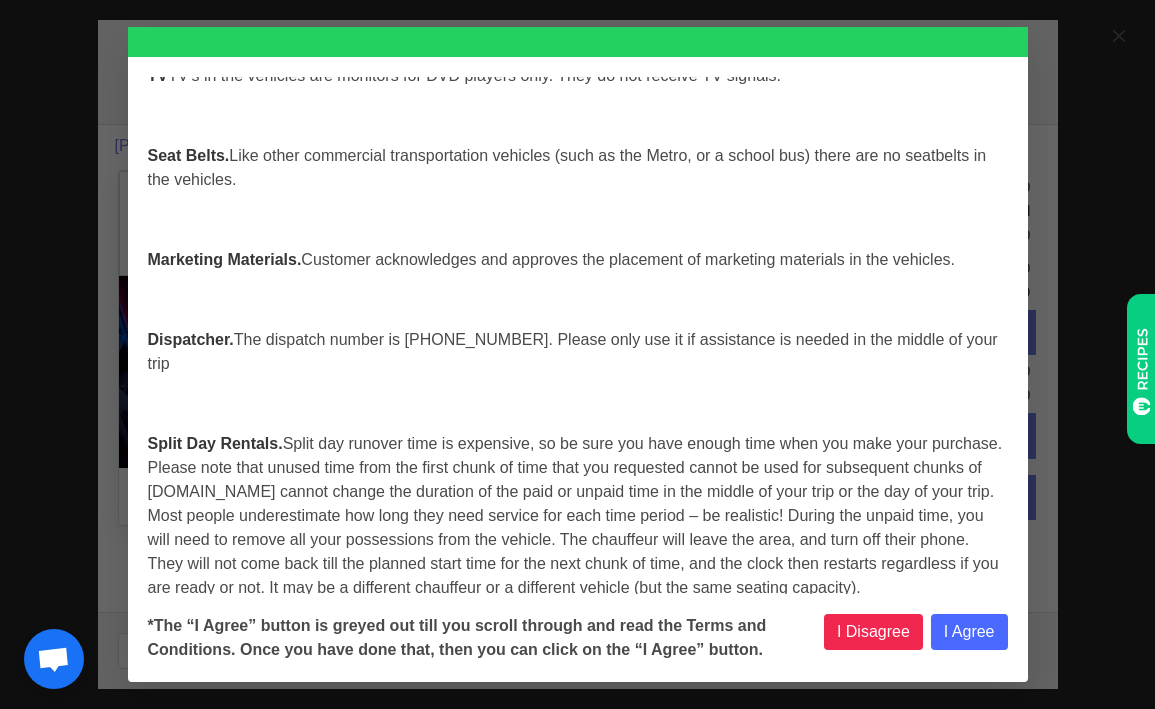 select 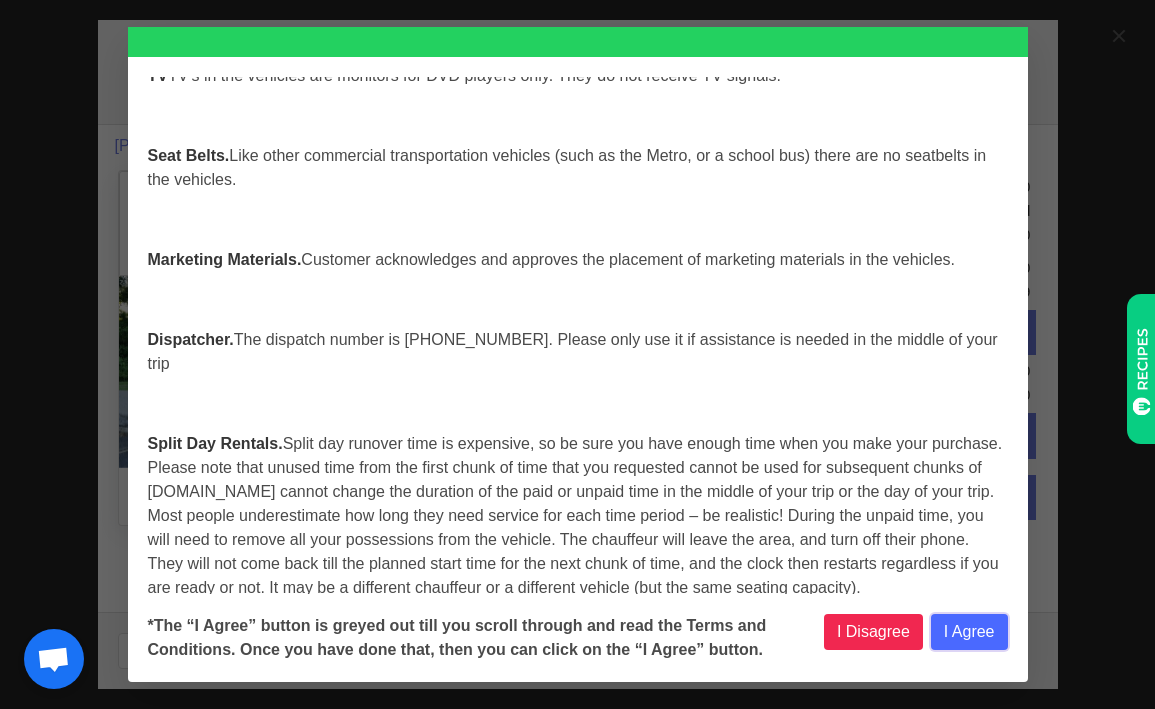 click on "I Agree" at bounding box center (969, 632) 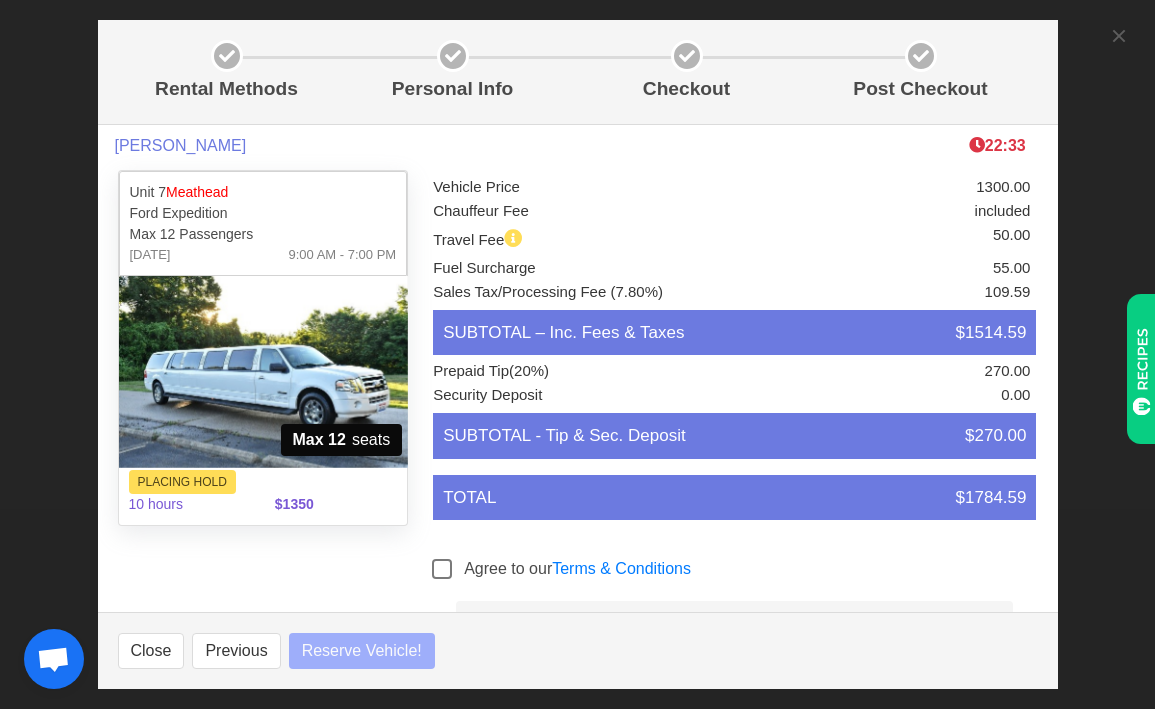 select 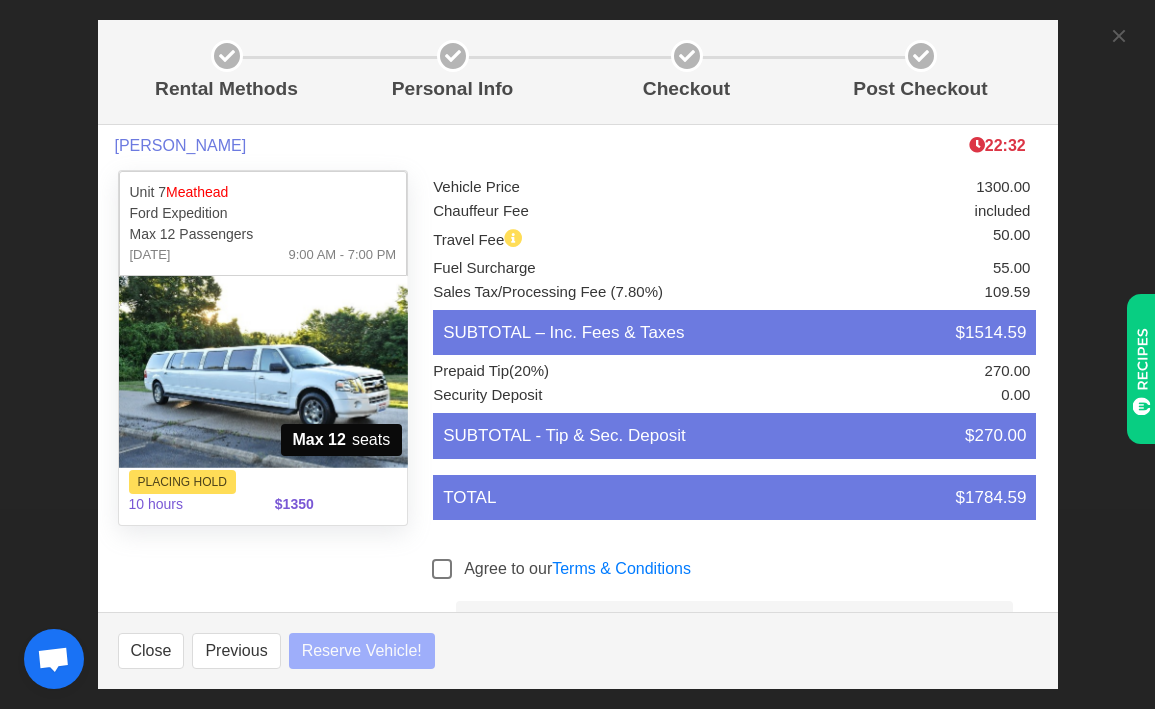 select 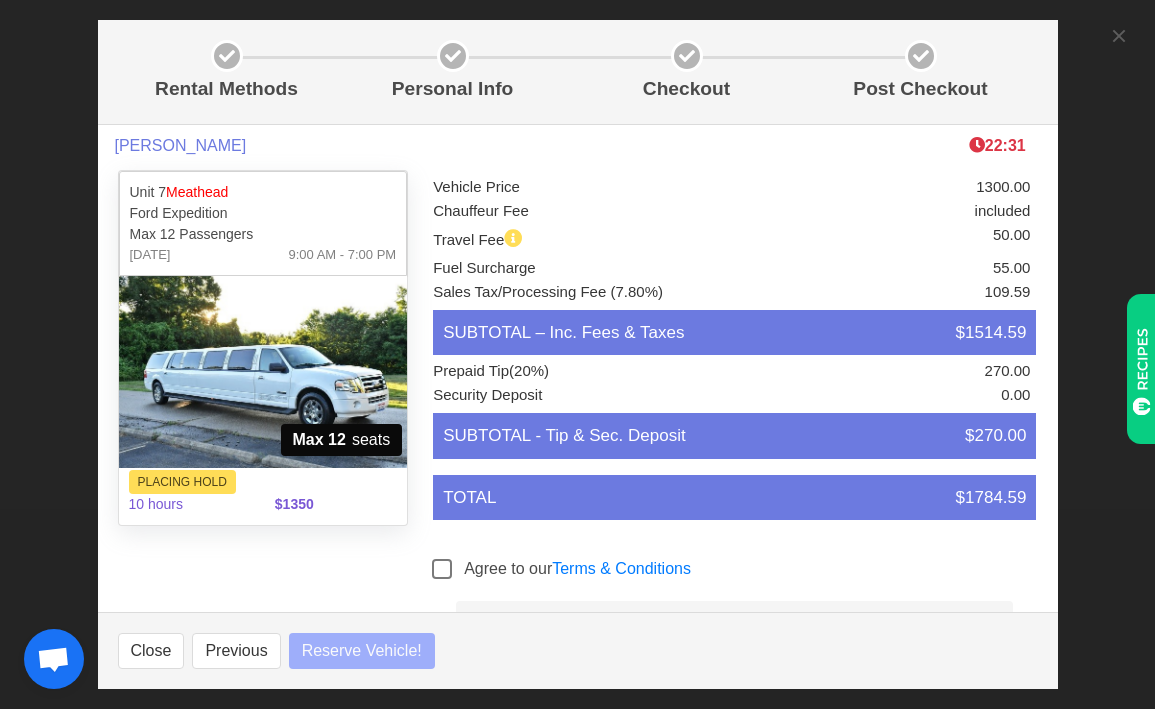 select 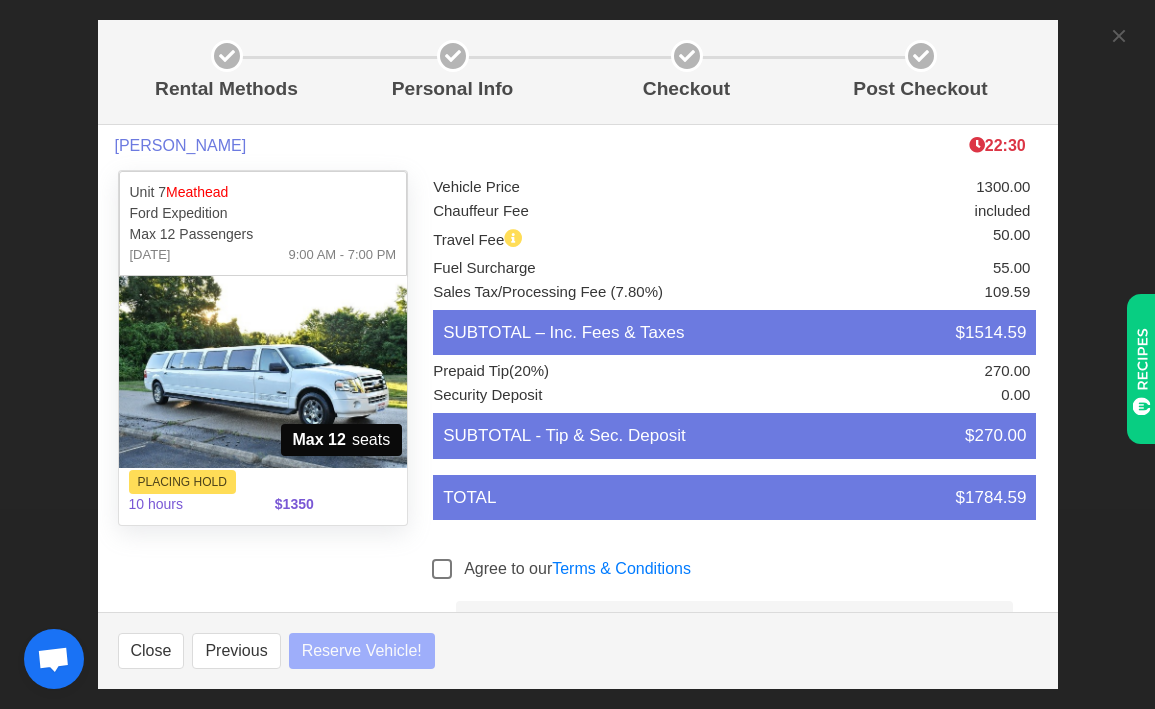 select 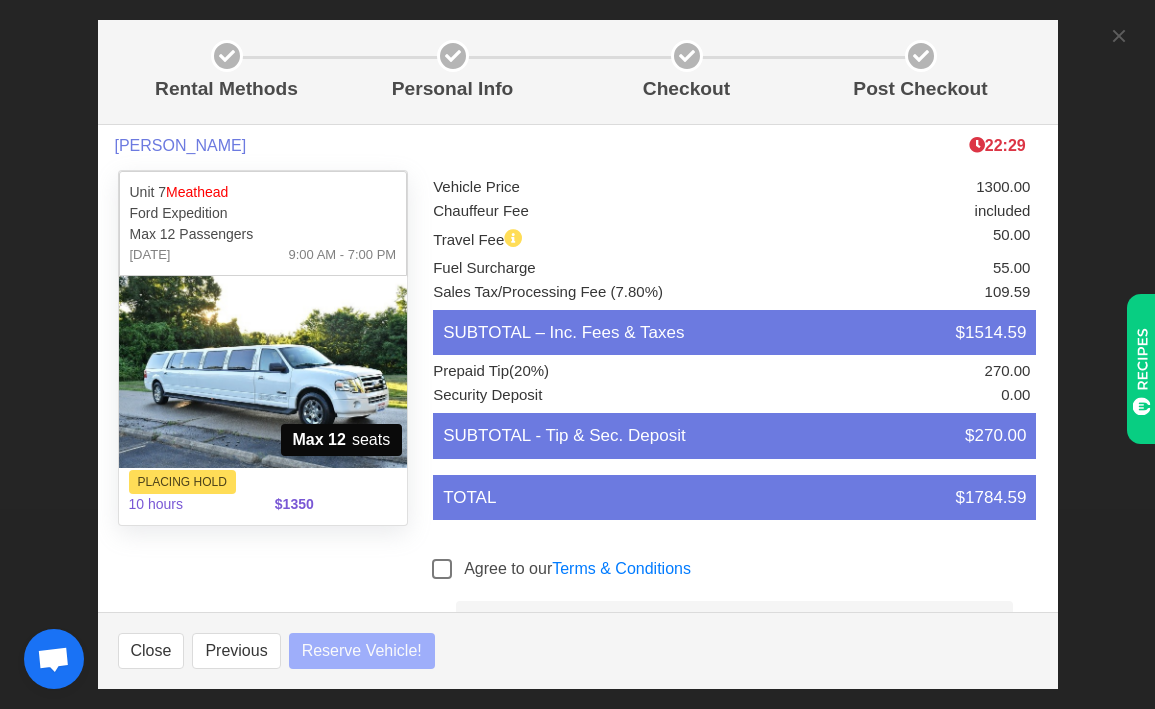 select 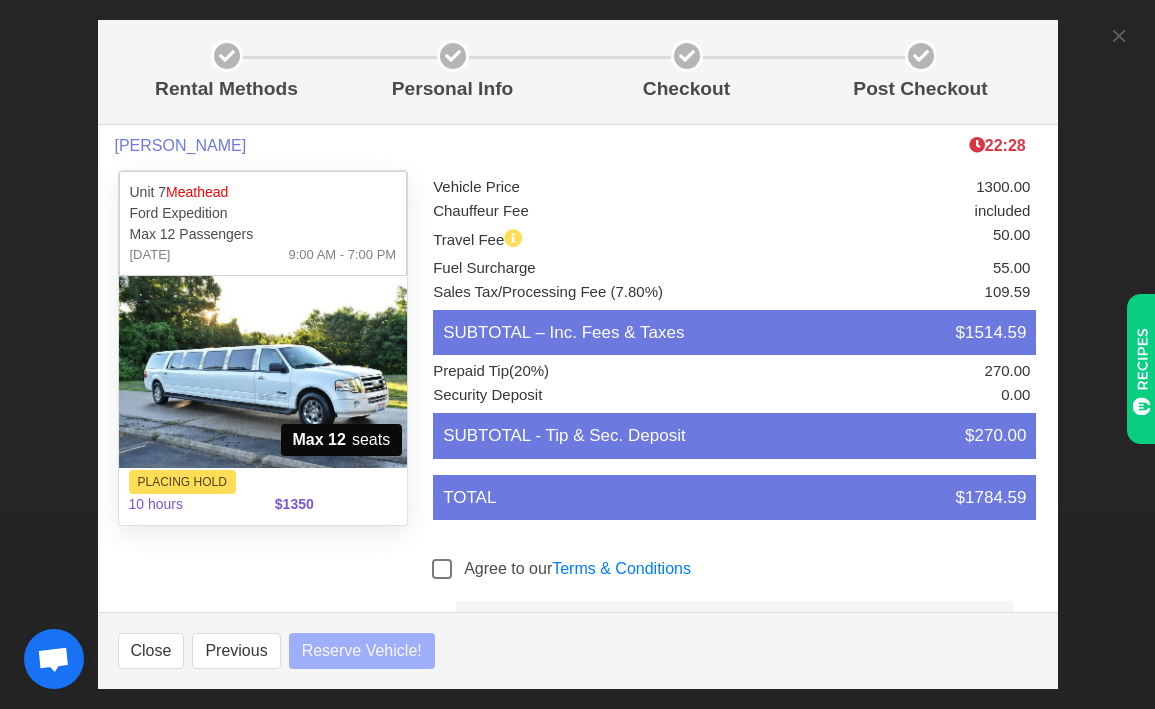 select 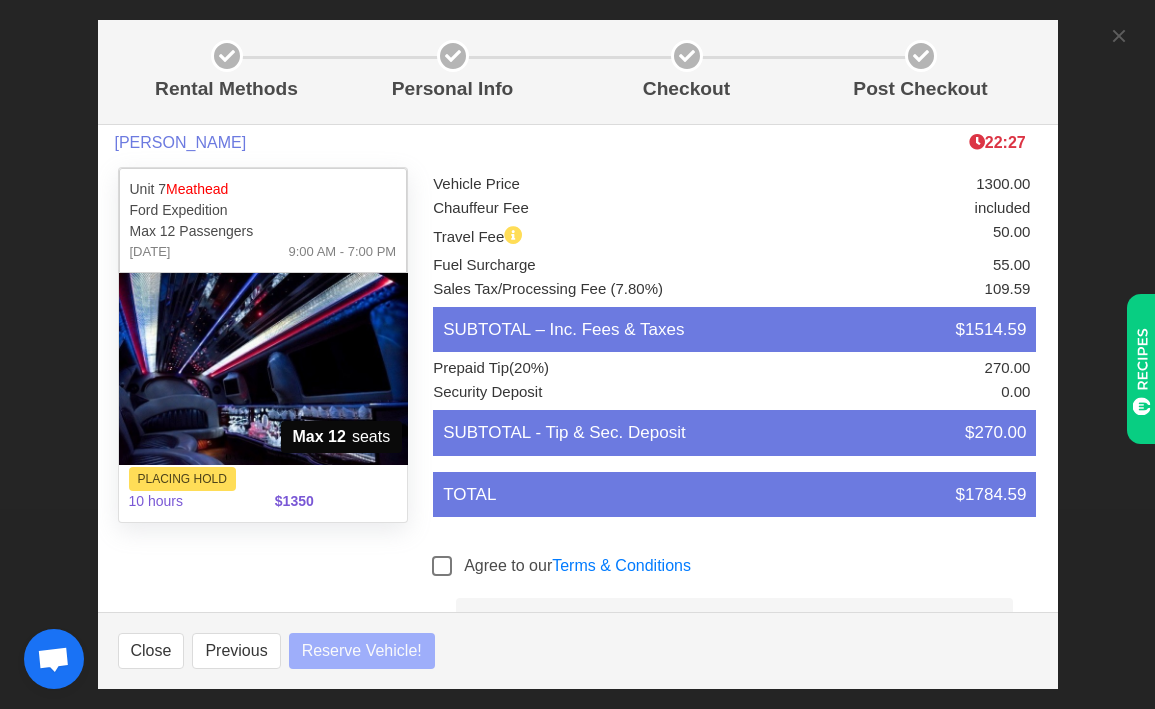 scroll, scrollTop: 5, scrollLeft: 0, axis: vertical 